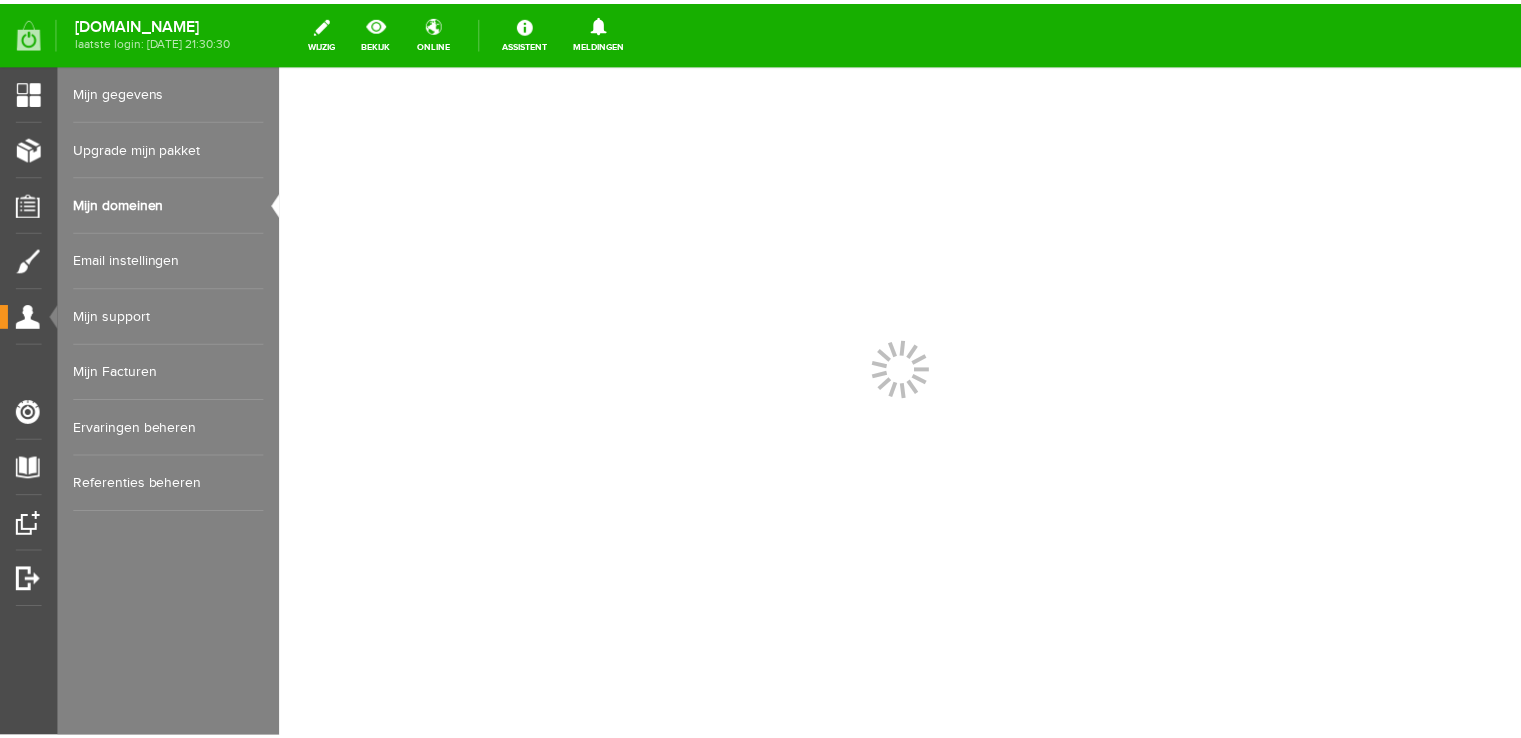 scroll, scrollTop: 0, scrollLeft: 0, axis: both 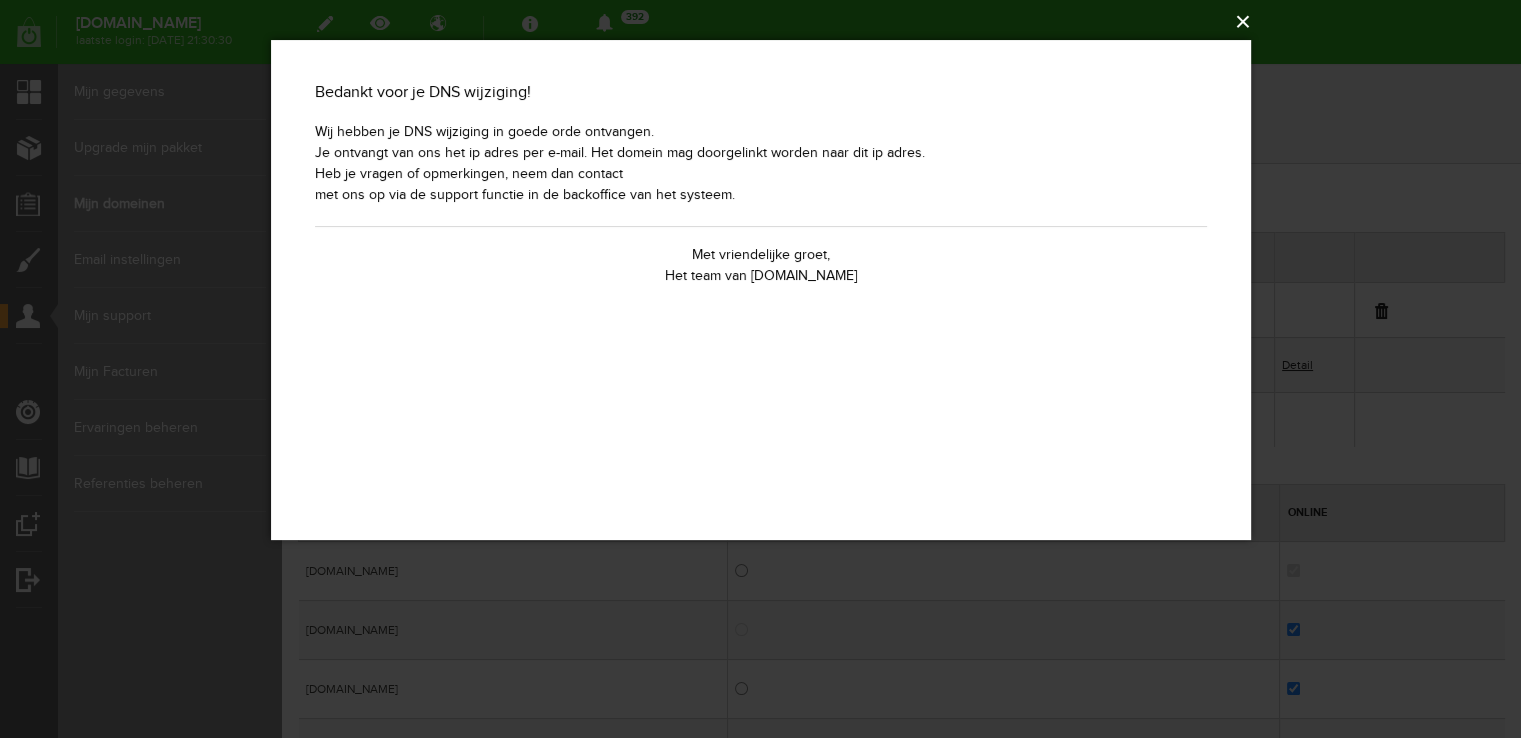 click on "×" at bounding box center [767, 22] 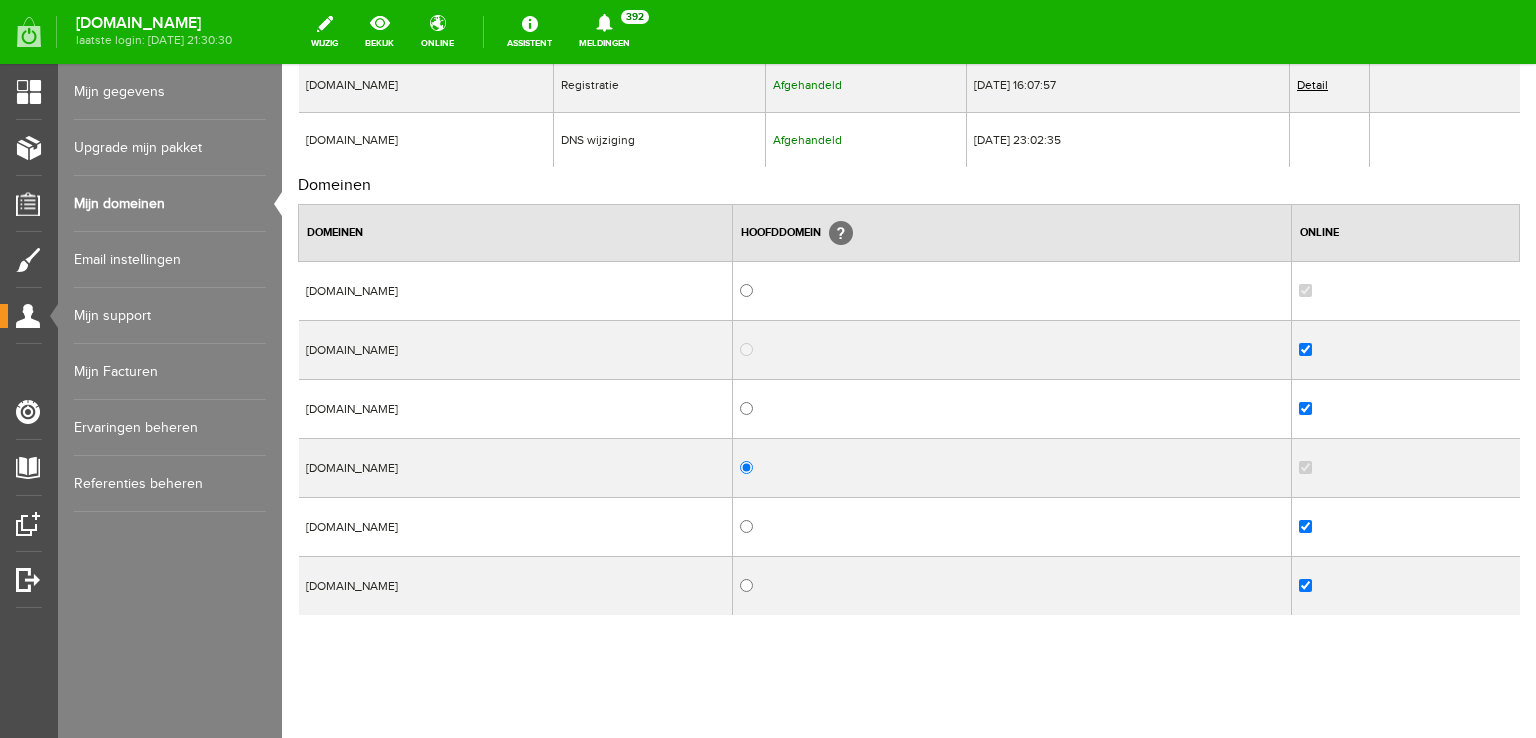 scroll, scrollTop: 300, scrollLeft: 0, axis: vertical 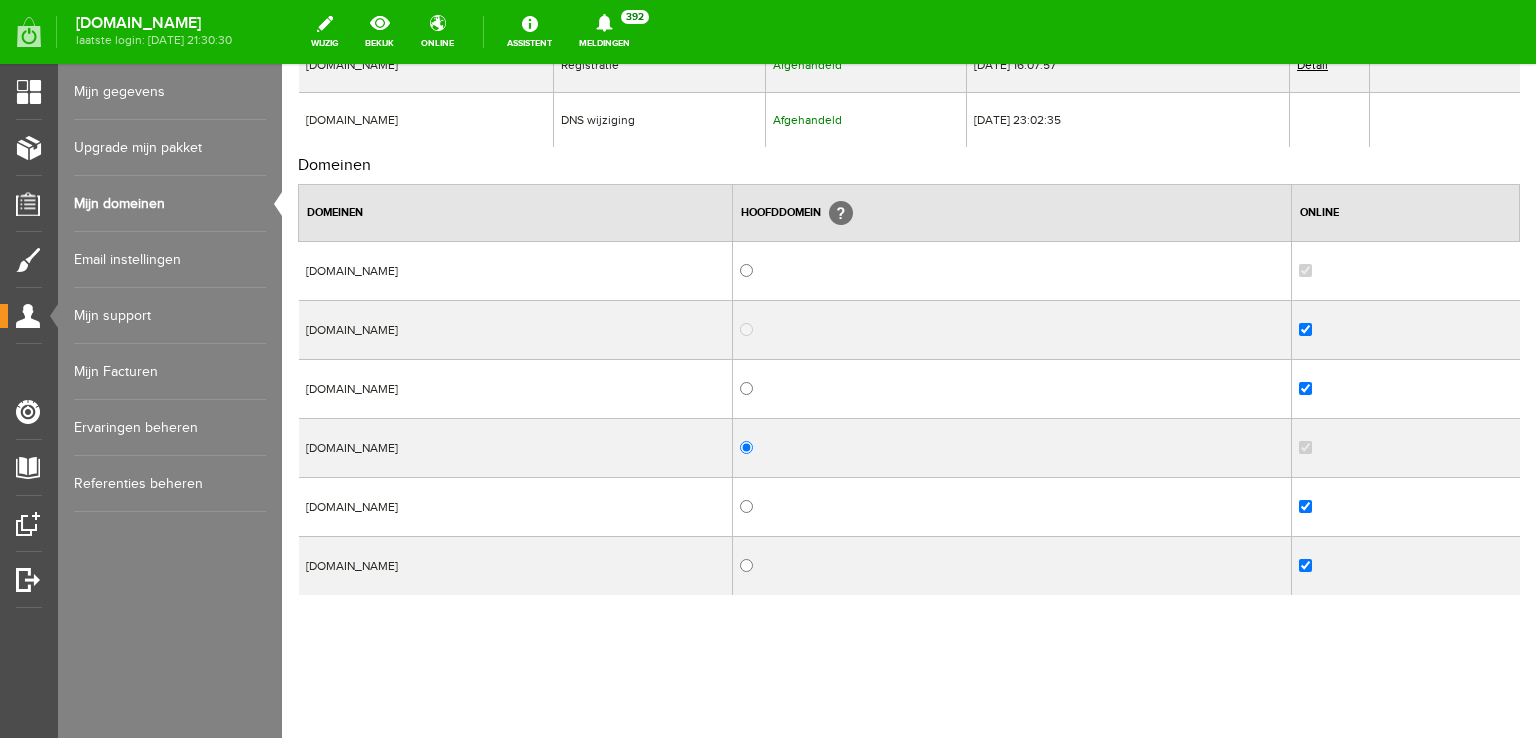click on "Ervaringen beheren" at bounding box center (170, 428) 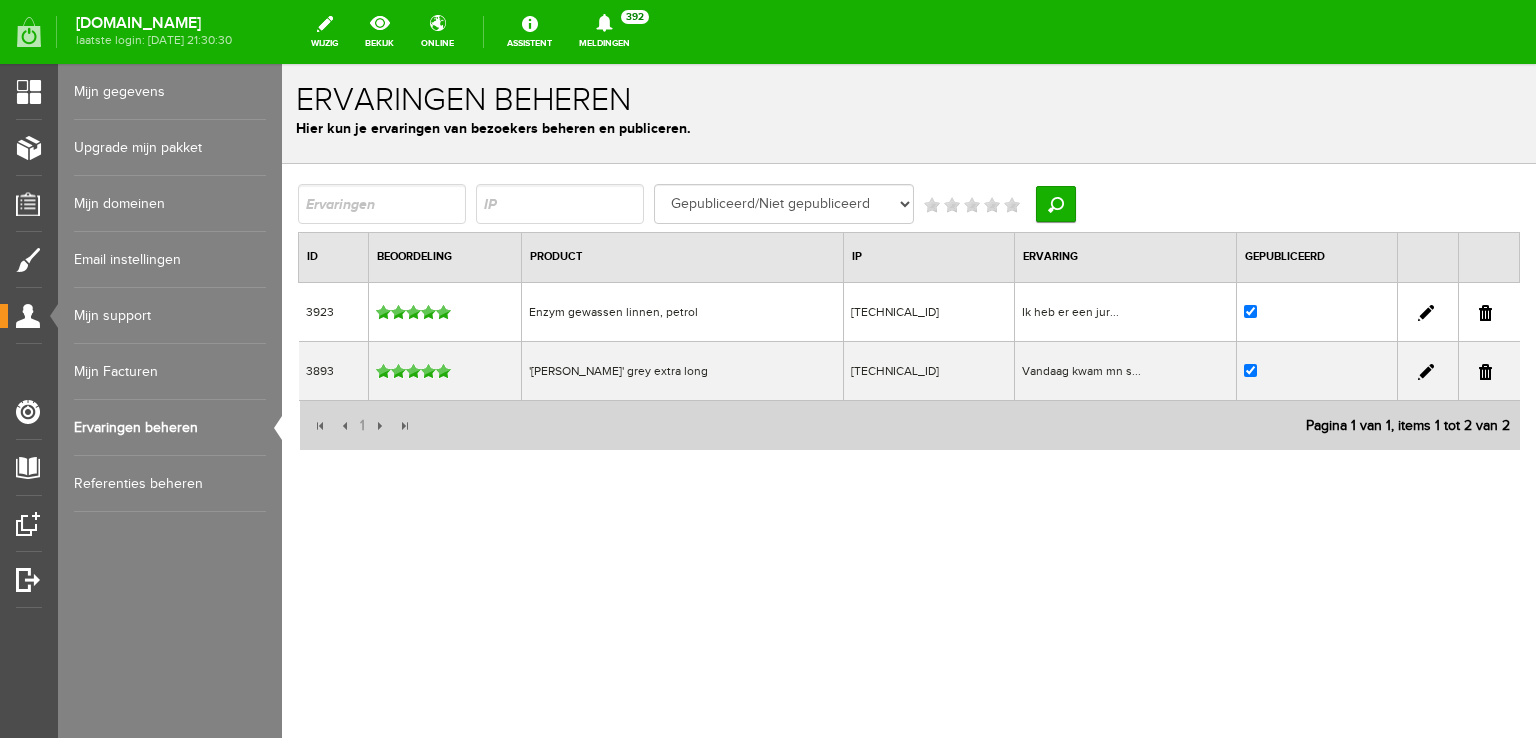 scroll, scrollTop: 0, scrollLeft: 0, axis: both 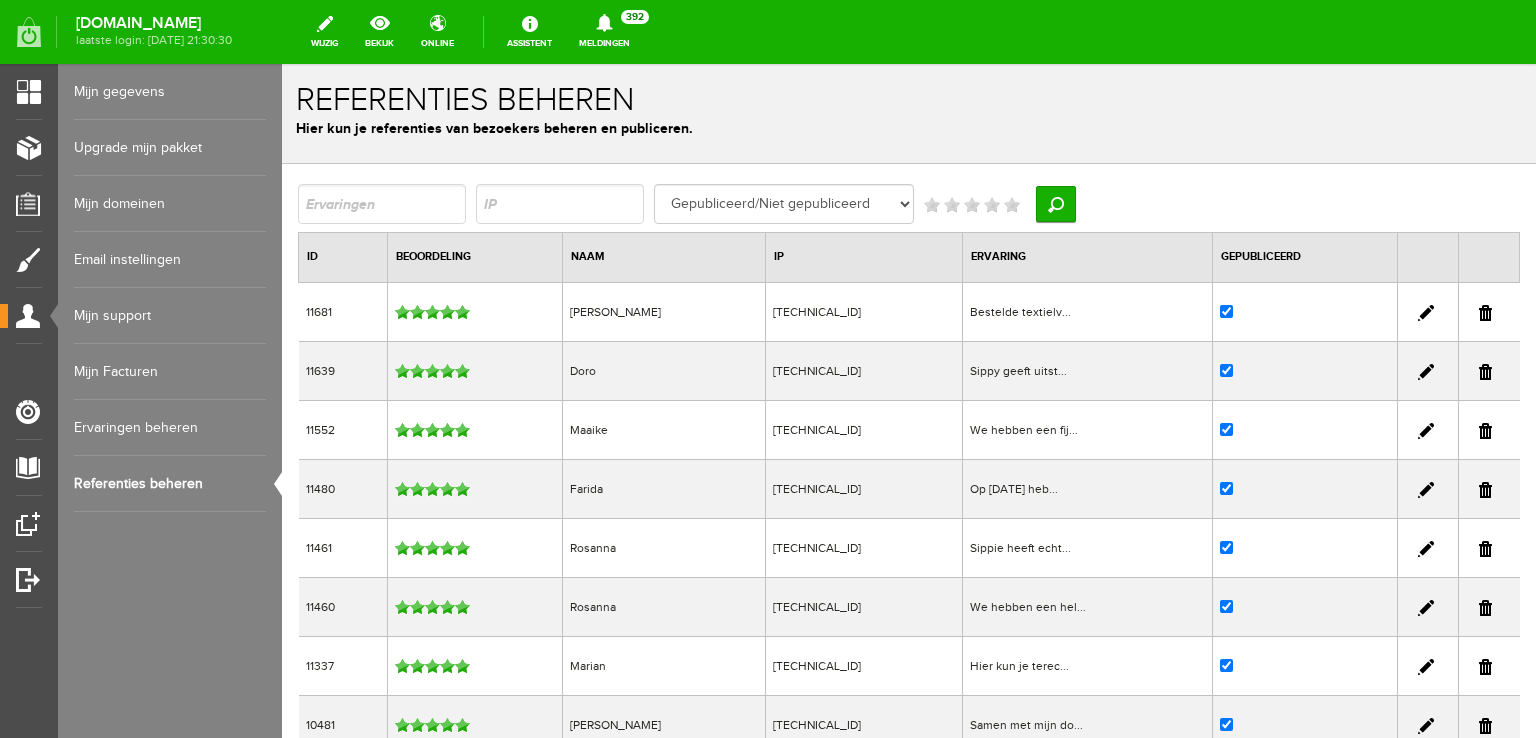 click on "Mijn domeinen" at bounding box center [170, 204] 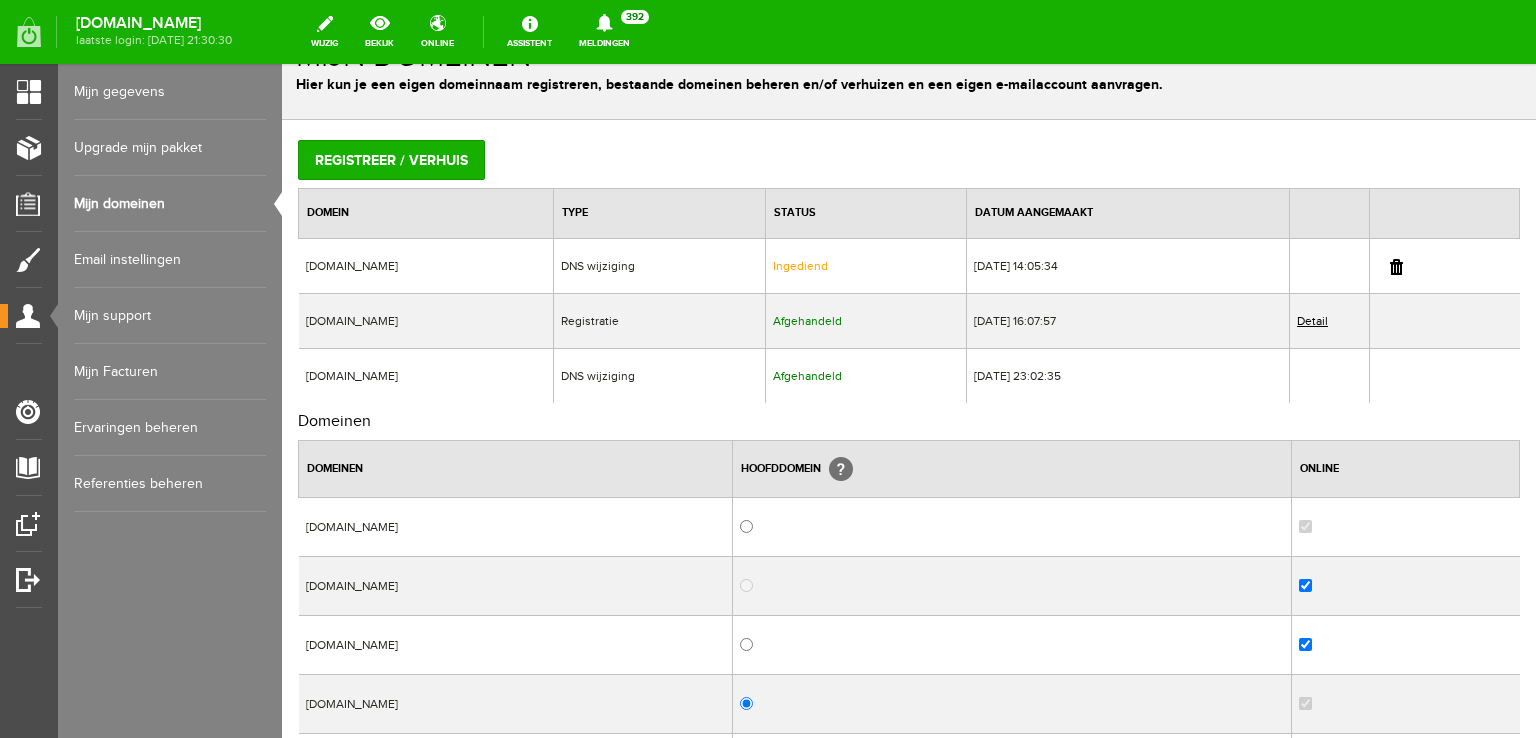 scroll, scrollTop: 0, scrollLeft: 0, axis: both 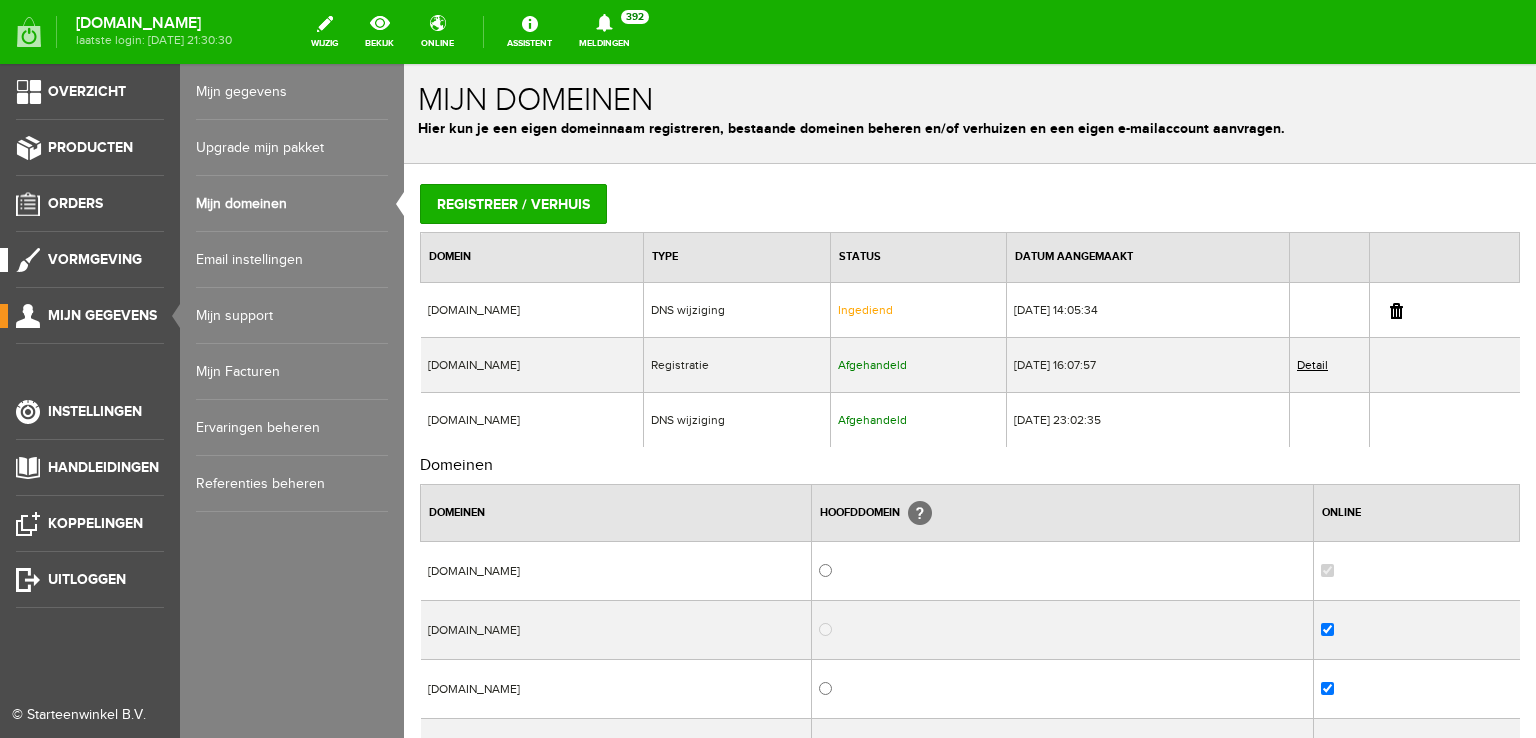click on "Vormgeving" at bounding box center [95, 259] 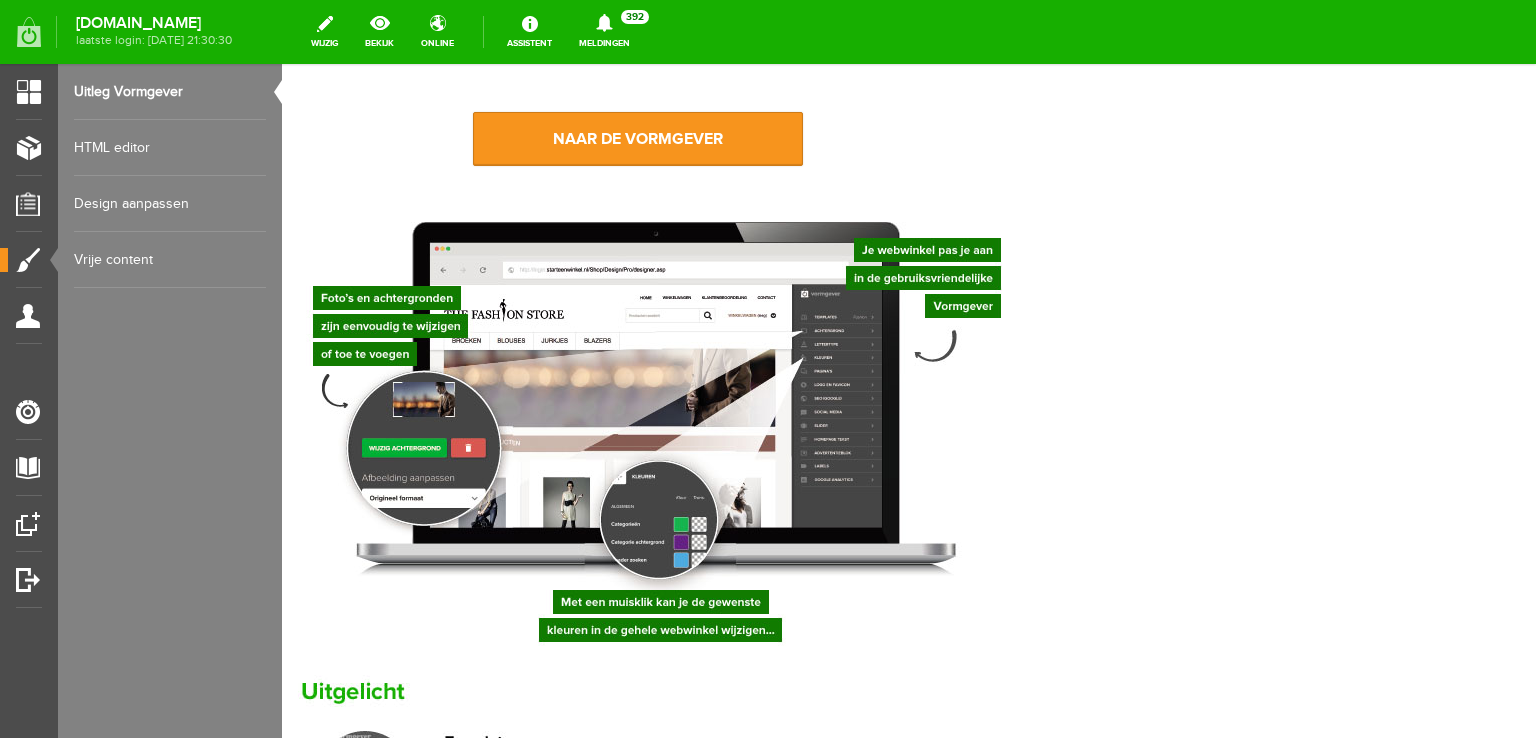 scroll, scrollTop: 200, scrollLeft: 0, axis: vertical 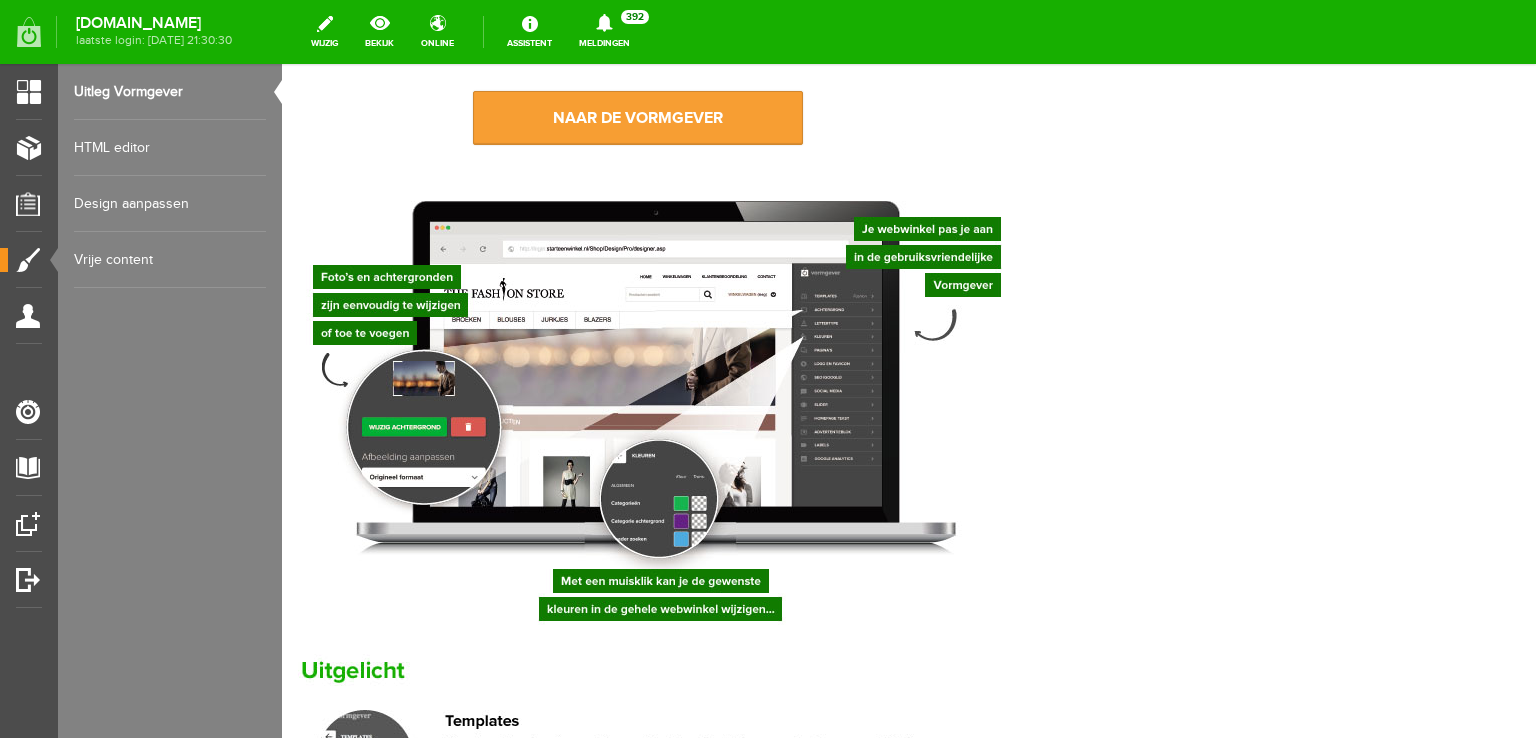 click on "naar de vormgever" at bounding box center (638, 118) 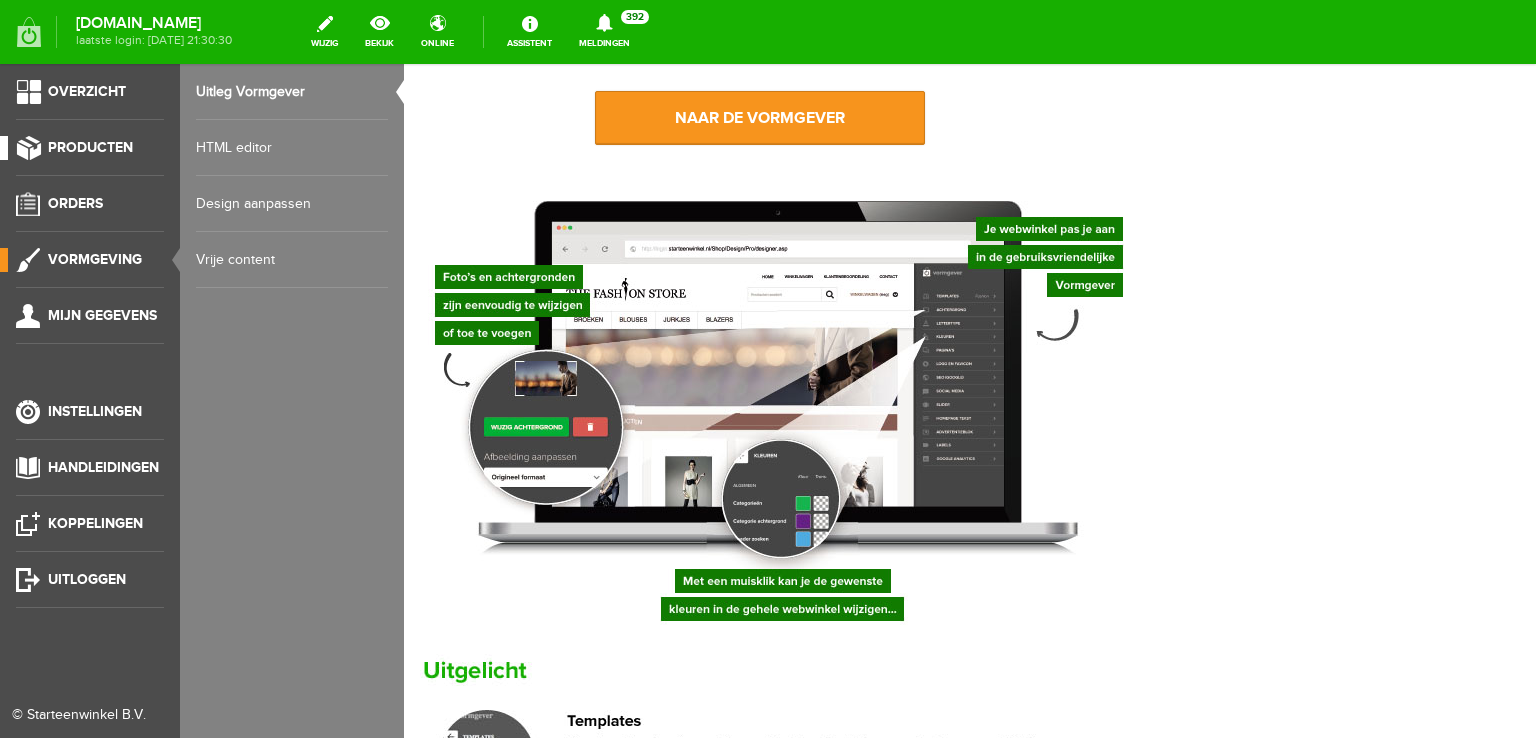 click on "Producten" at bounding box center [90, 147] 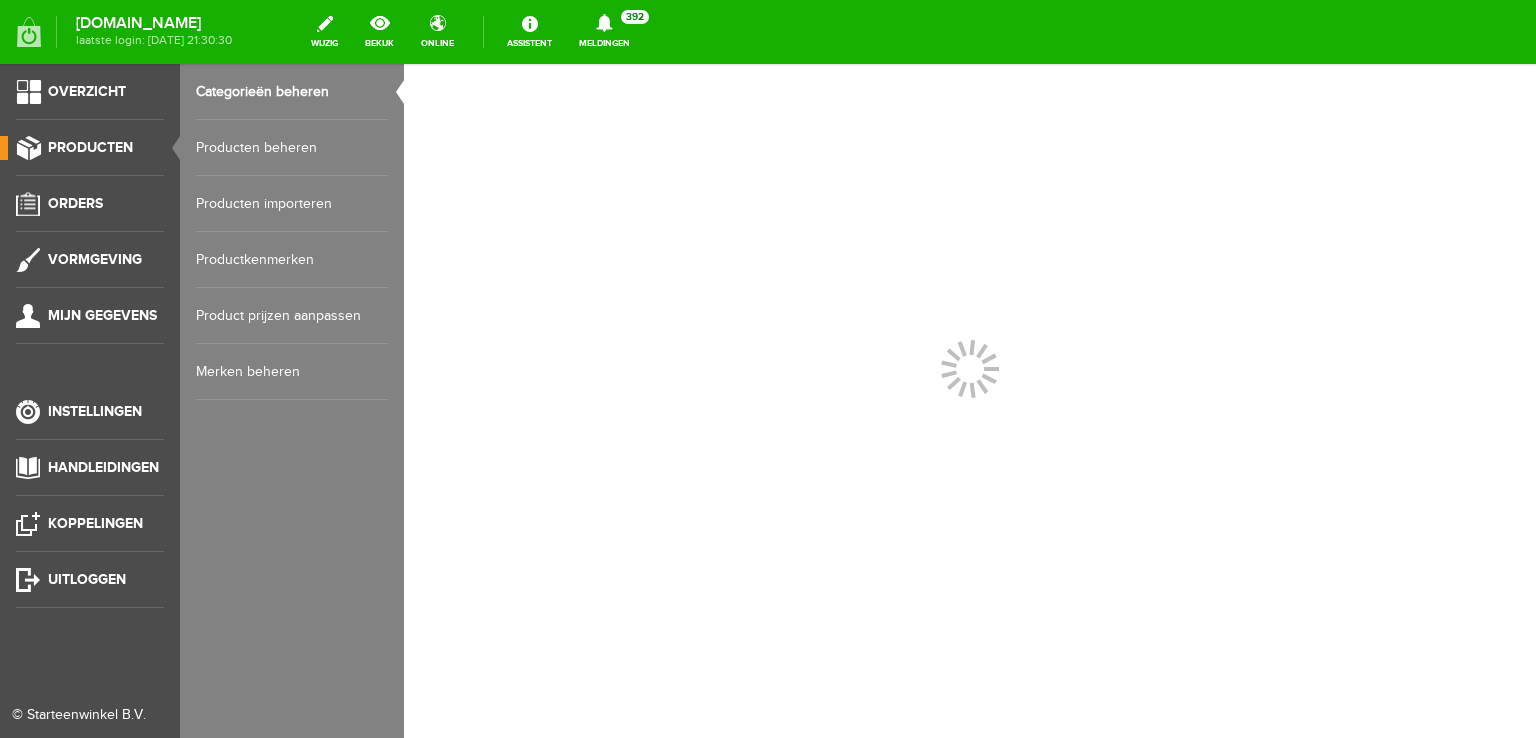scroll, scrollTop: 0, scrollLeft: 0, axis: both 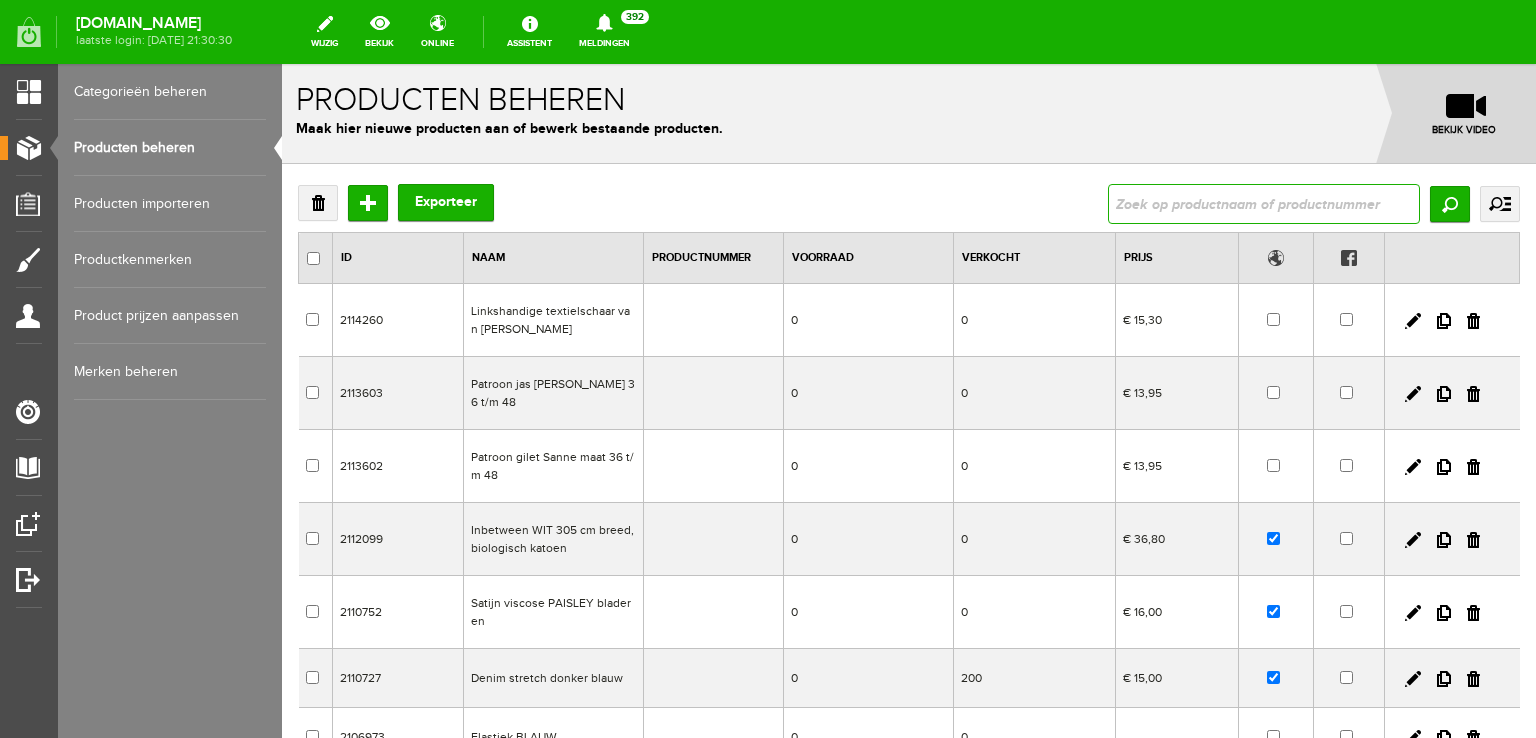 click at bounding box center (1264, 204) 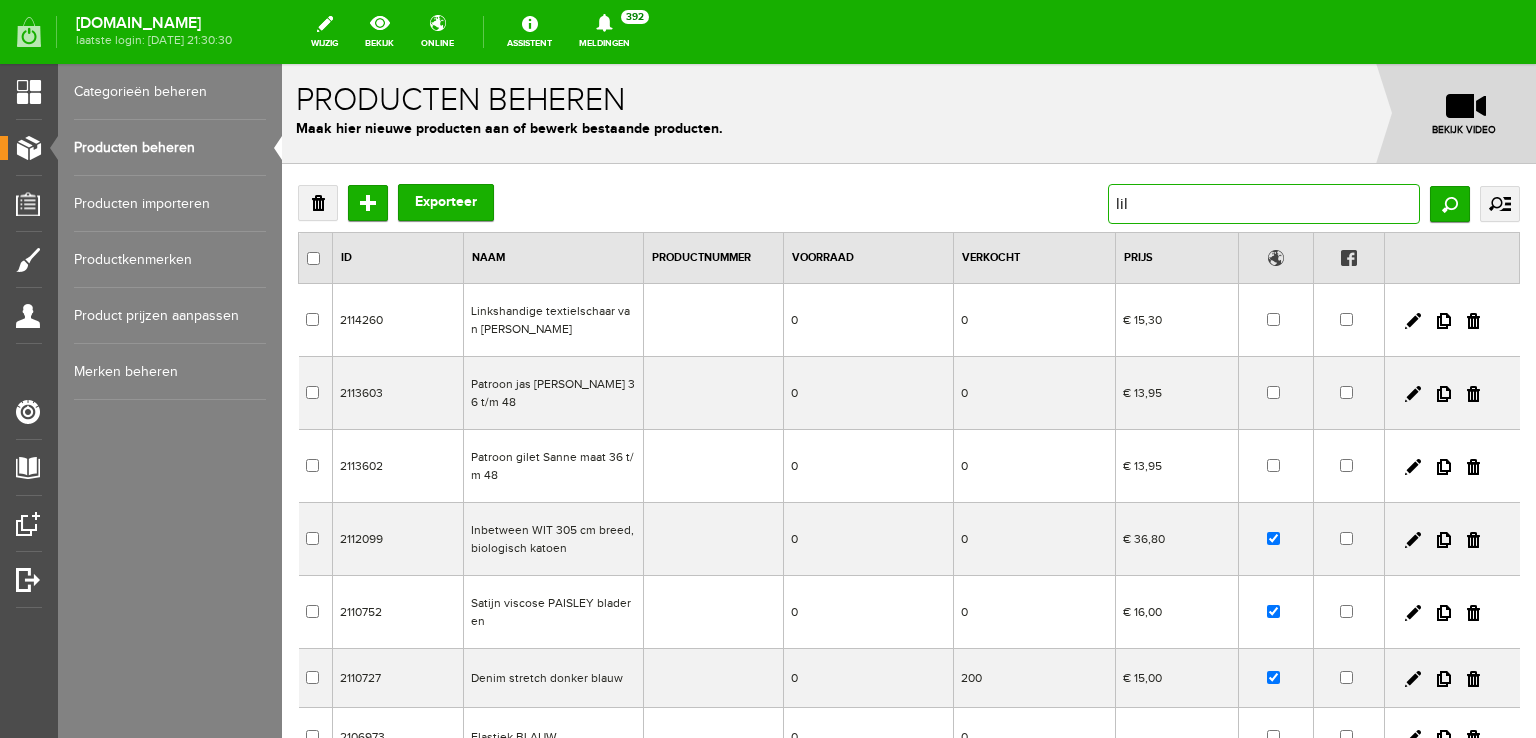 type on "lila" 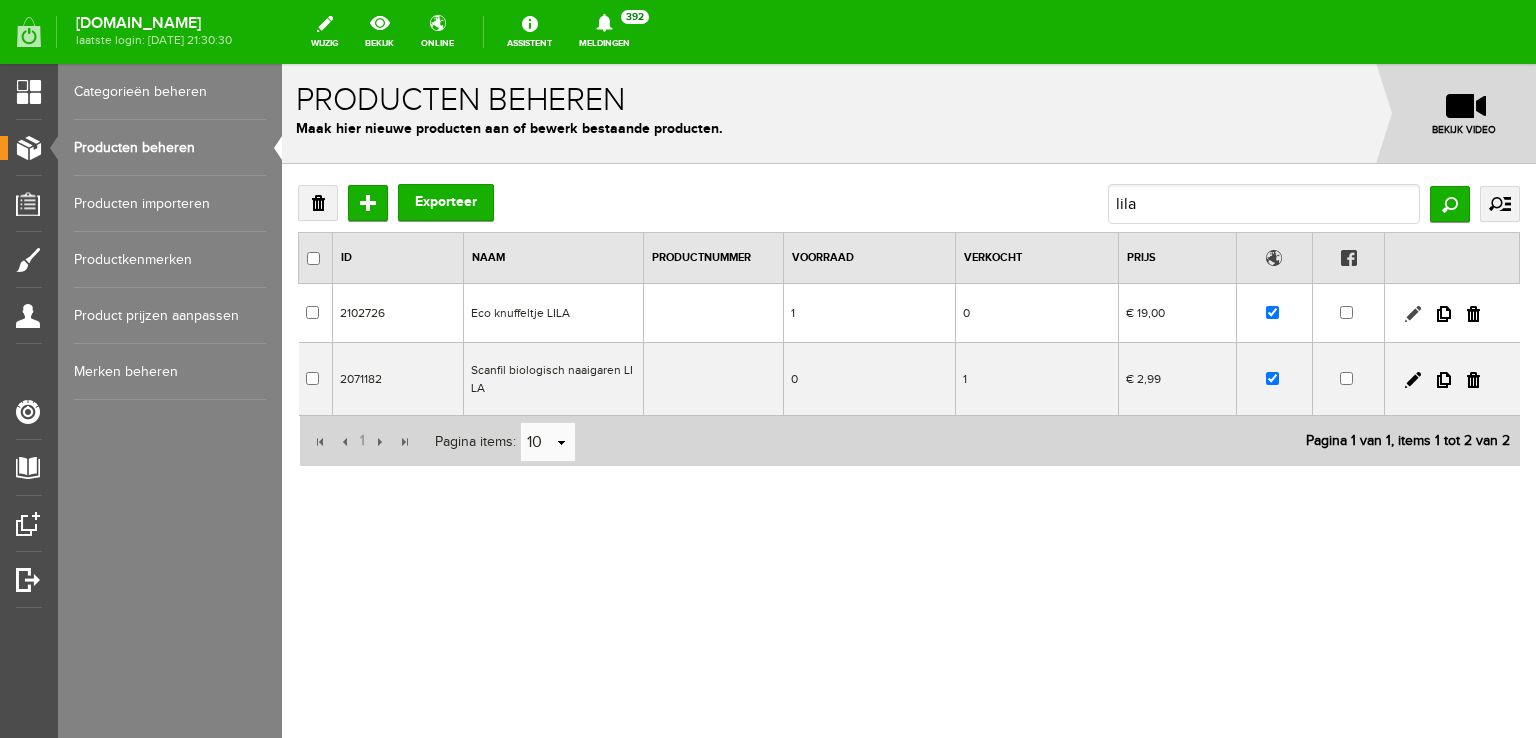 click at bounding box center (1413, 314) 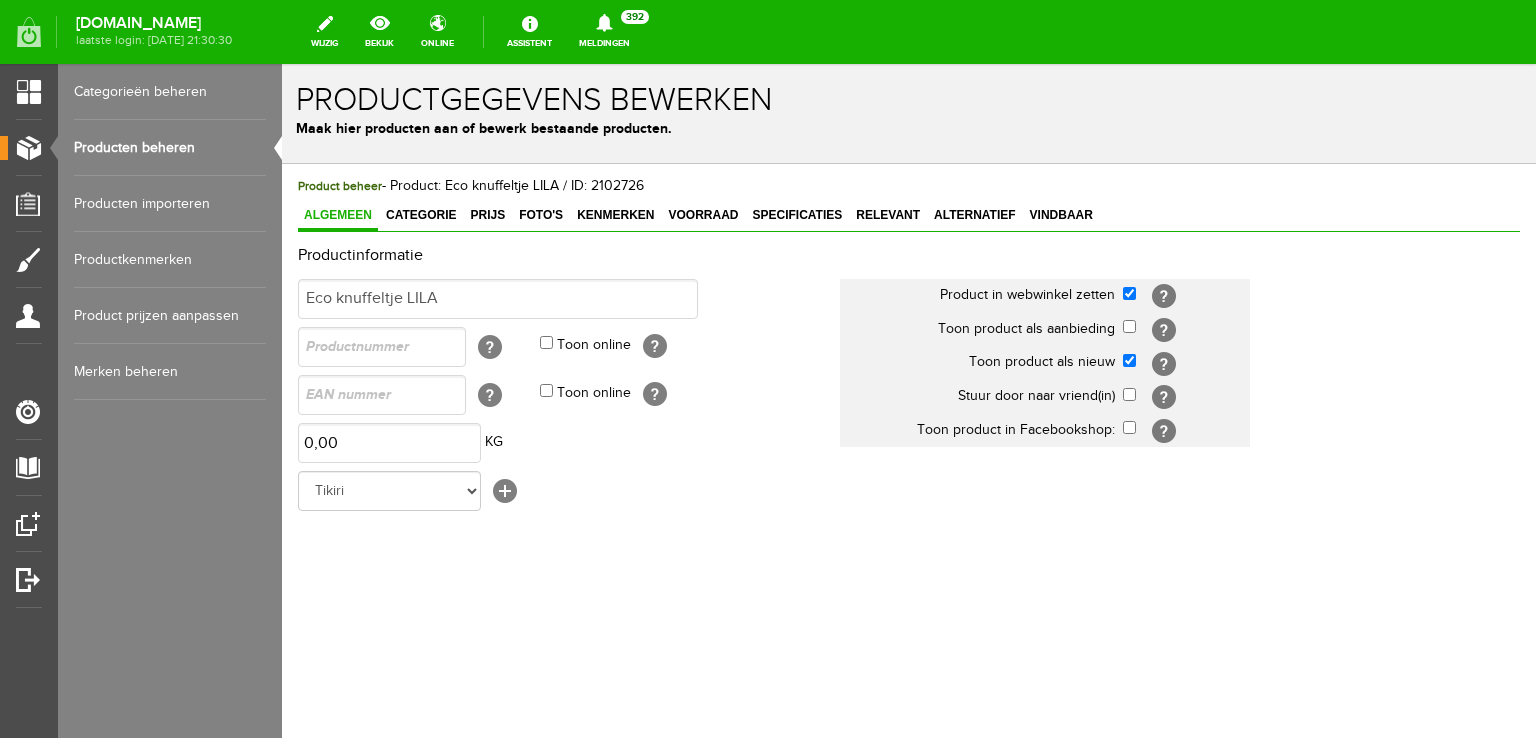 scroll, scrollTop: 0, scrollLeft: 0, axis: both 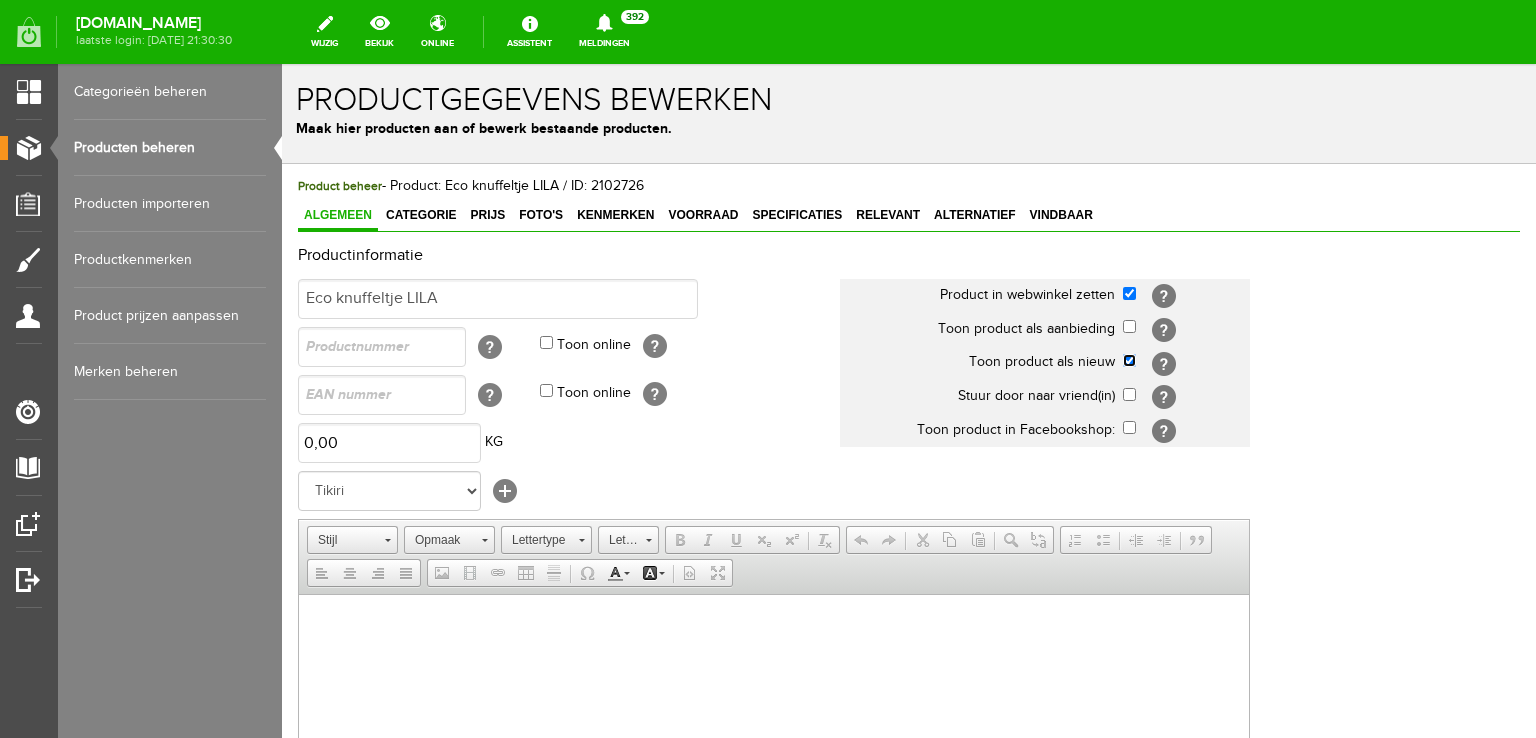click at bounding box center (1129, 360) 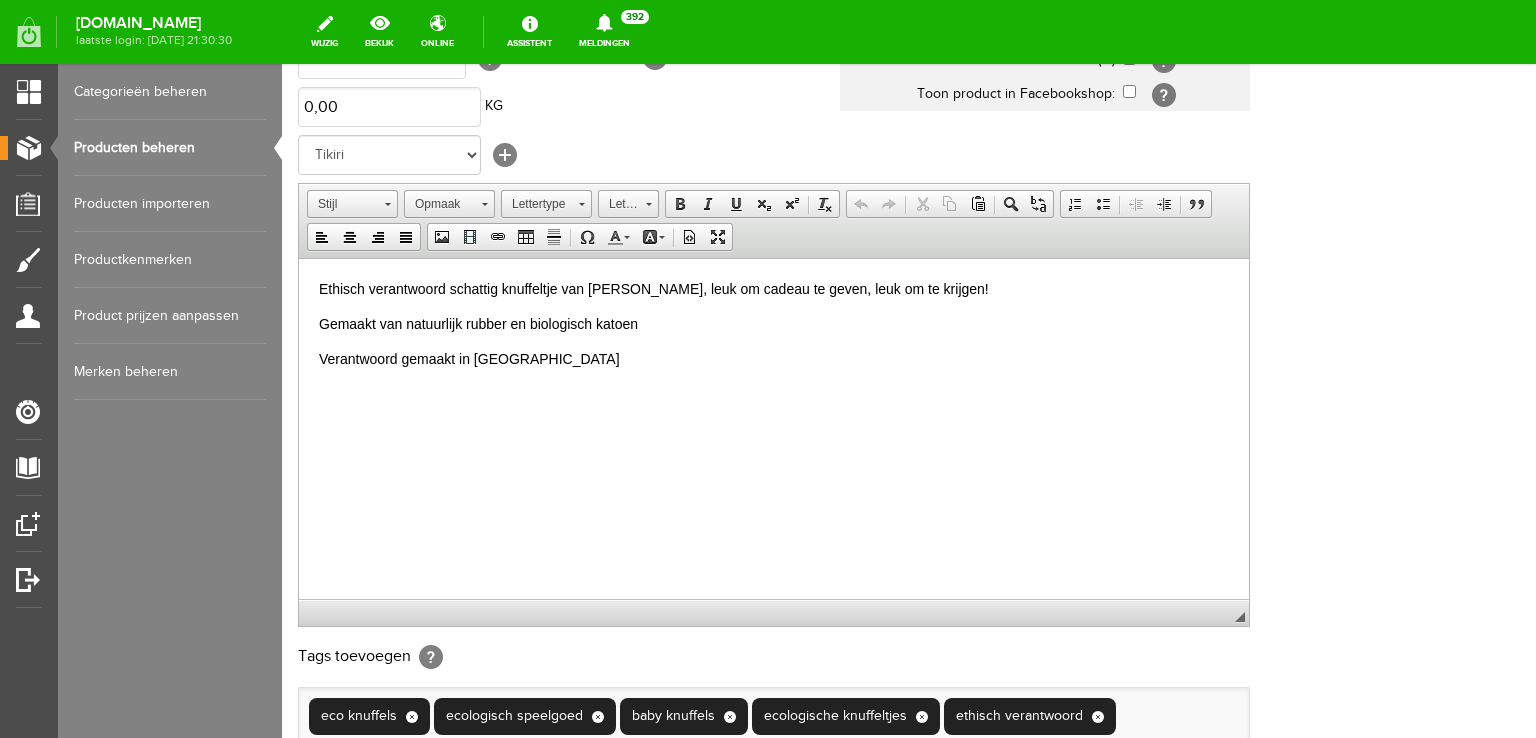 scroll, scrollTop: 600, scrollLeft: 0, axis: vertical 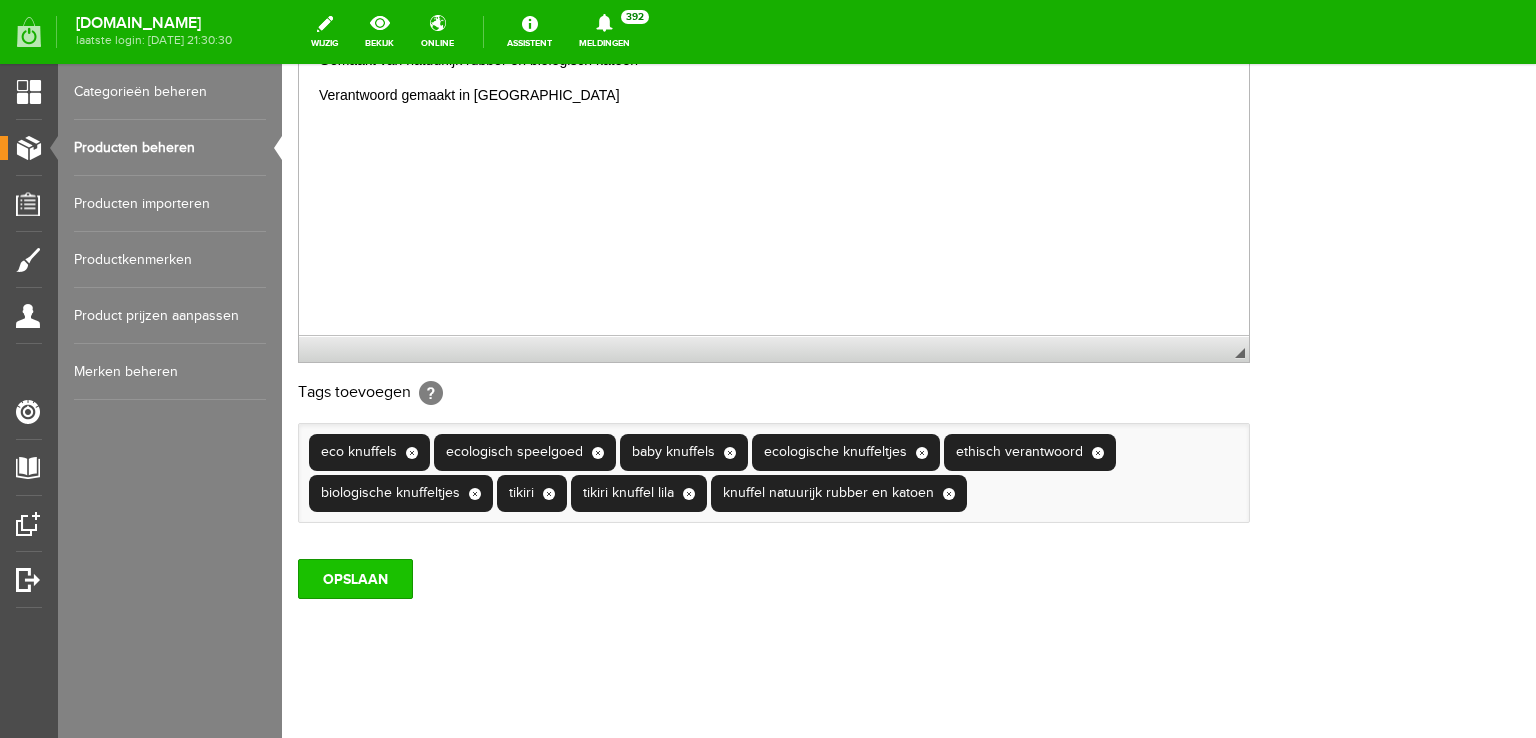click on "OPSLAAN" at bounding box center [355, 579] 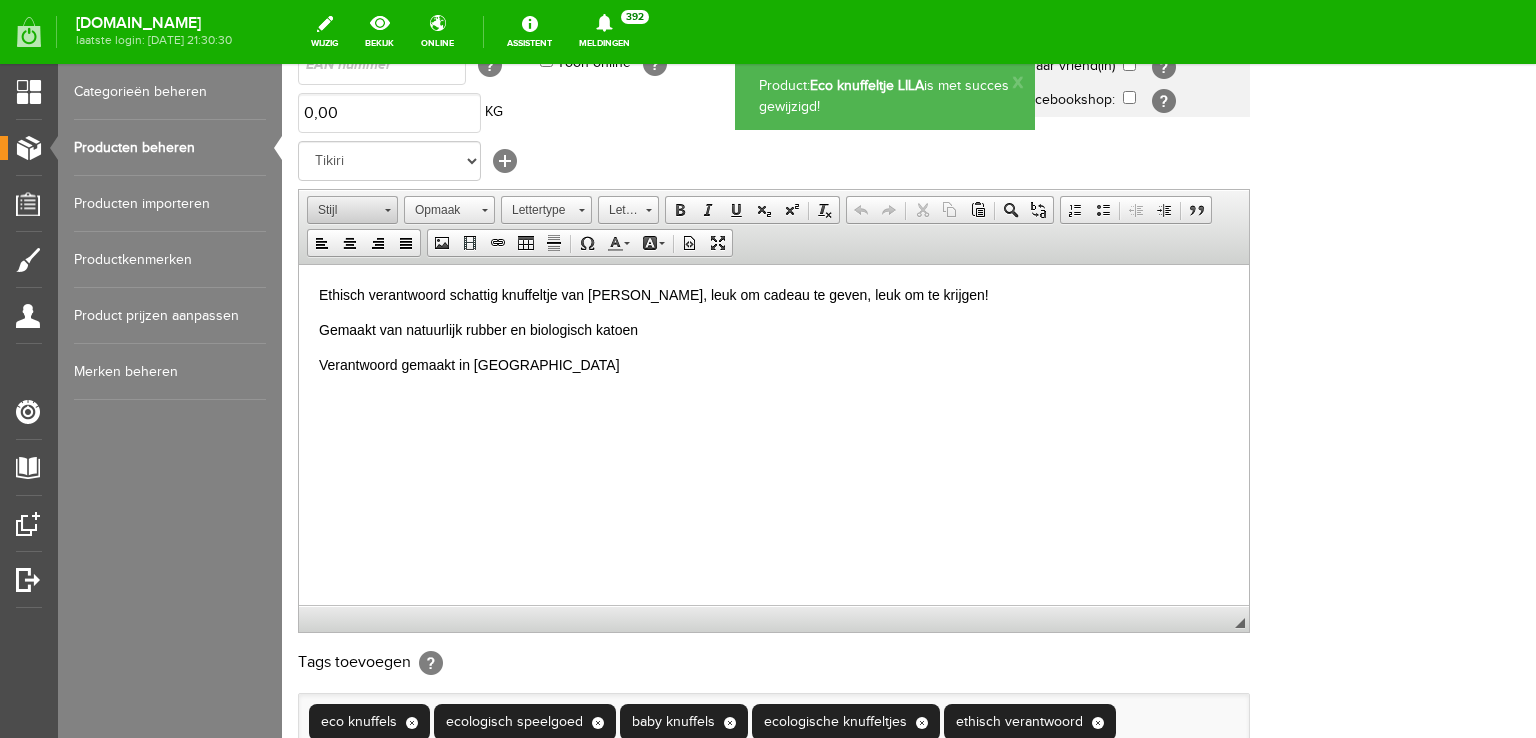 scroll, scrollTop: 300, scrollLeft: 0, axis: vertical 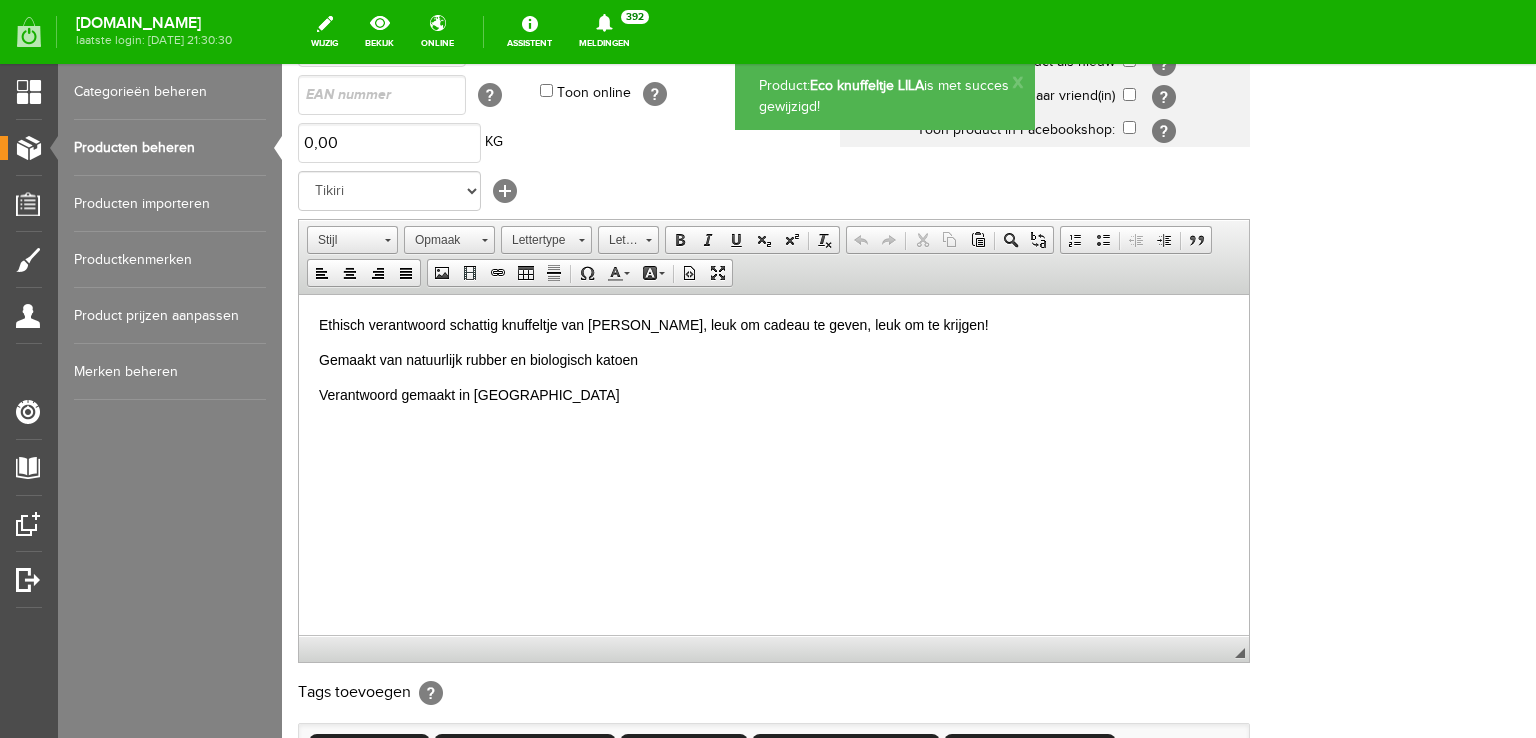 click on "Producten beheren" at bounding box center (170, 148) 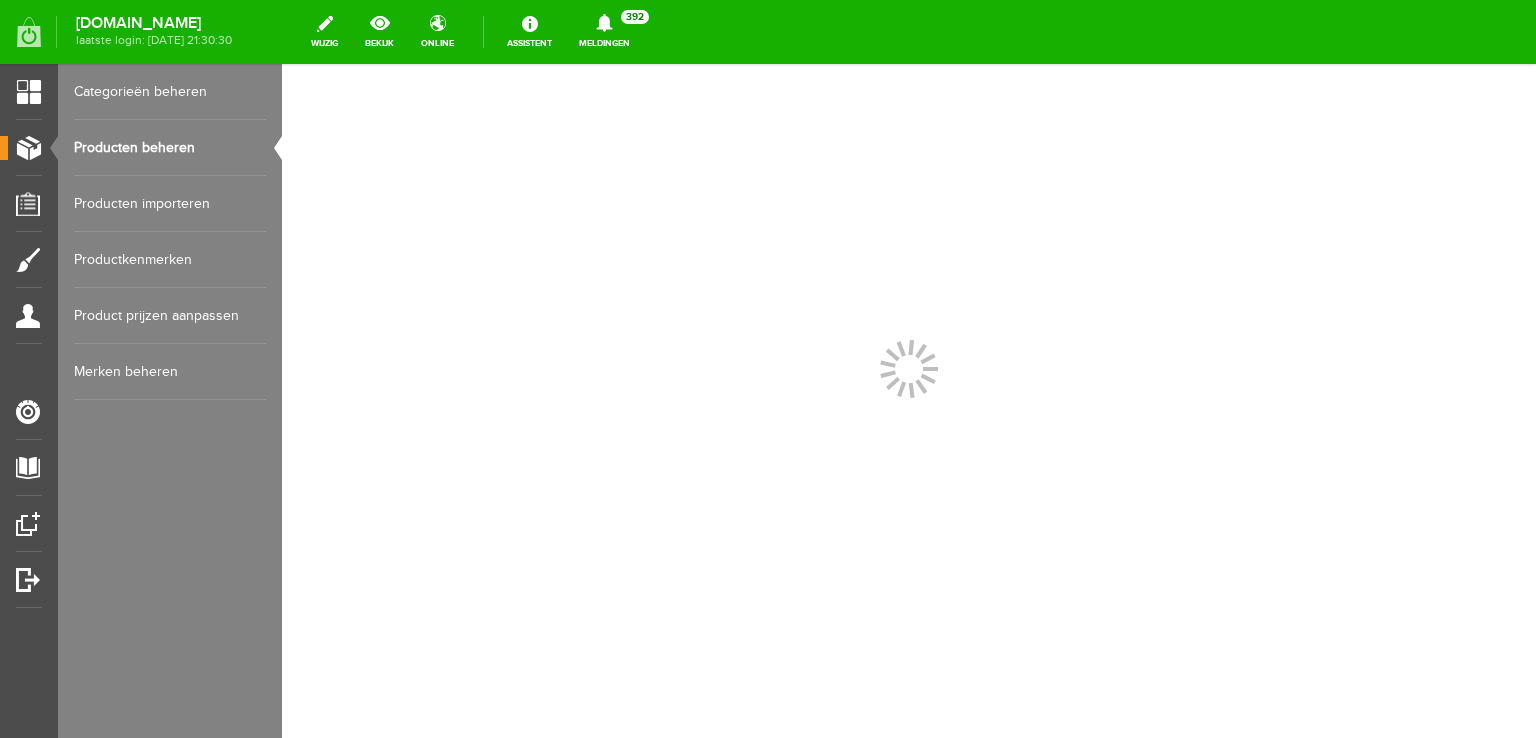 scroll, scrollTop: 0, scrollLeft: 0, axis: both 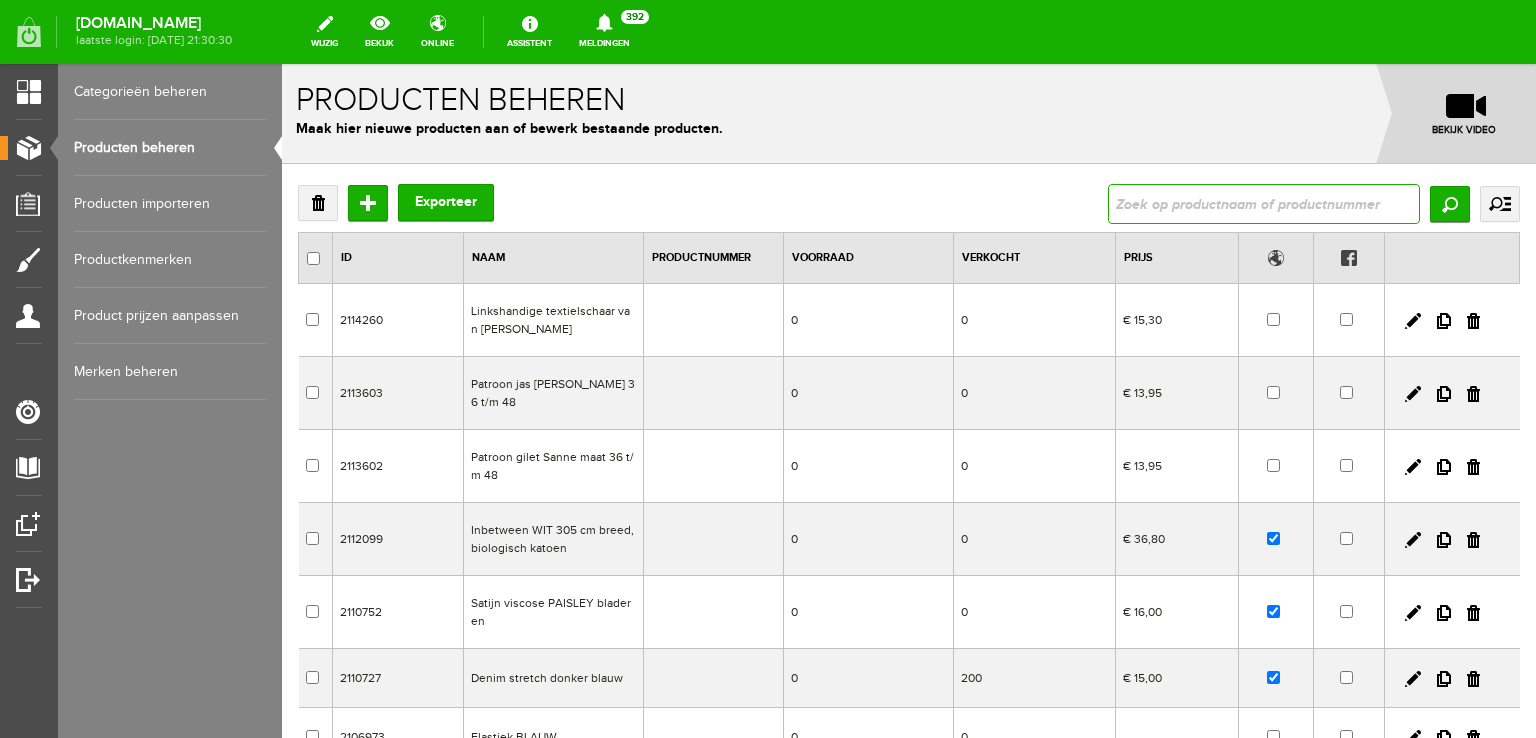 click at bounding box center (1264, 204) 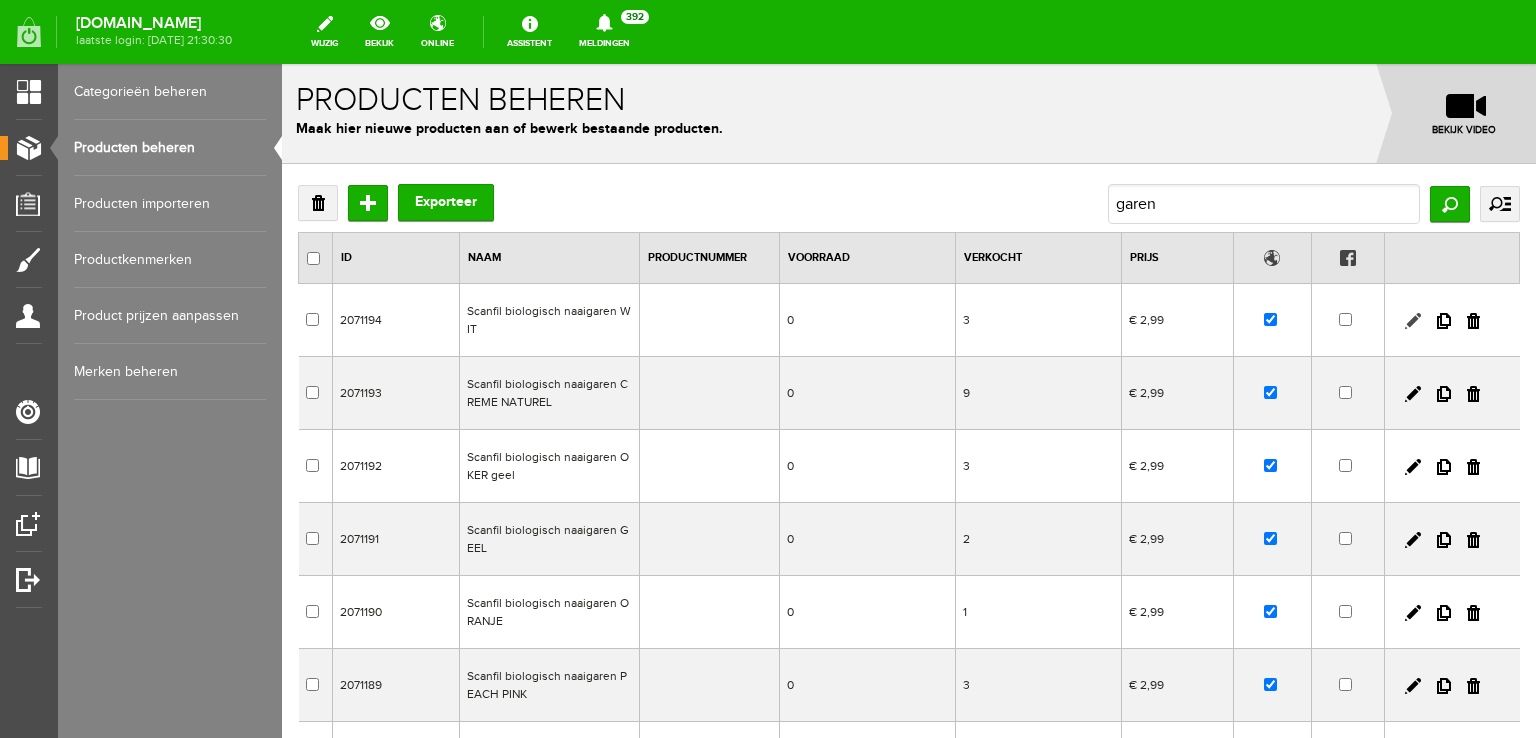 click at bounding box center [1413, 321] 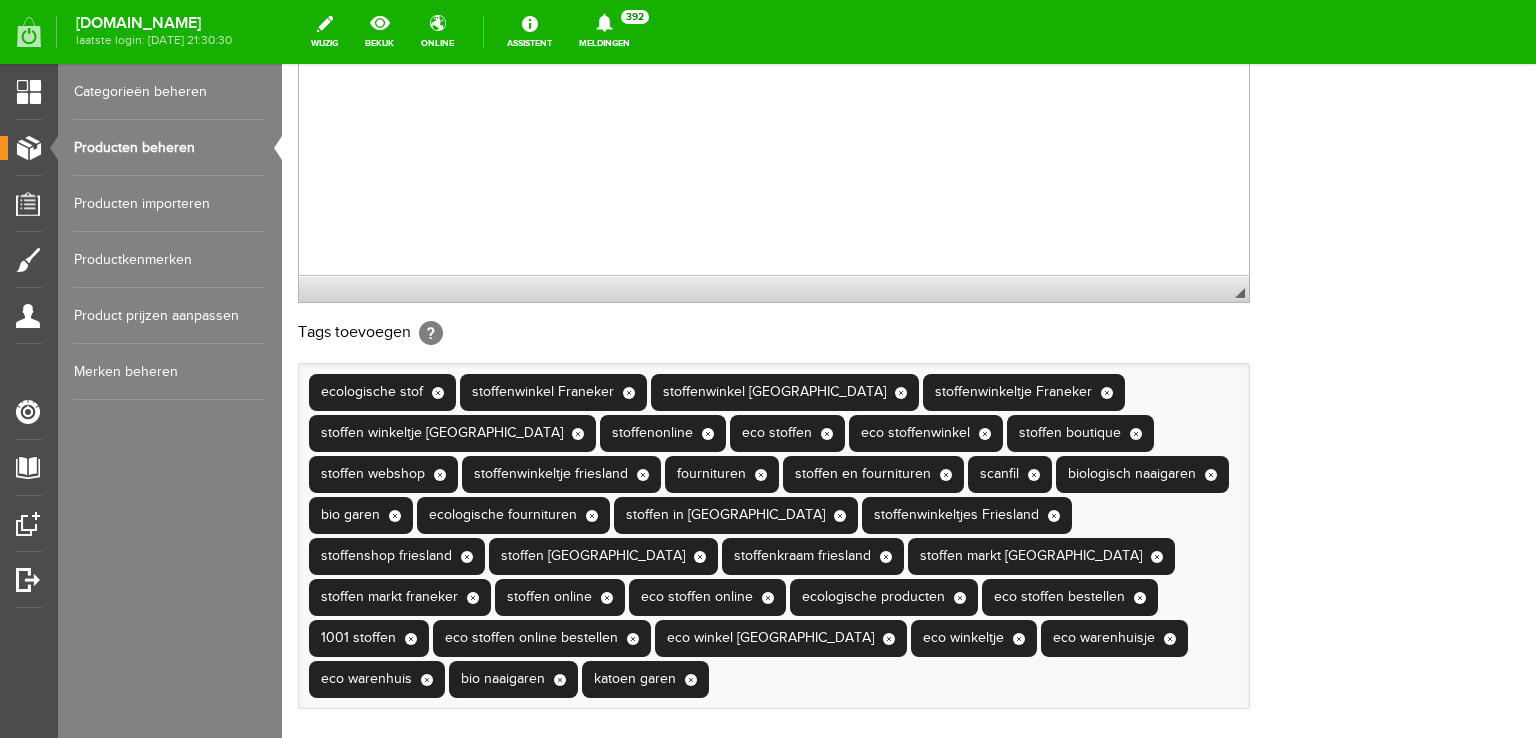scroll, scrollTop: 811, scrollLeft: 0, axis: vertical 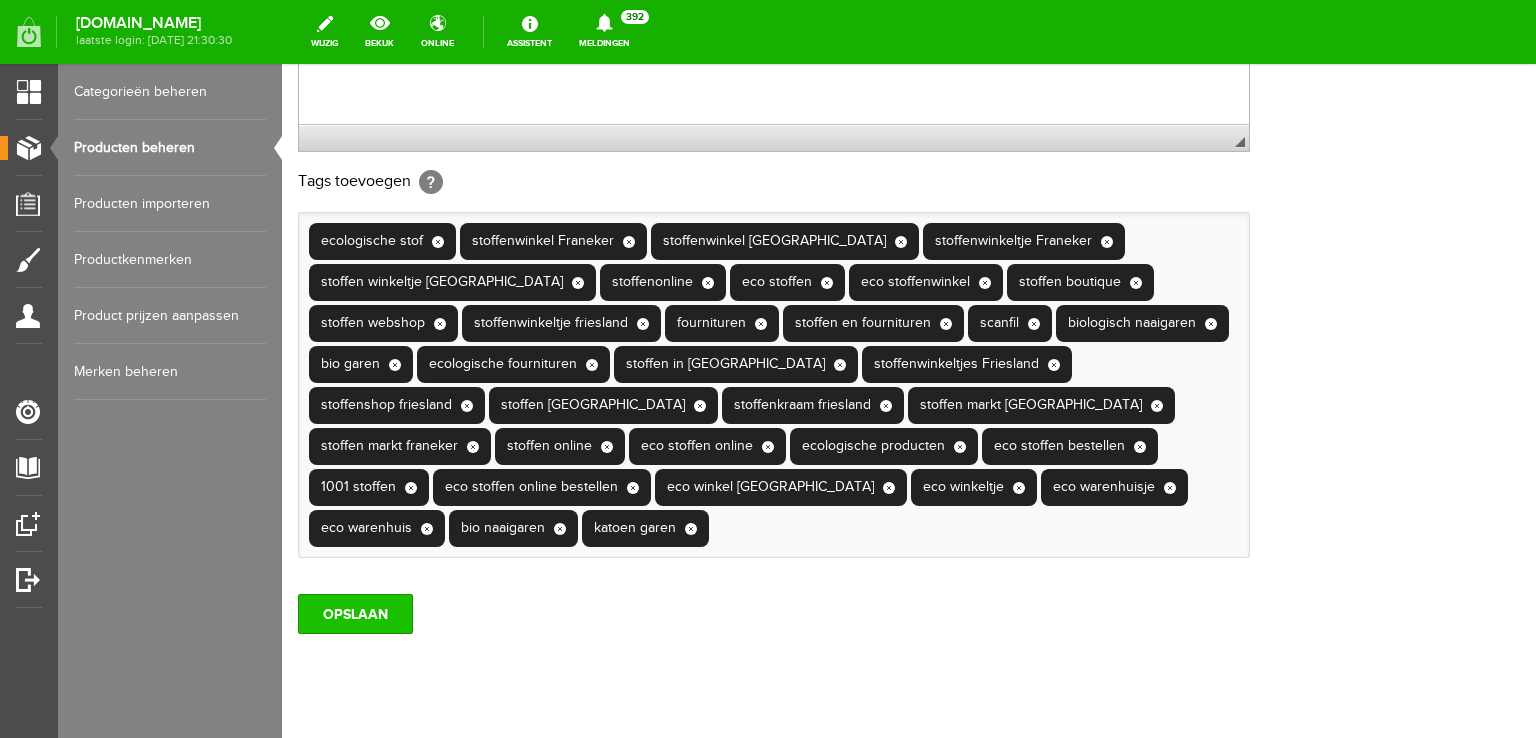 click on "OPSLAAN" at bounding box center [355, 614] 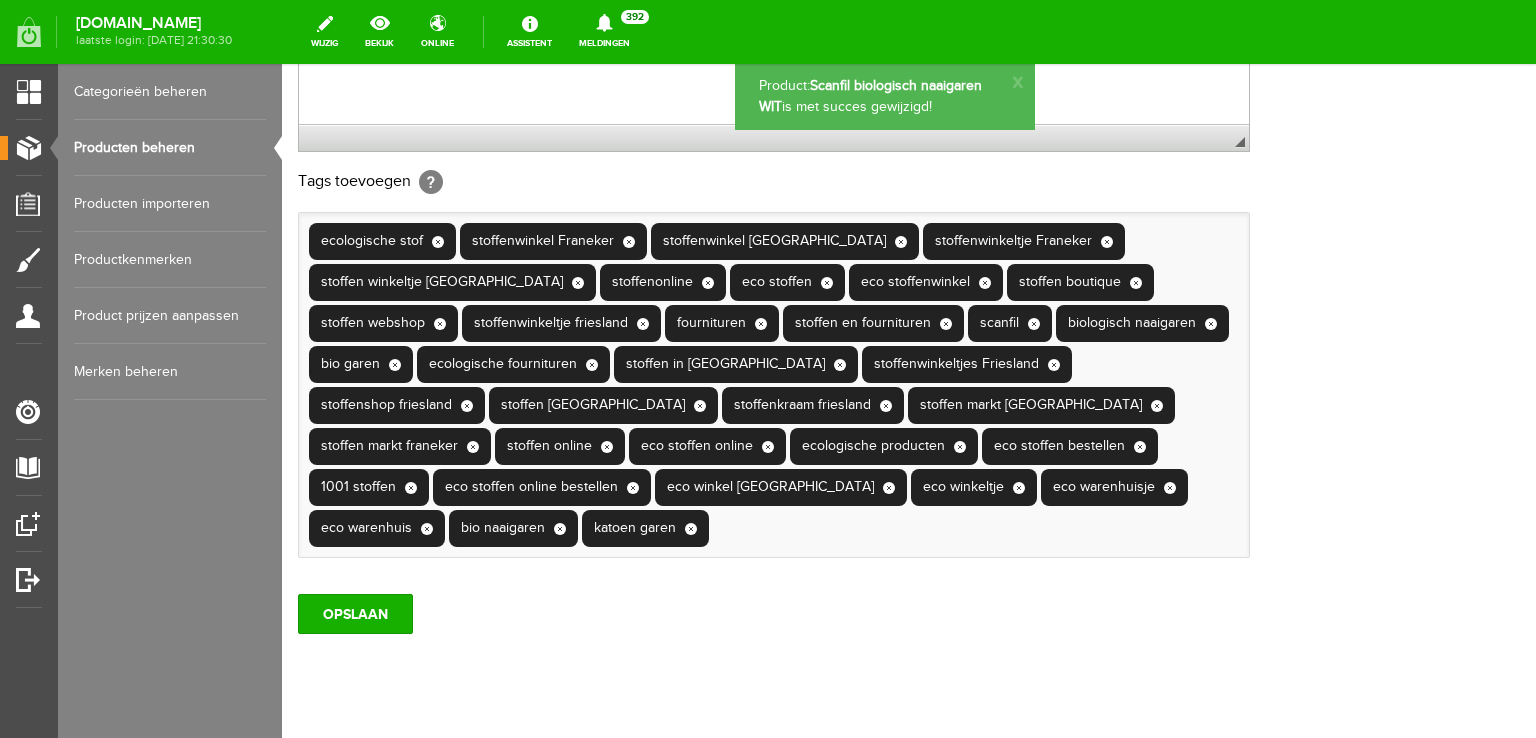 click on "Producten beheren" at bounding box center (170, 148) 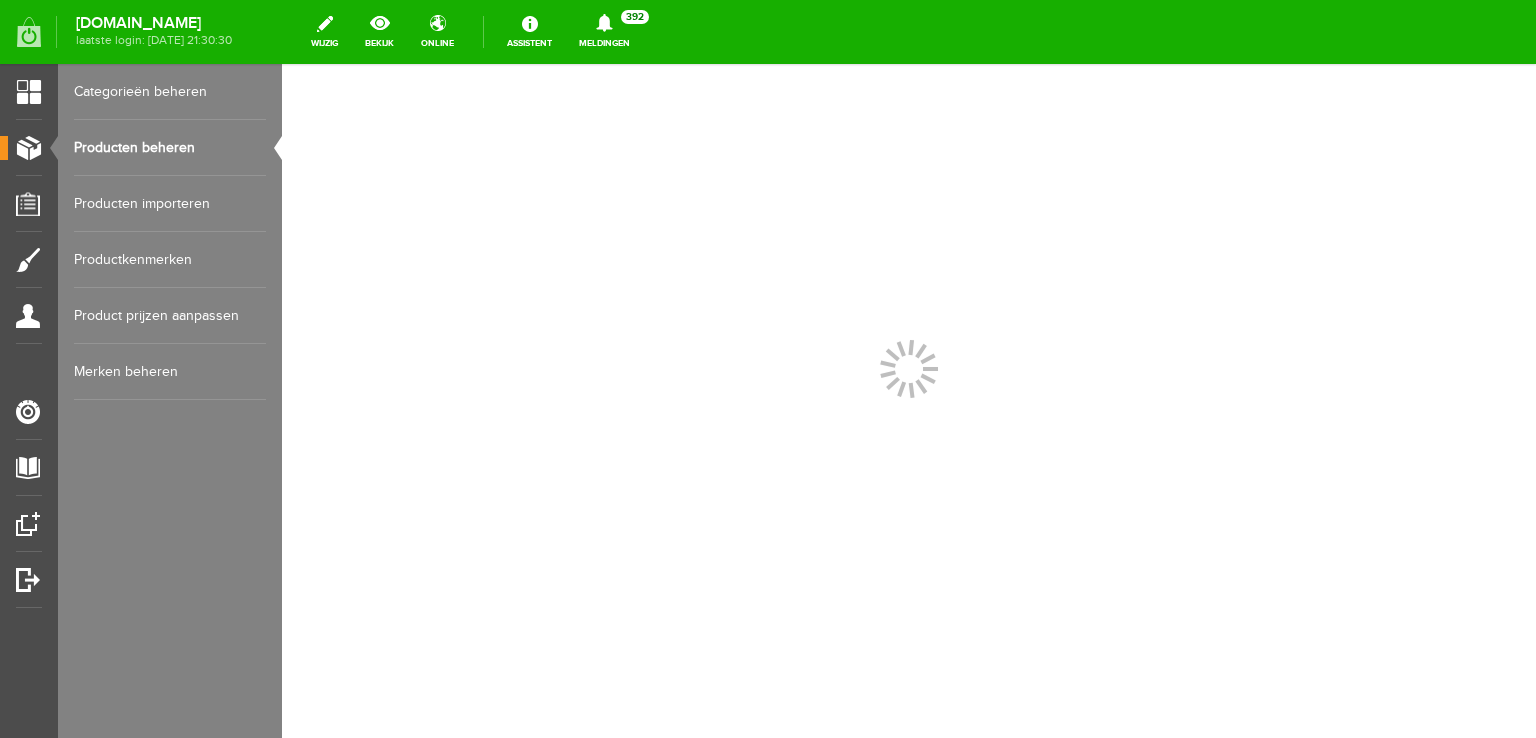 scroll, scrollTop: 0, scrollLeft: 0, axis: both 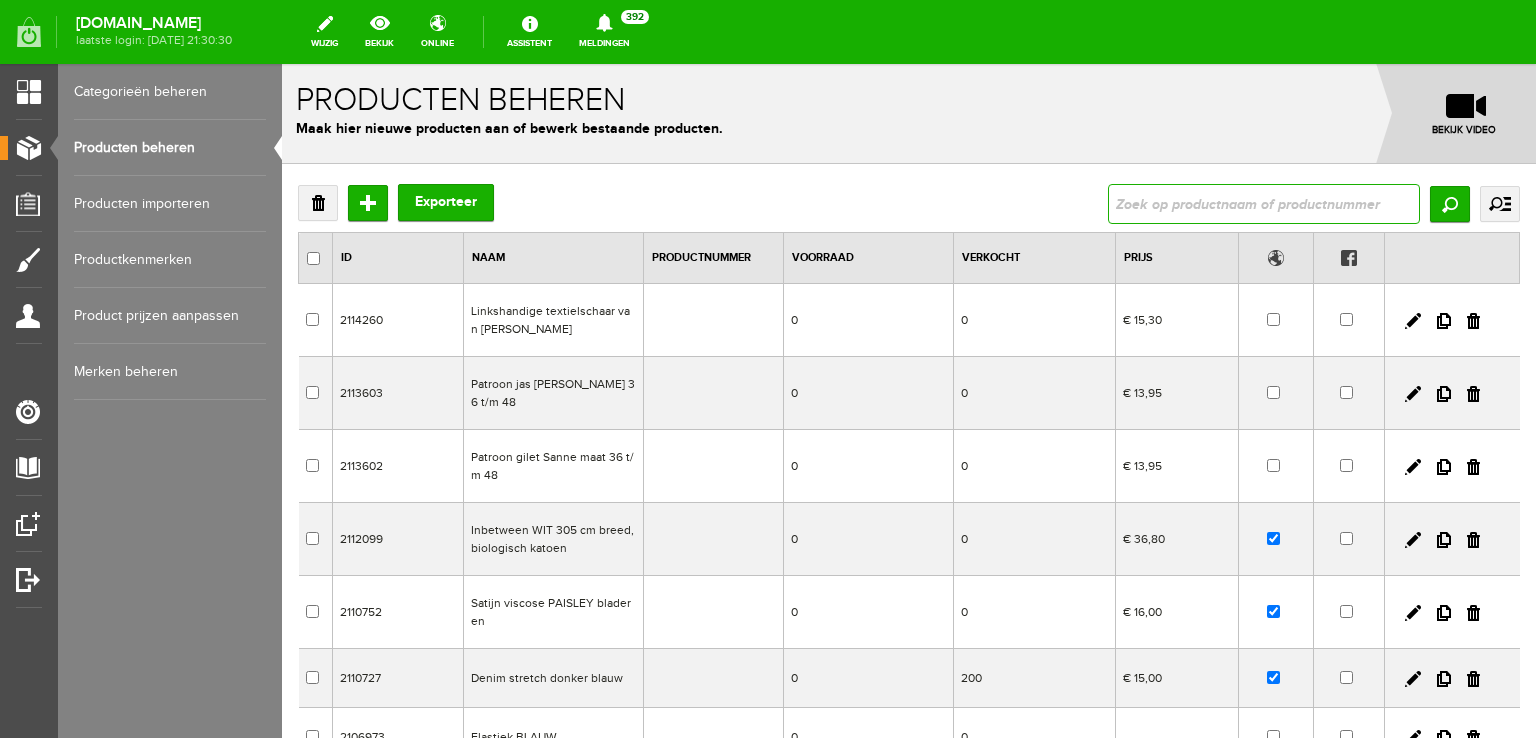 click at bounding box center [1264, 204] 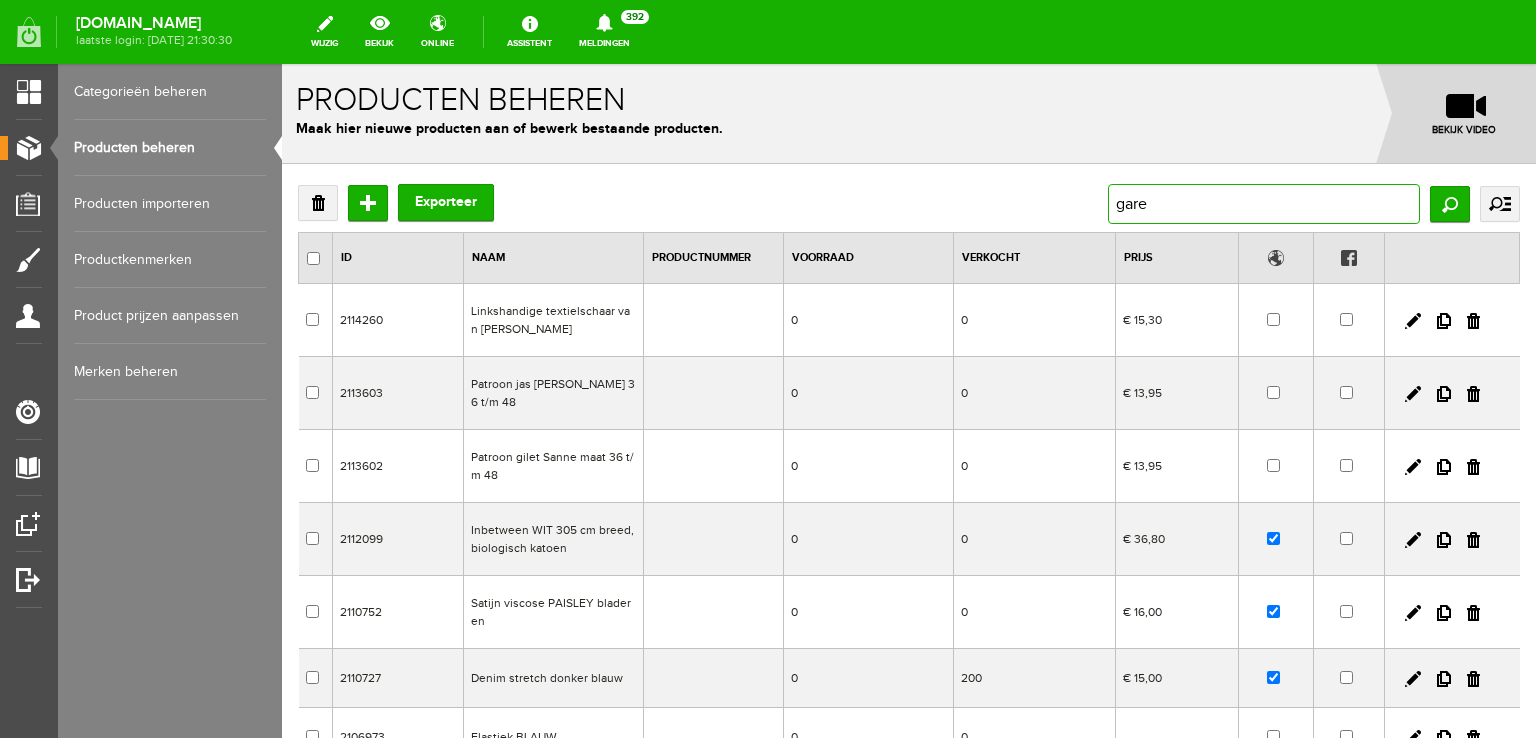 type on "garen" 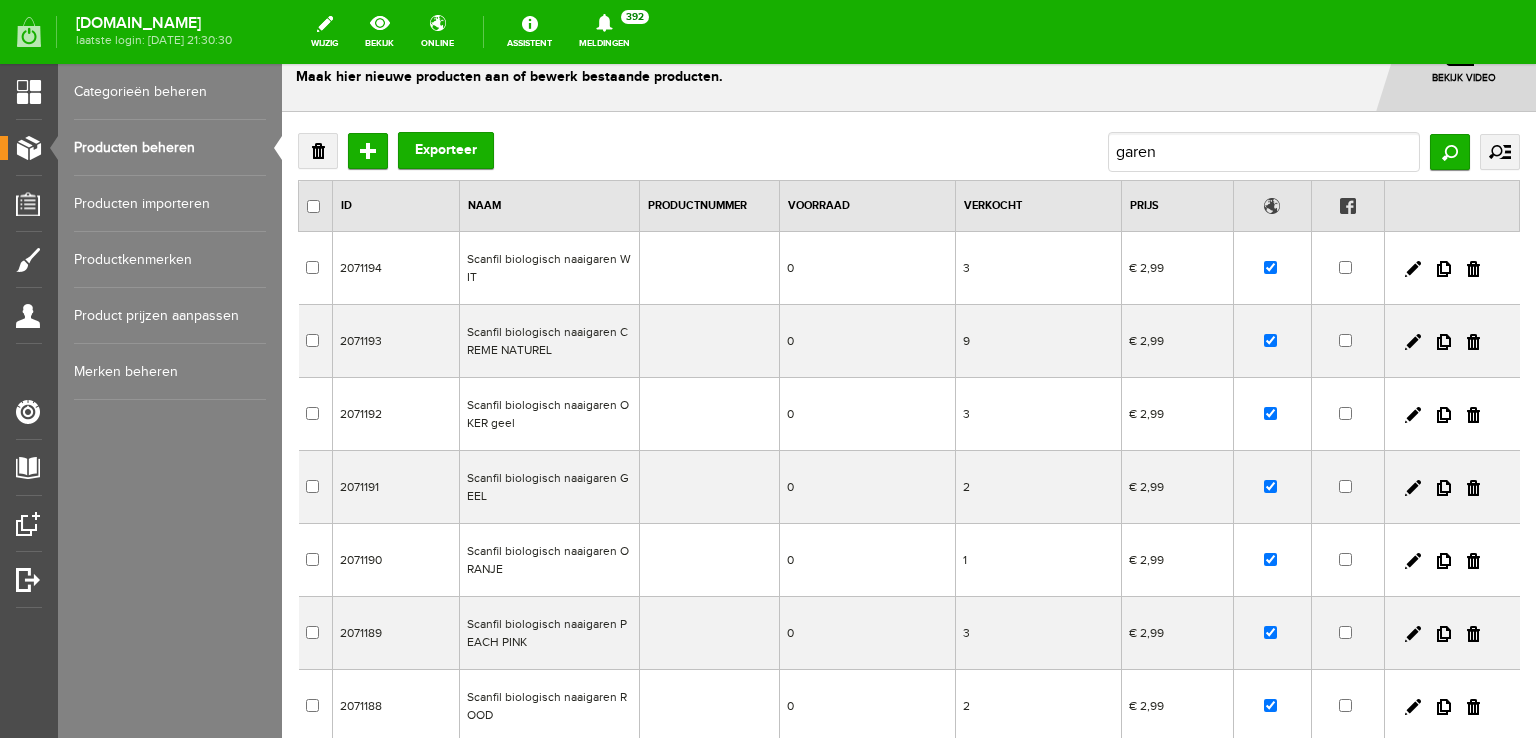 scroll, scrollTop: 100, scrollLeft: 0, axis: vertical 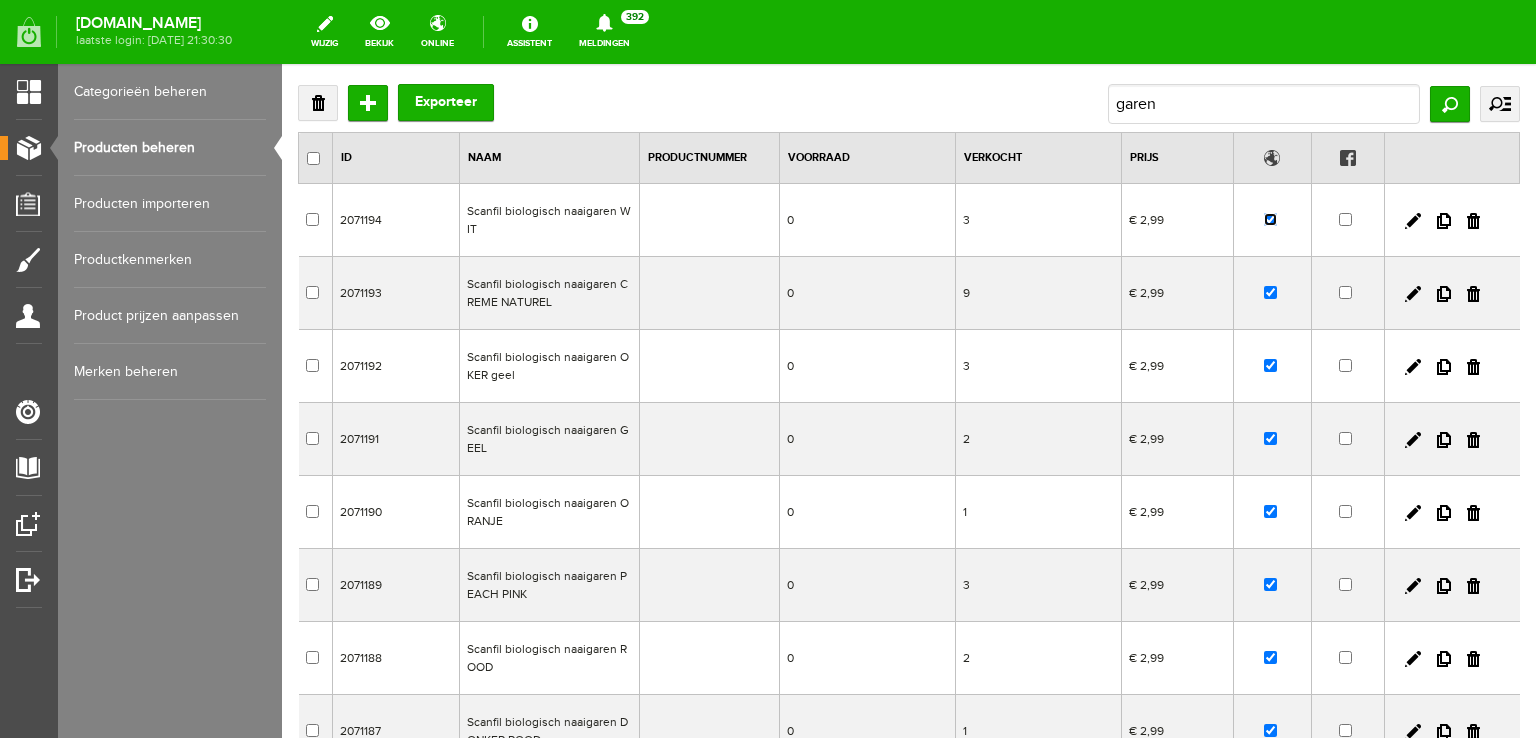 click at bounding box center (1270, 219) 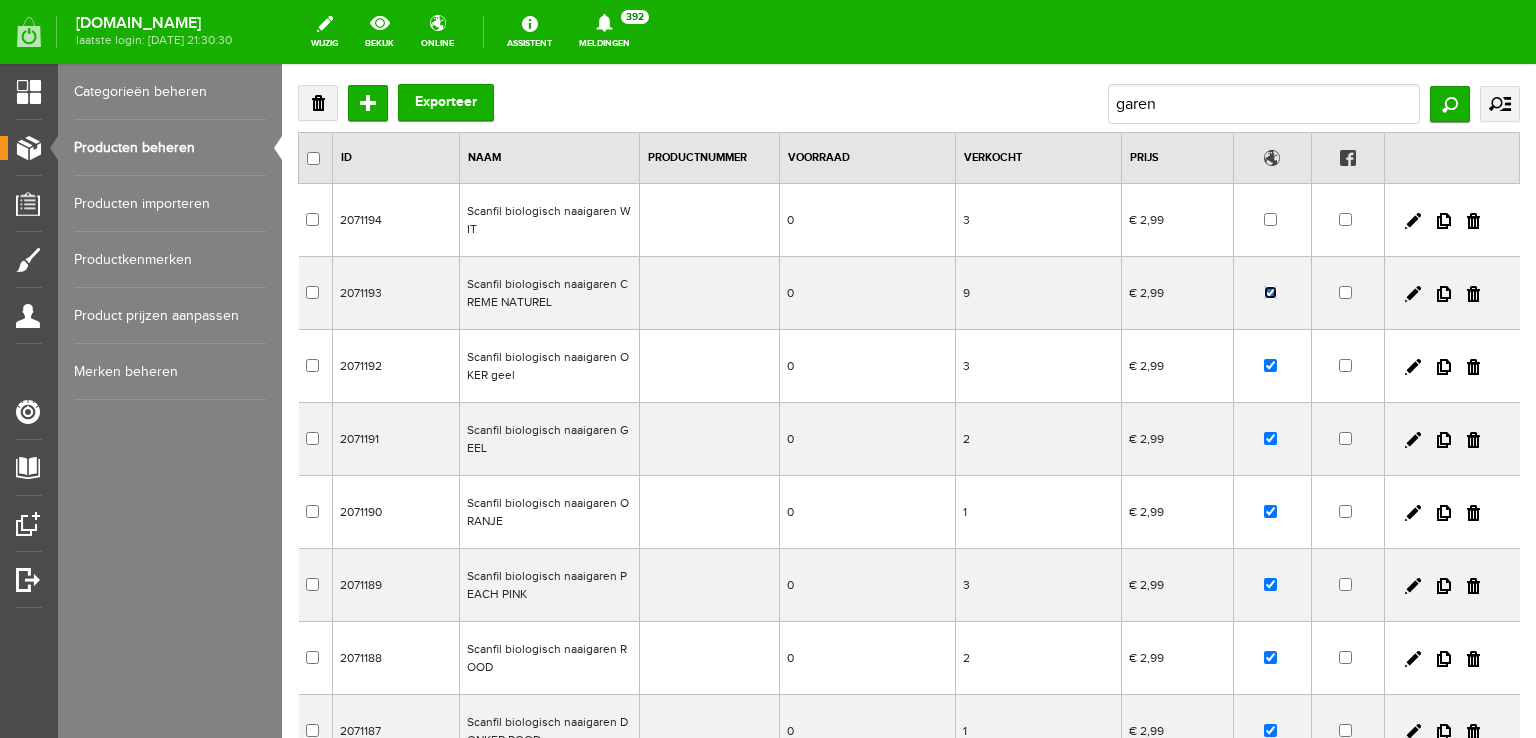 click at bounding box center (1270, 292) 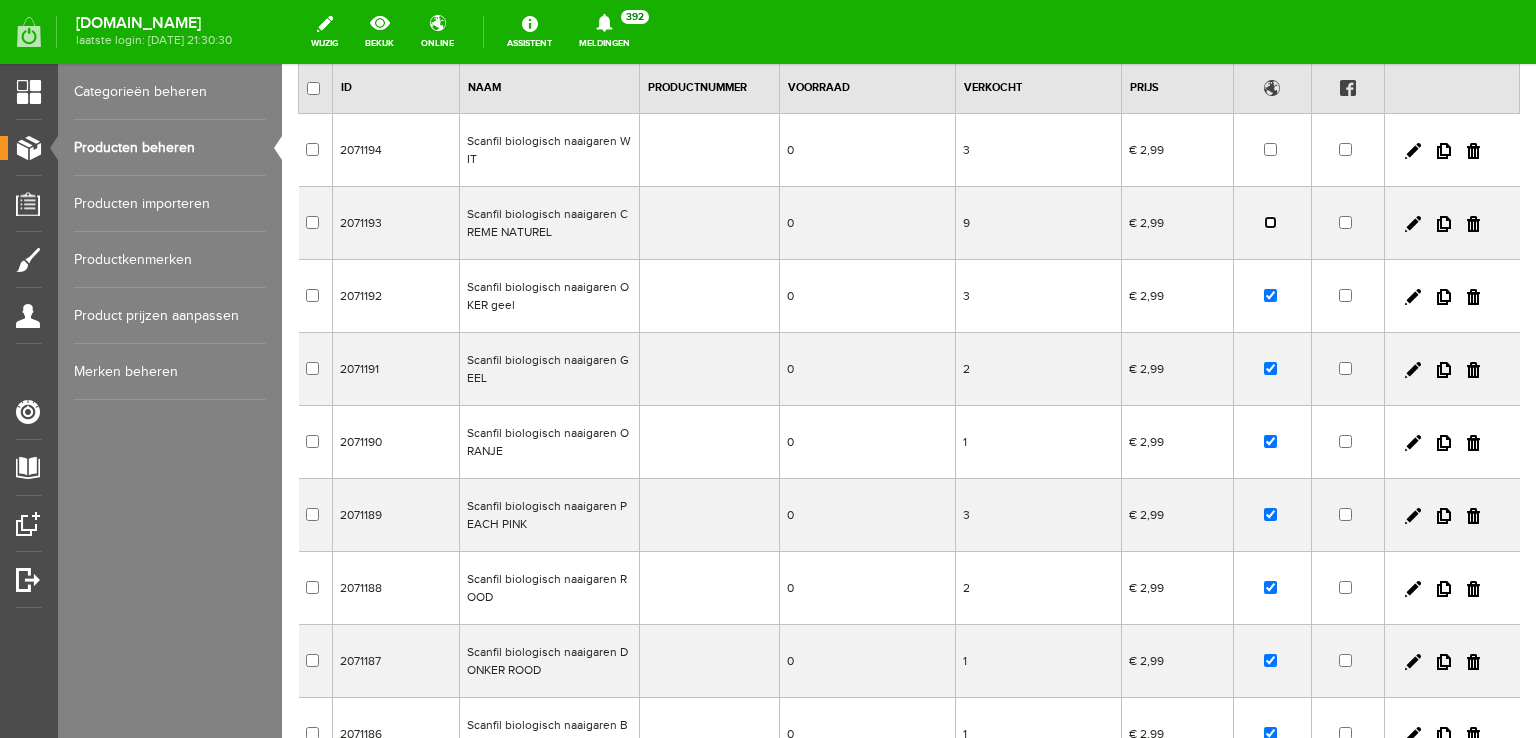 scroll, scrollTop: 200, scrollLeft: 0, axis: vertical 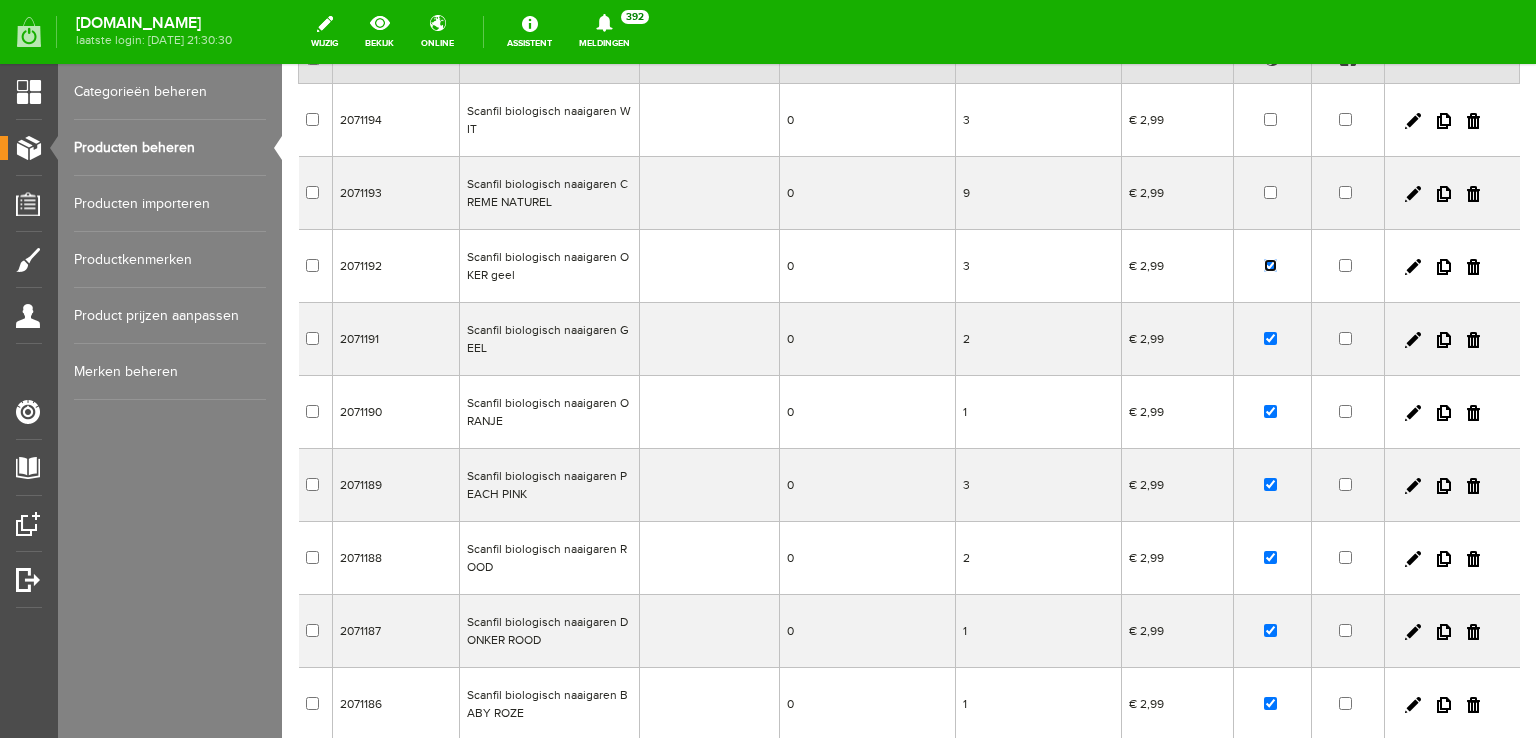 click at bounding box center (1270, 265) 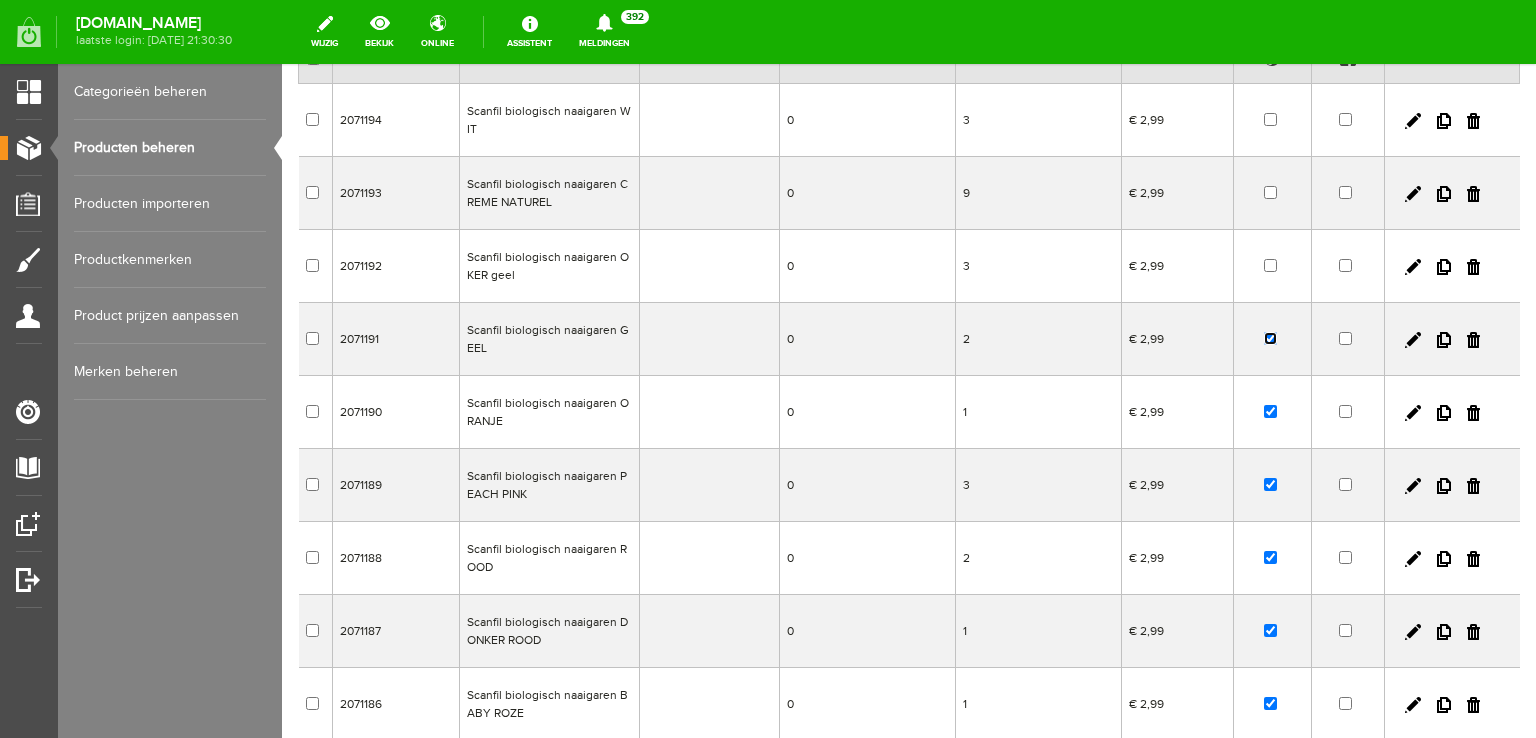click at bounding box center [1270, 338] 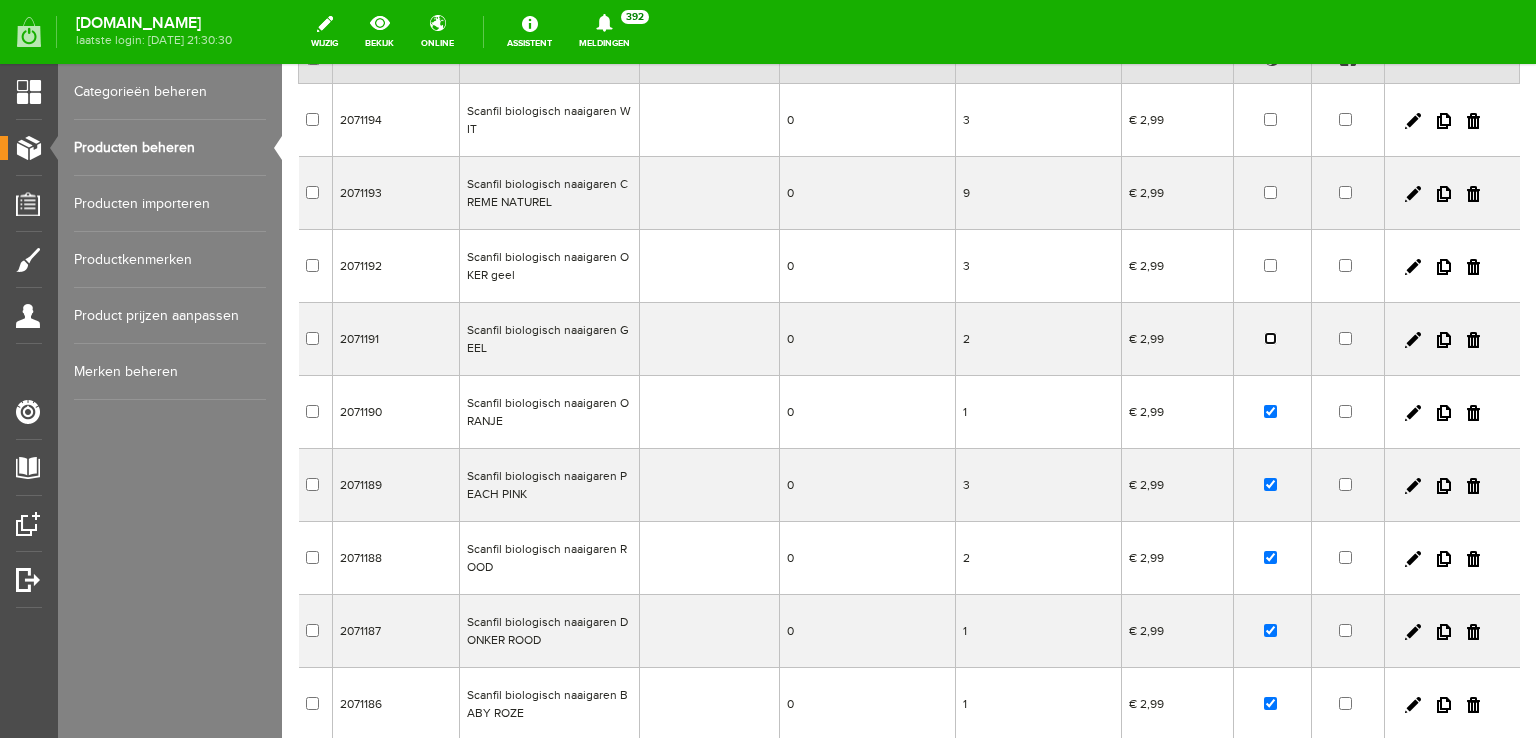 scroll, scrollTop: 300, scrollLeft: 0, axis: vertical 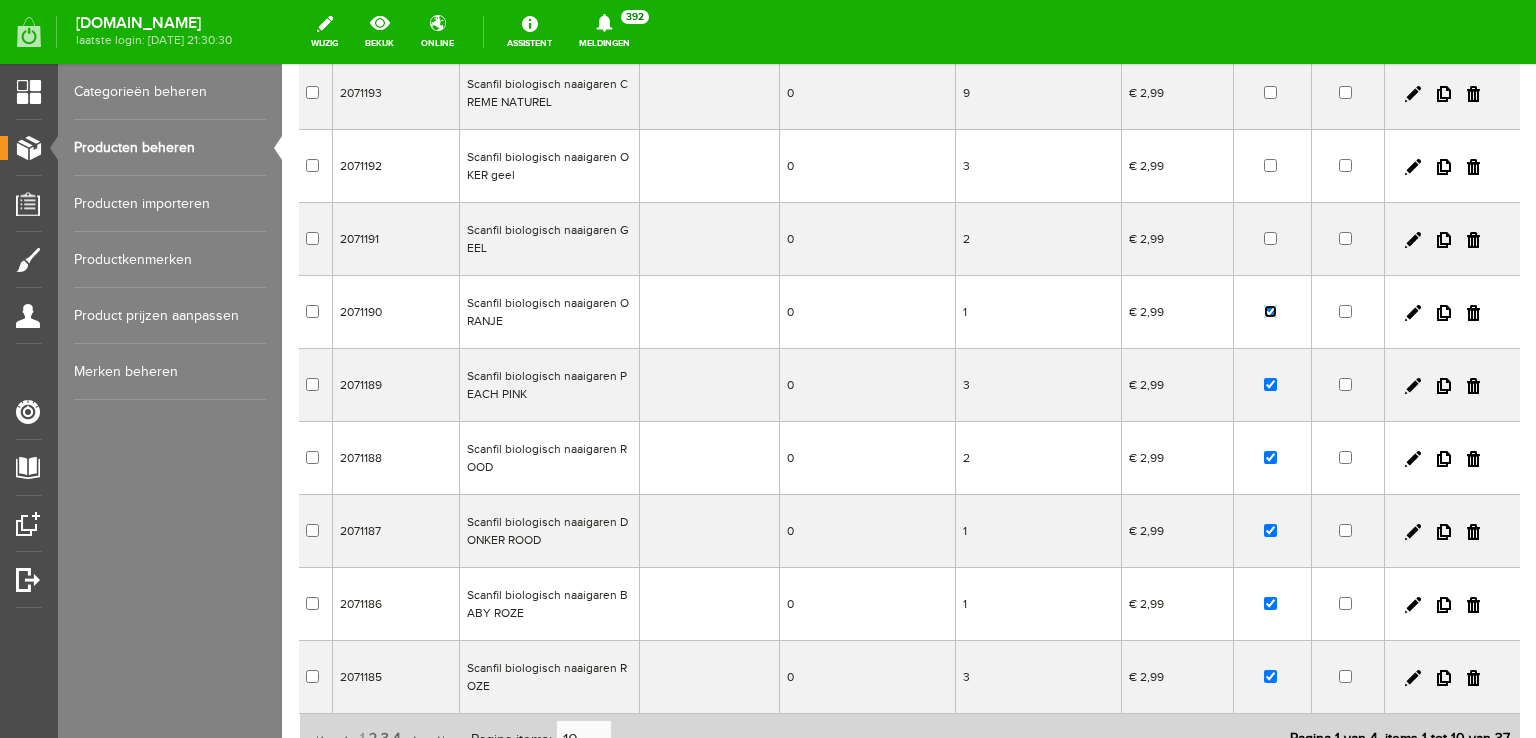 click at bounding box center [1270, 311] 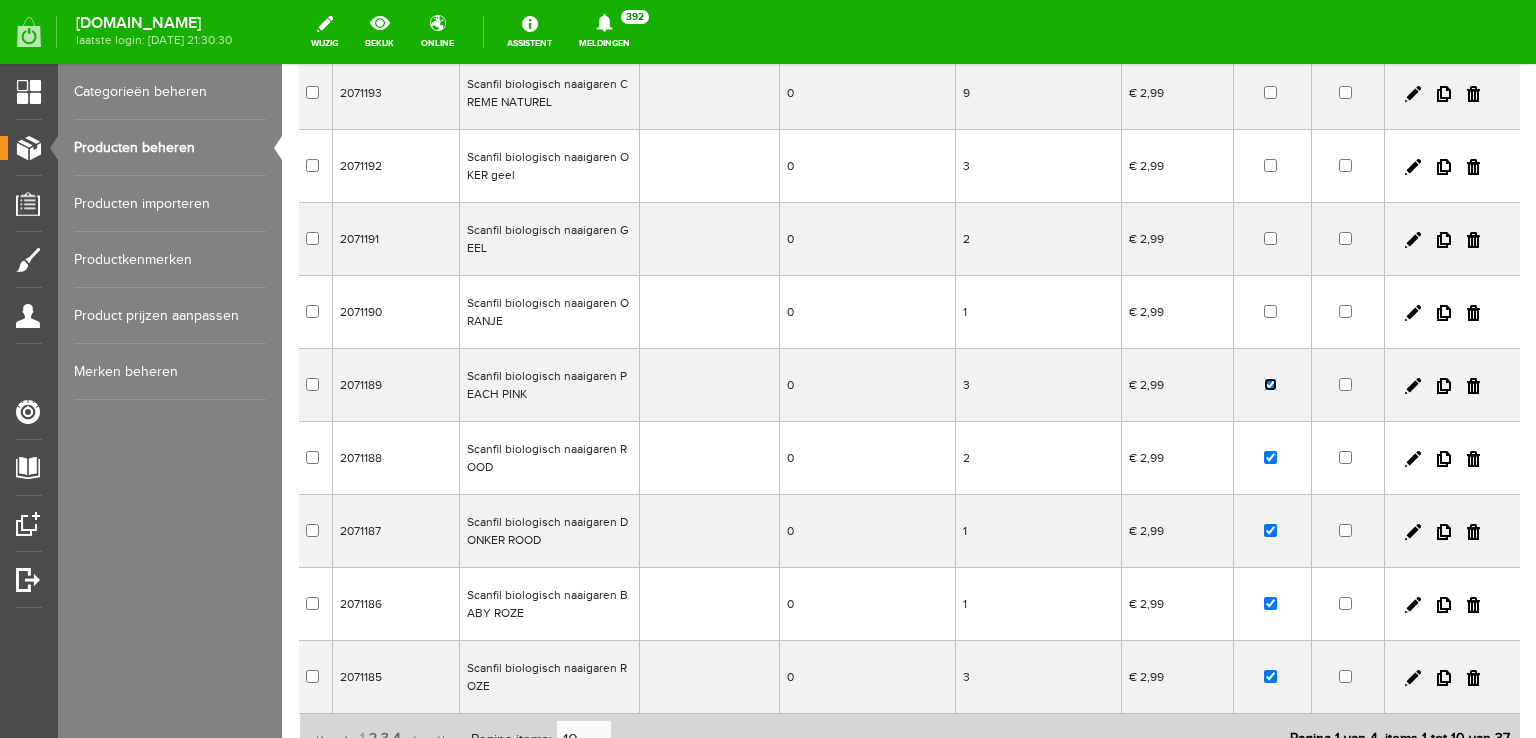 click at bounding box center [1270, 384] 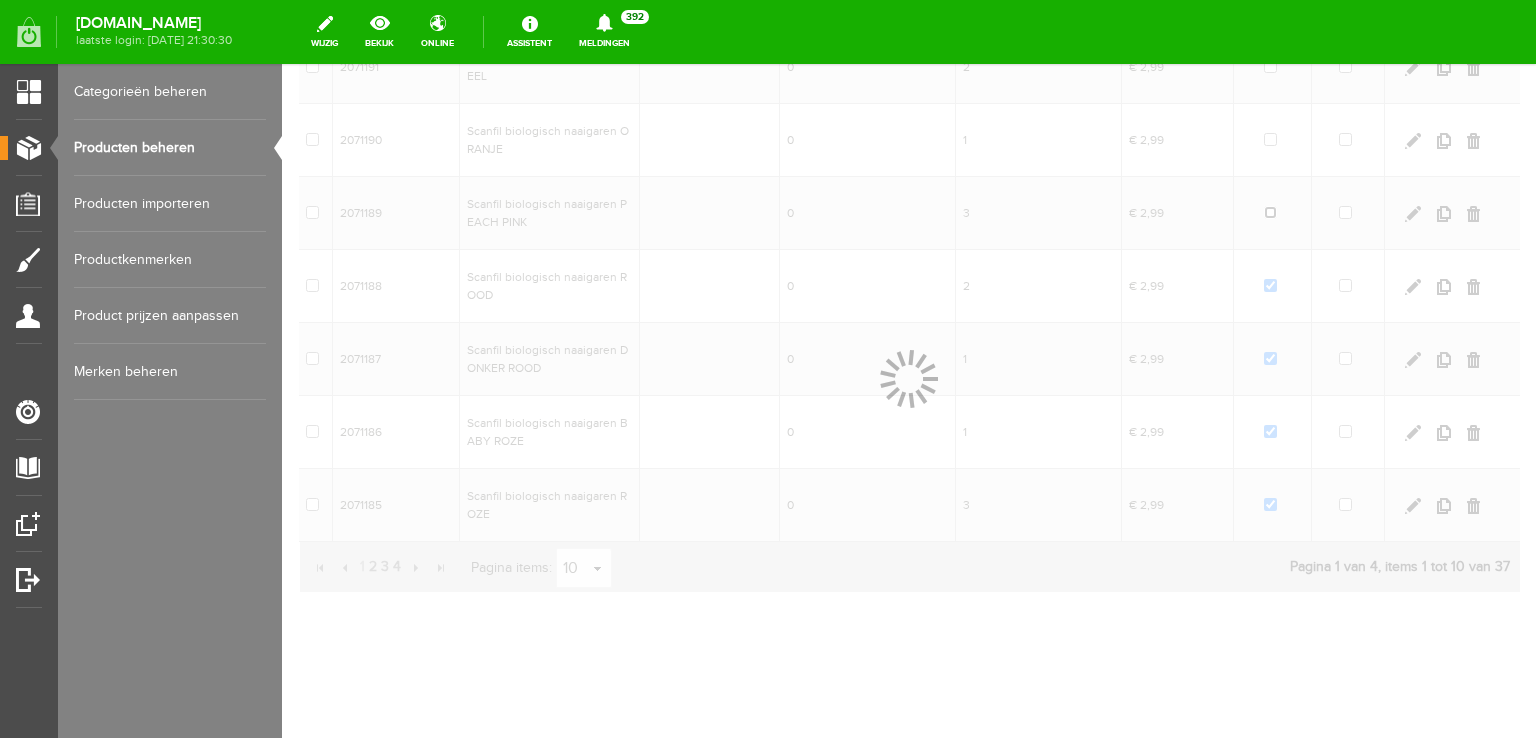 scroll, scrollTop: 474, scrollLeft: 0, axis: vertical 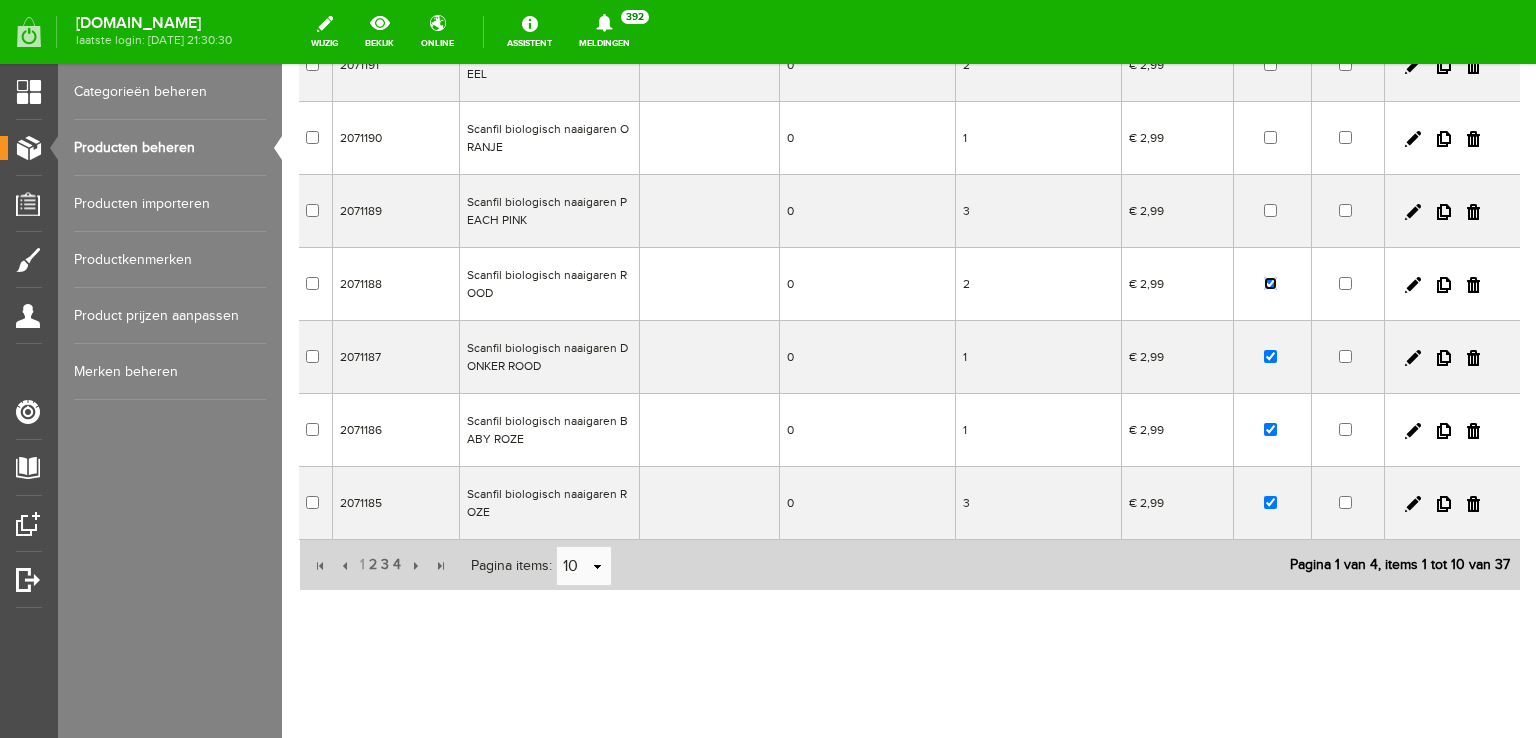 click at bounding box center [1270, 283] 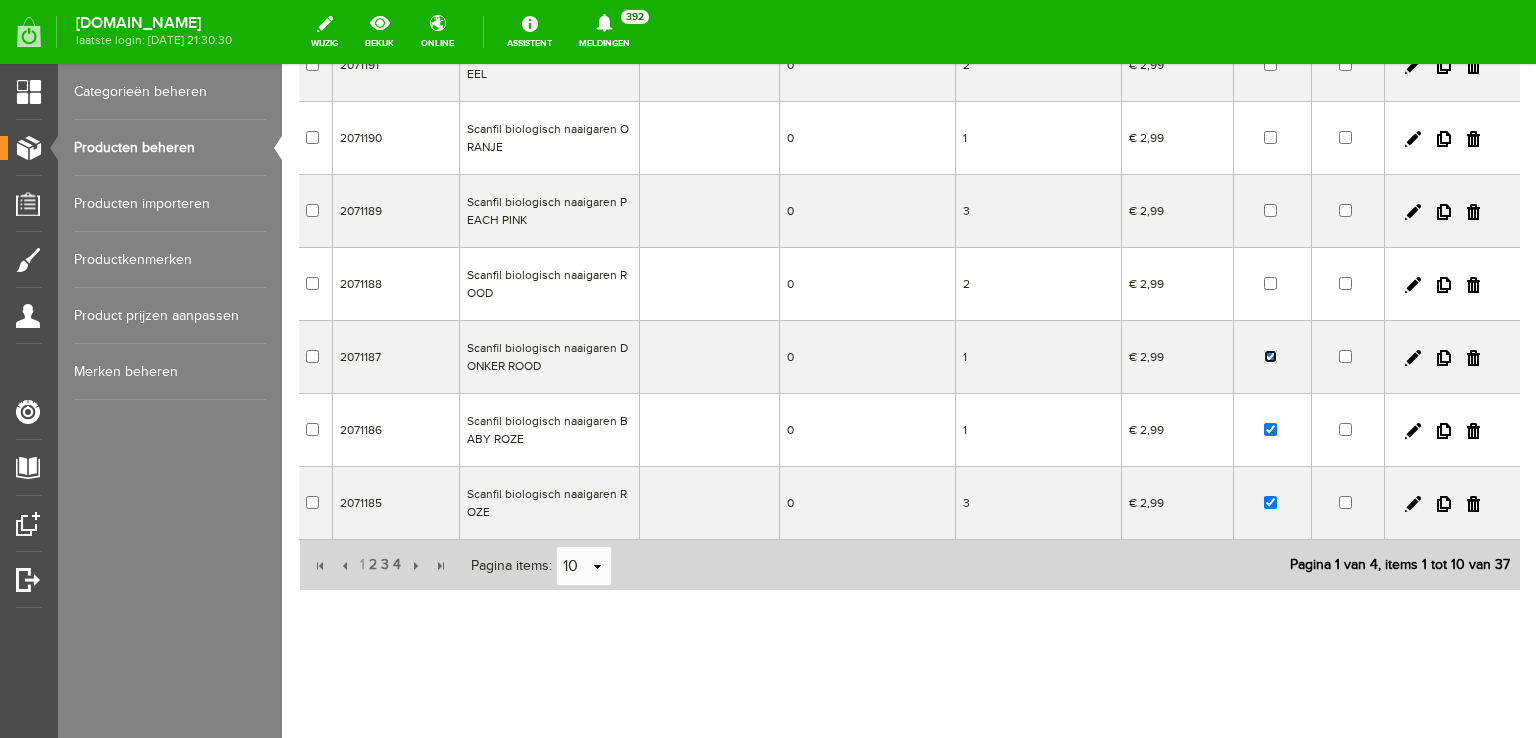 click at bounding box center [1270, 356] 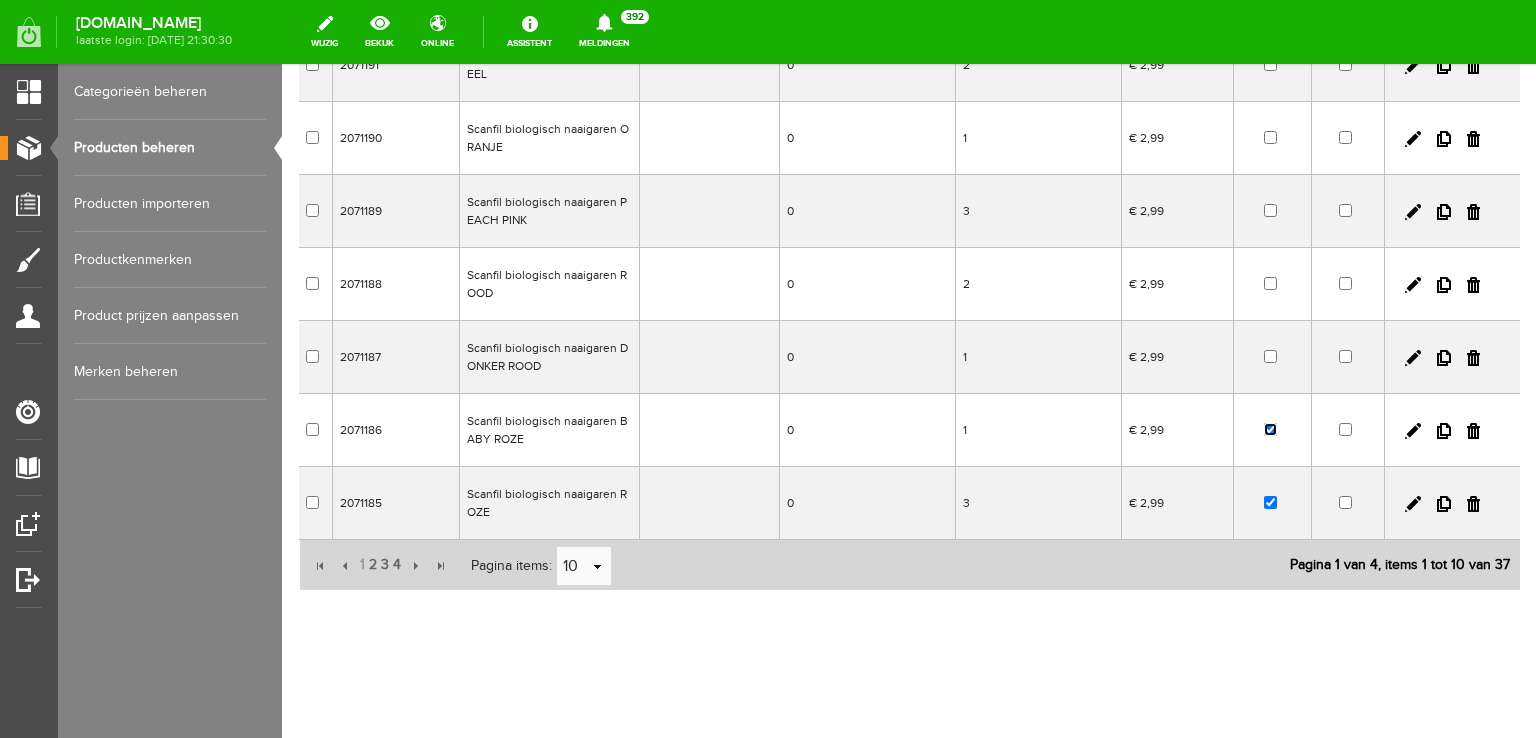 click at bounding box center [1270, 429] 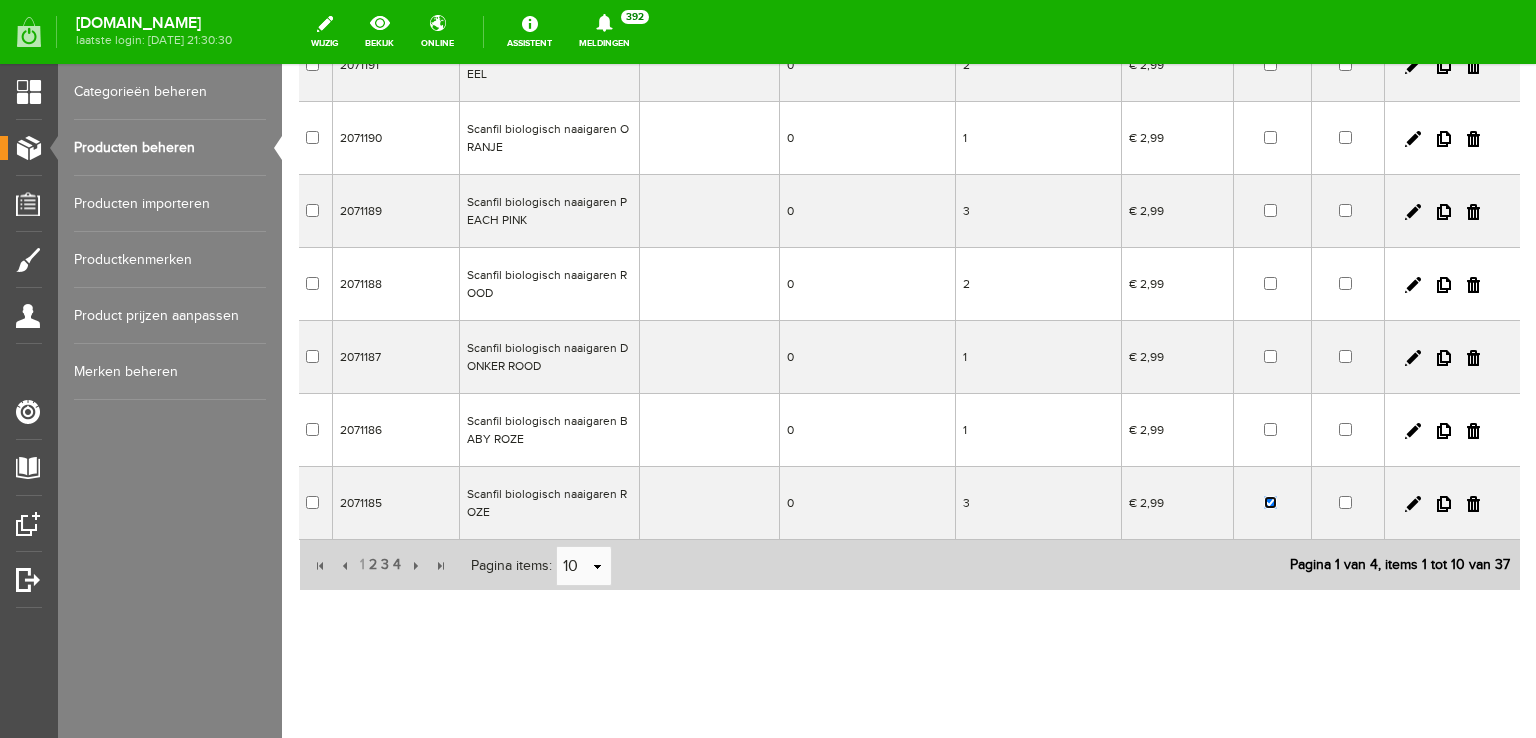 click at bounding box center [1270, 502] 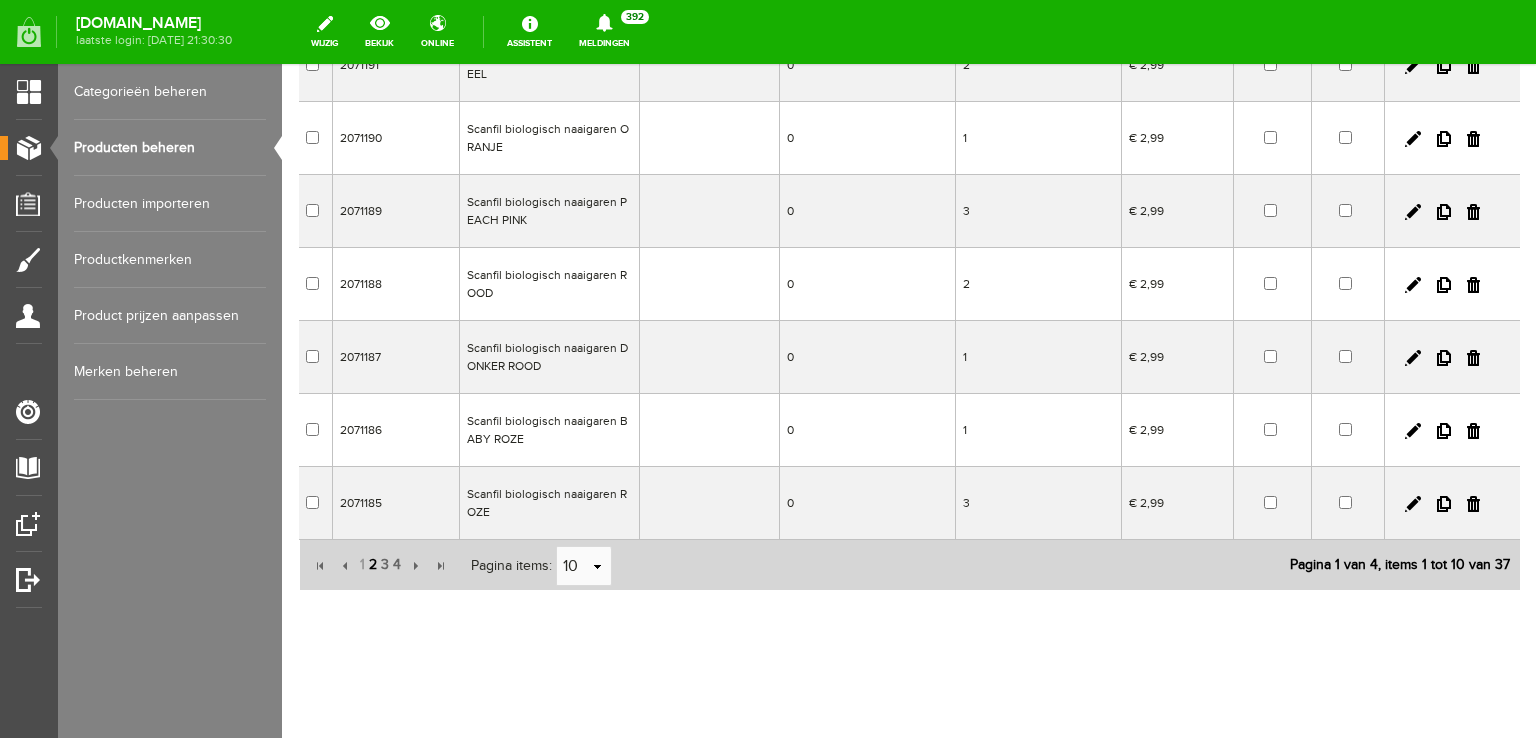 click on "2" at bounding box center [373, 565] 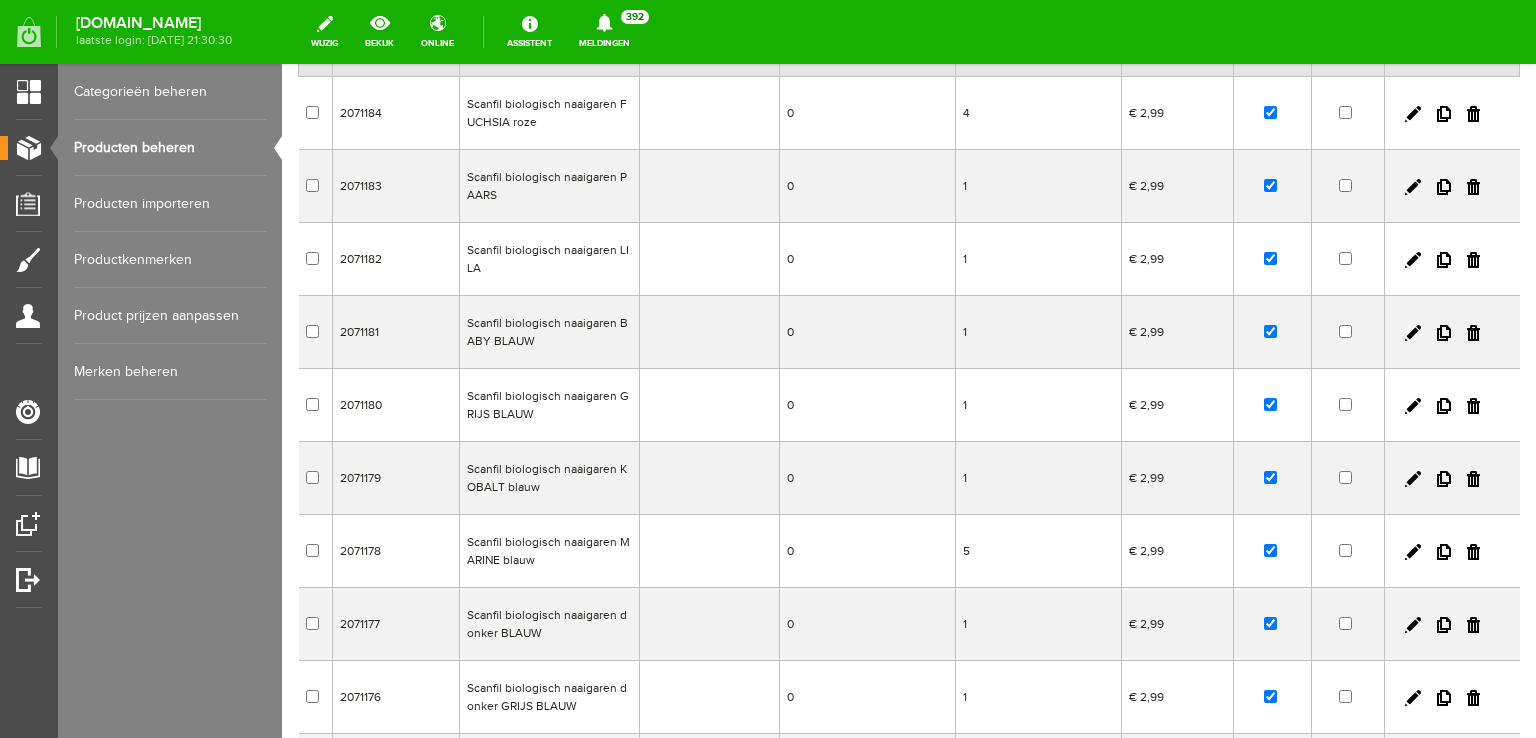 scroll, scrollTop: 174, scrollLeft: 0, axis: vertical 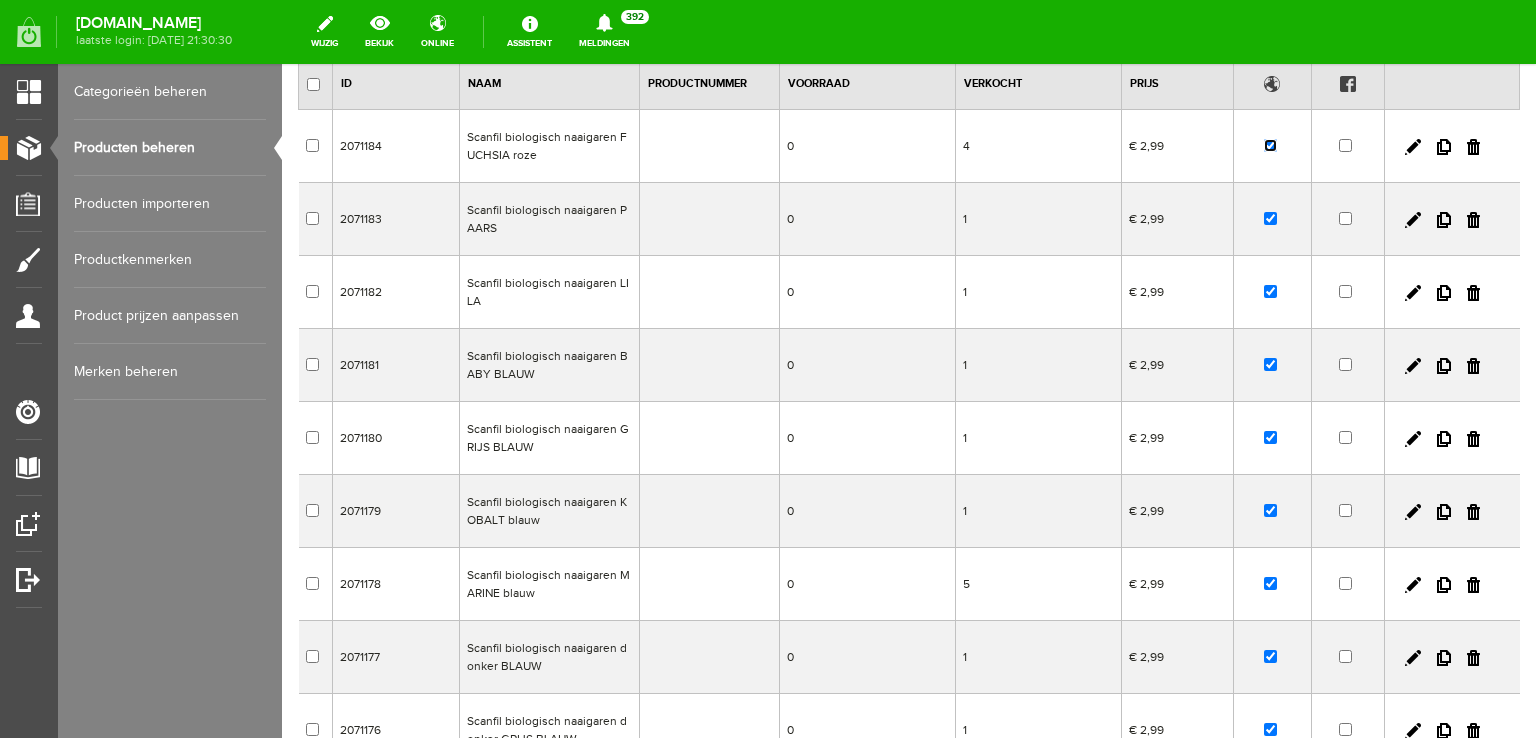 click at bounding box center (1270, 145) 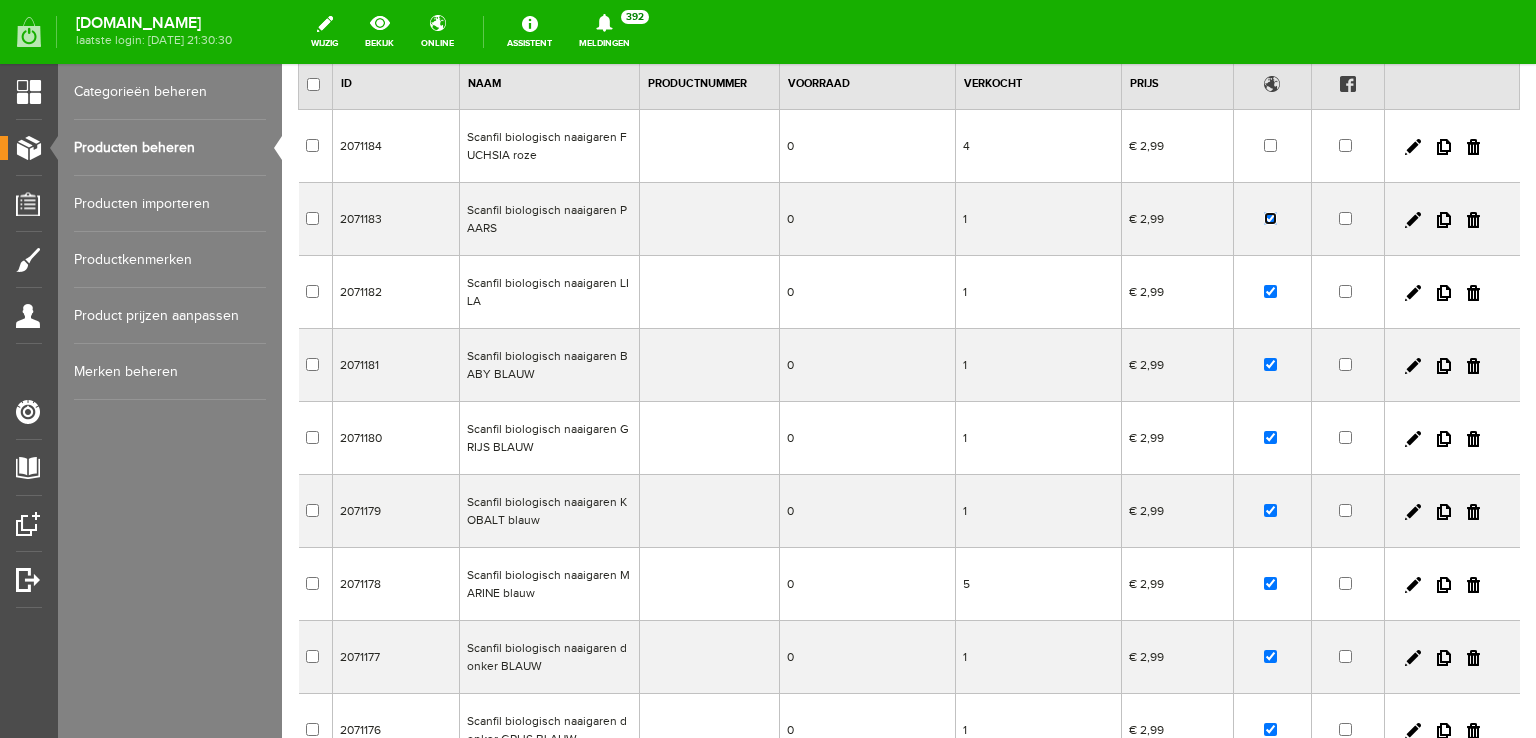 click at bounding box center (1270, 218) 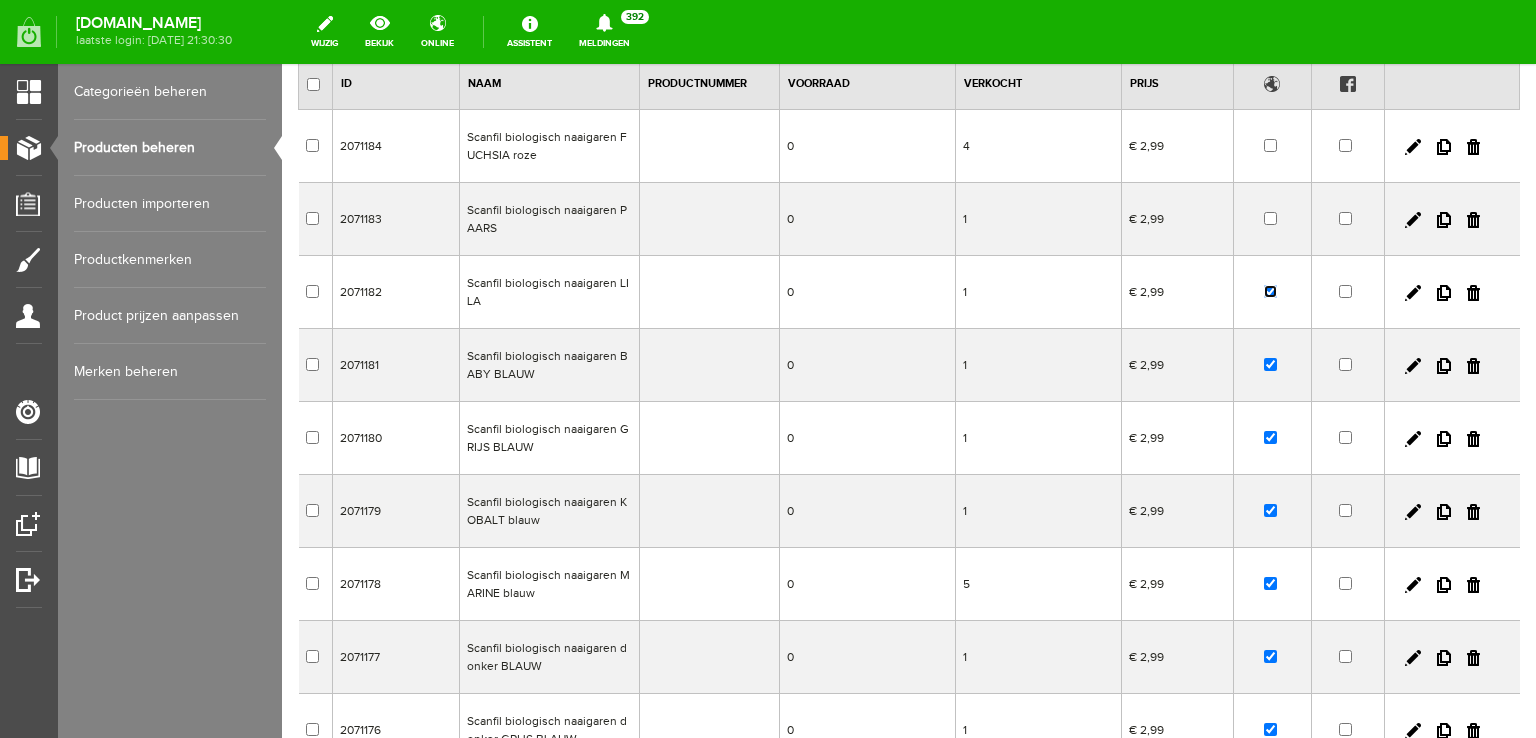 click at bounding box center (1270, 291) 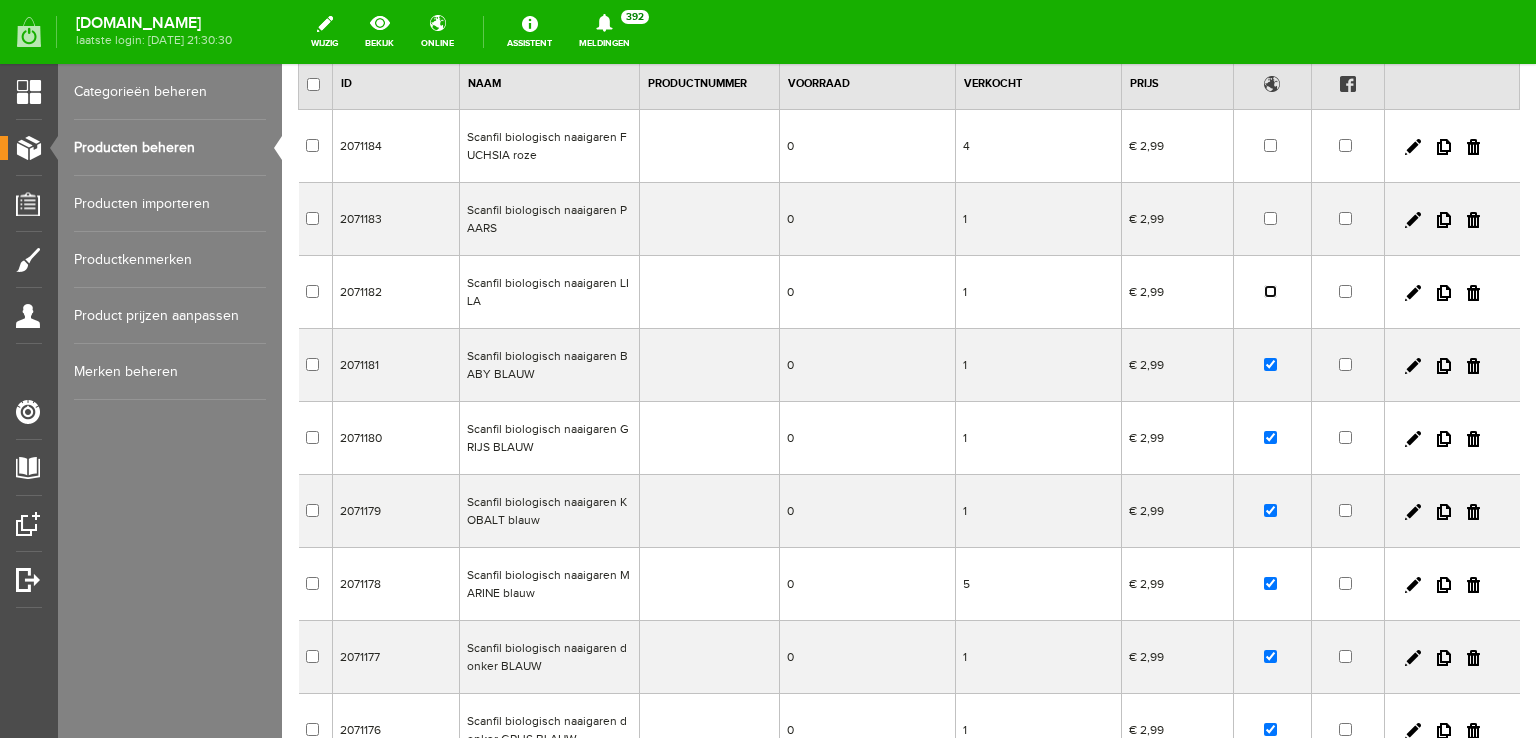 scroll, scrollTop: 274, scrollLeft: 0, axis: vertical 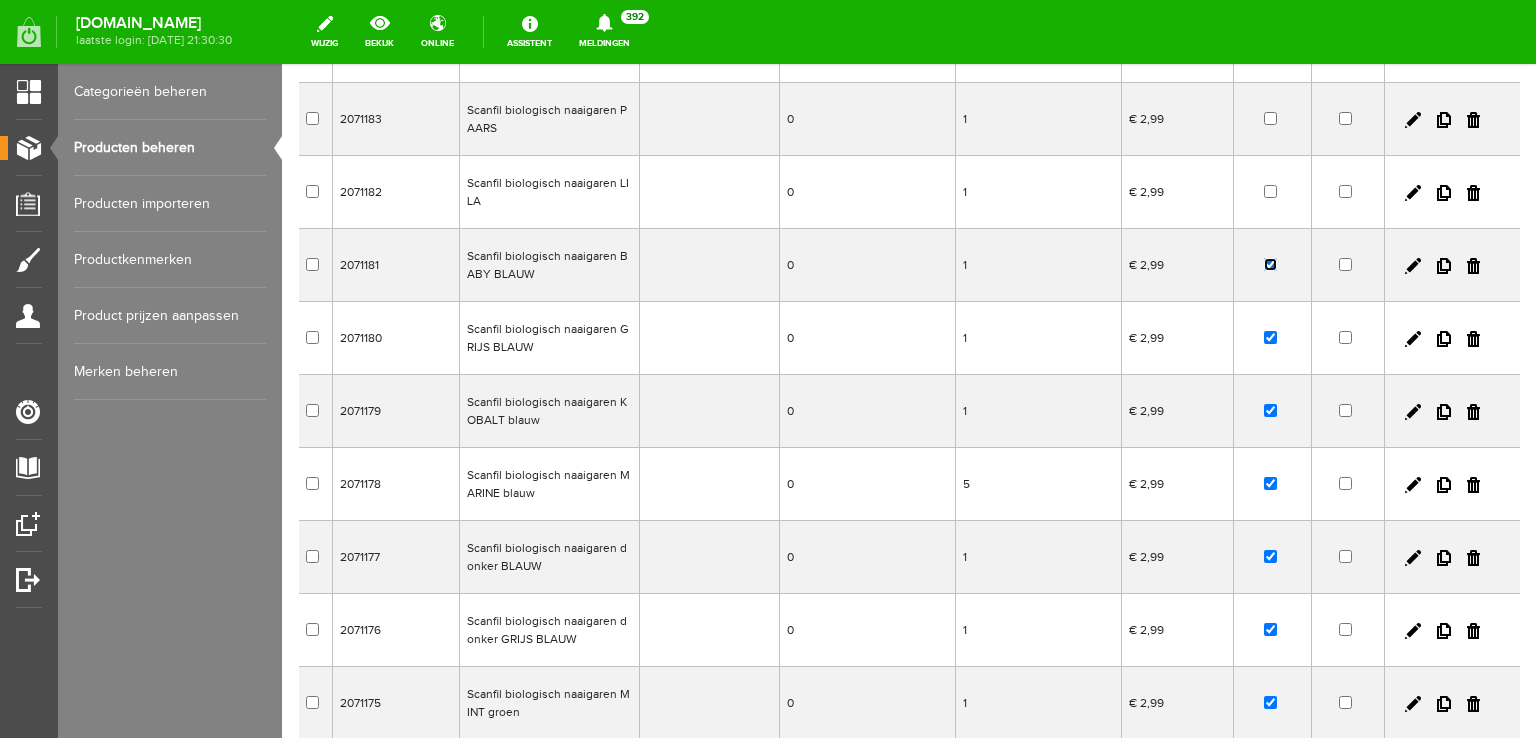 click at bounding box center (1270, 264) 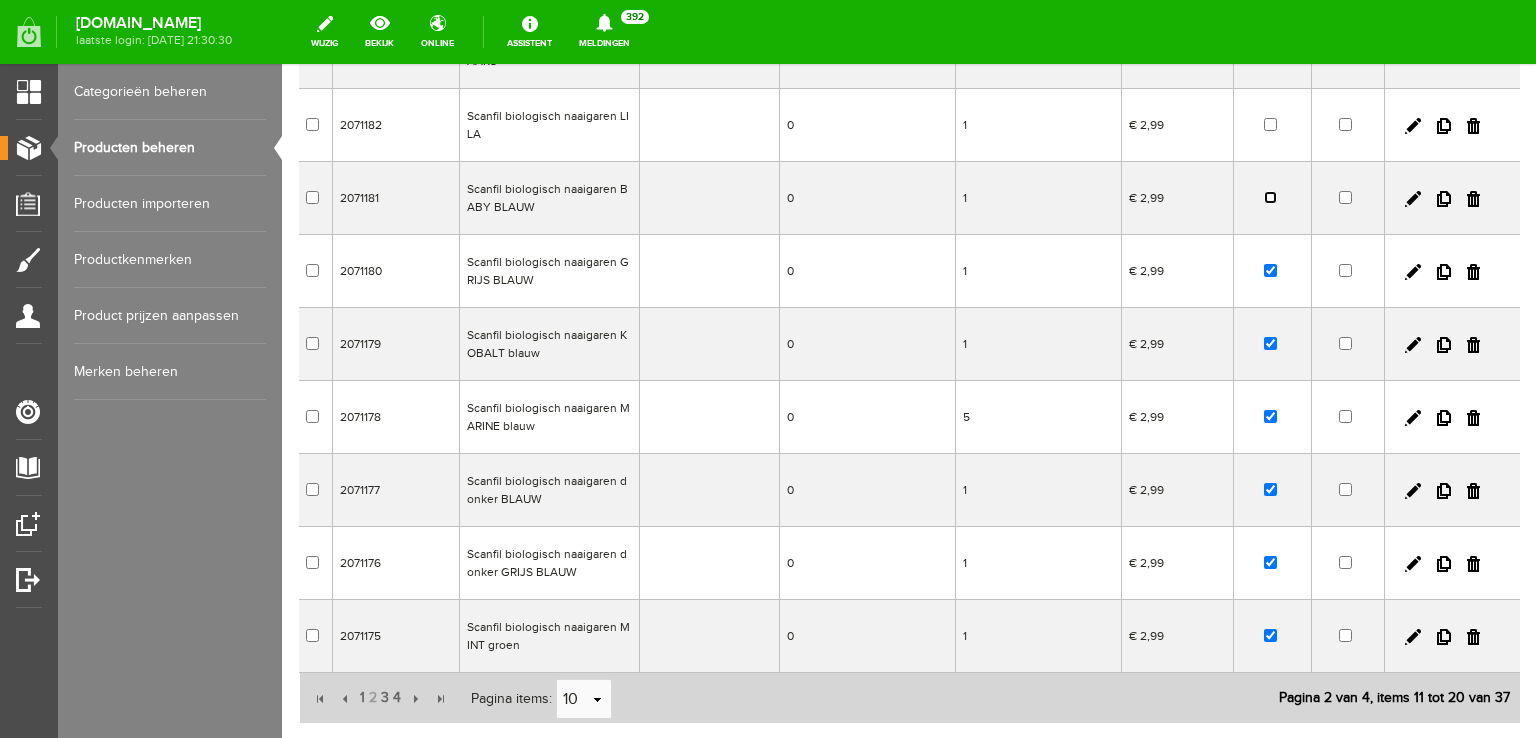 scroll, scrollTop: 374, scrollLeft: 0, axis: vertical 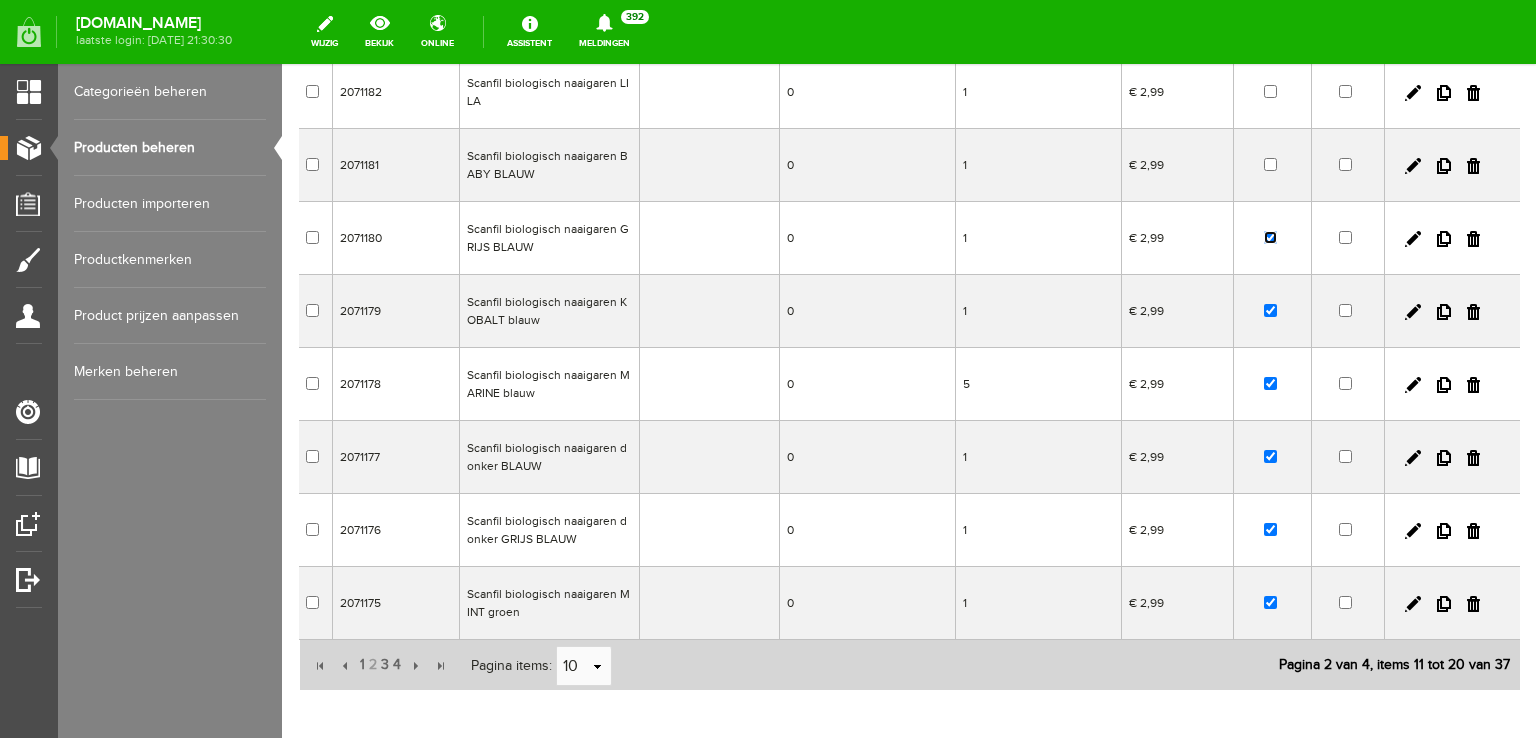 click at bounding box center (1270, 237) 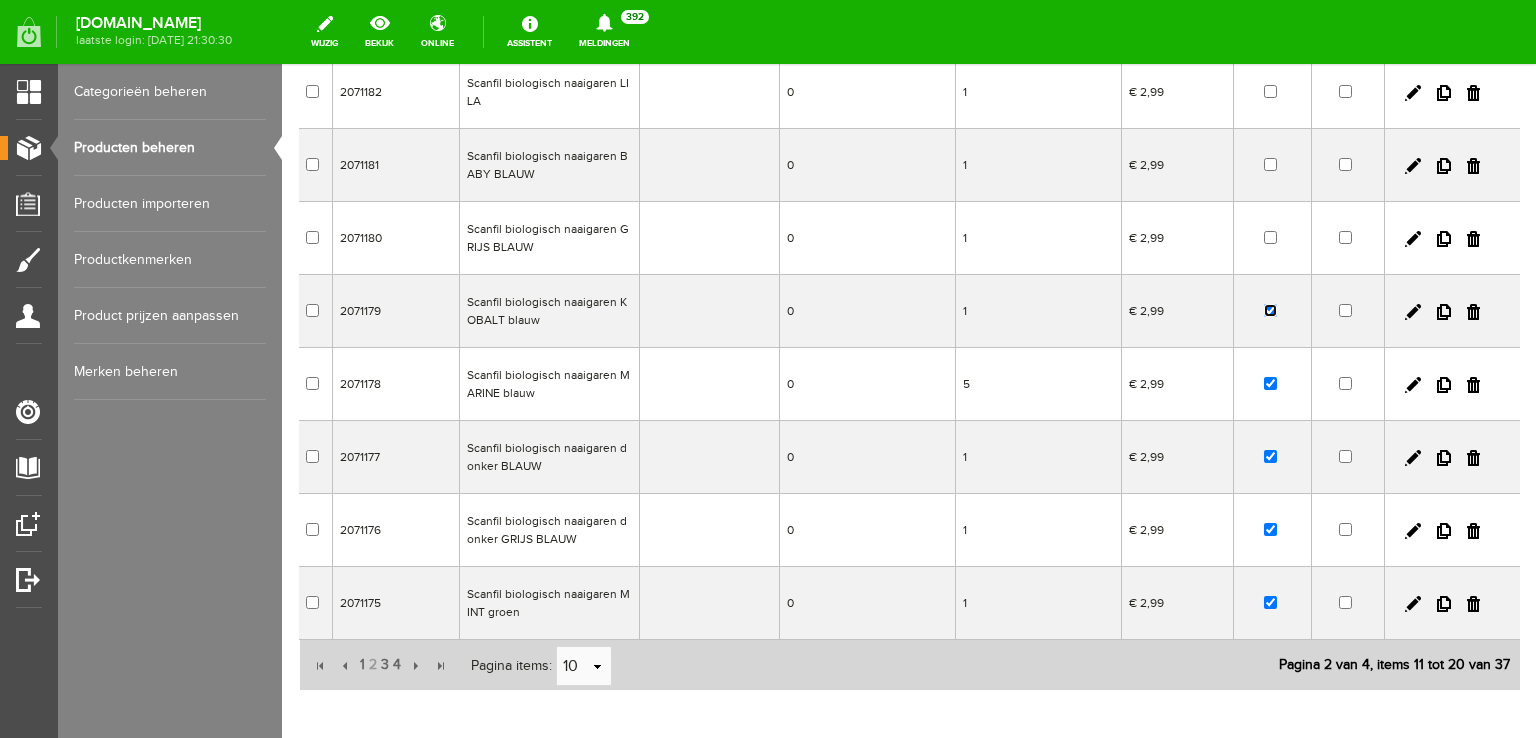 click at bounding box center (1270, 310) 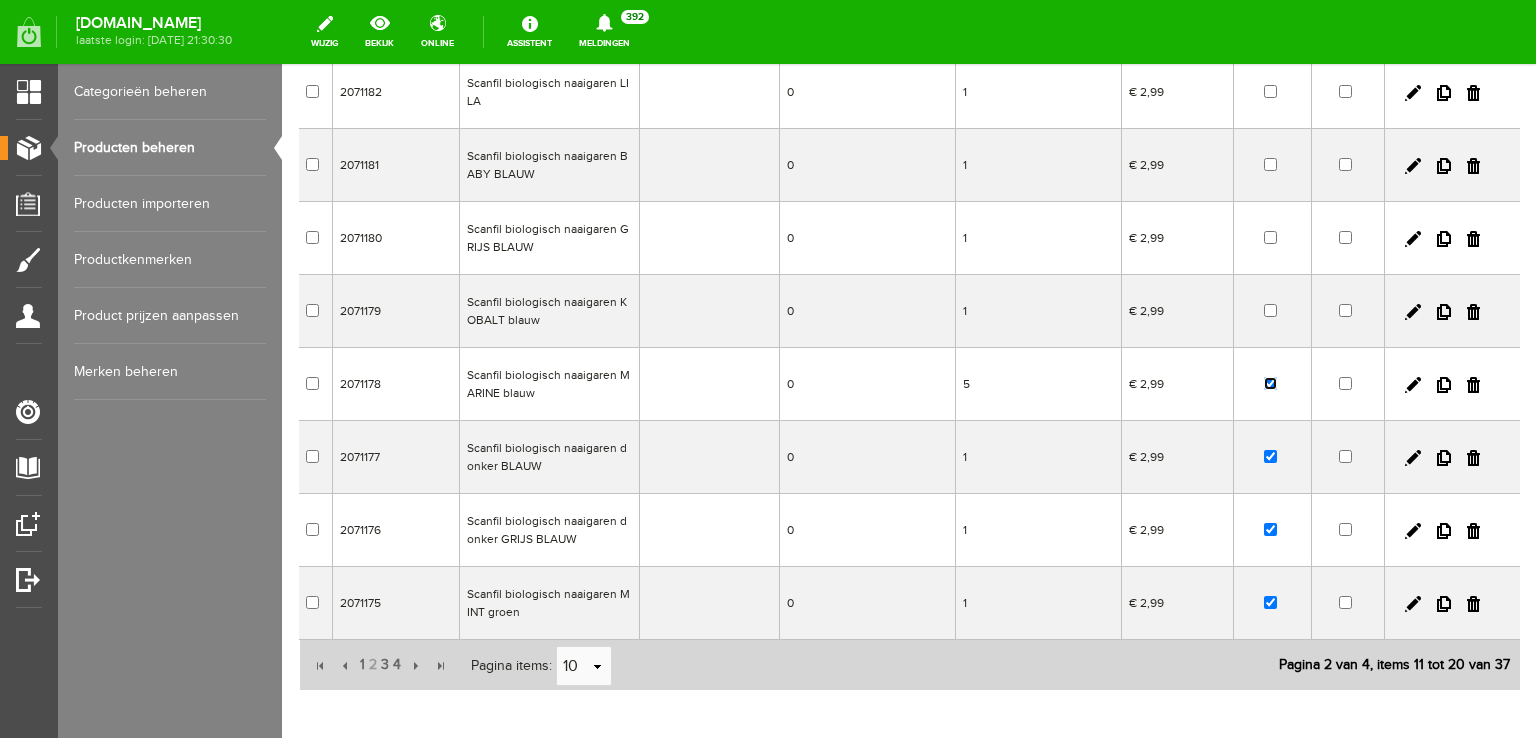 click at bounding box center [1270, 383] 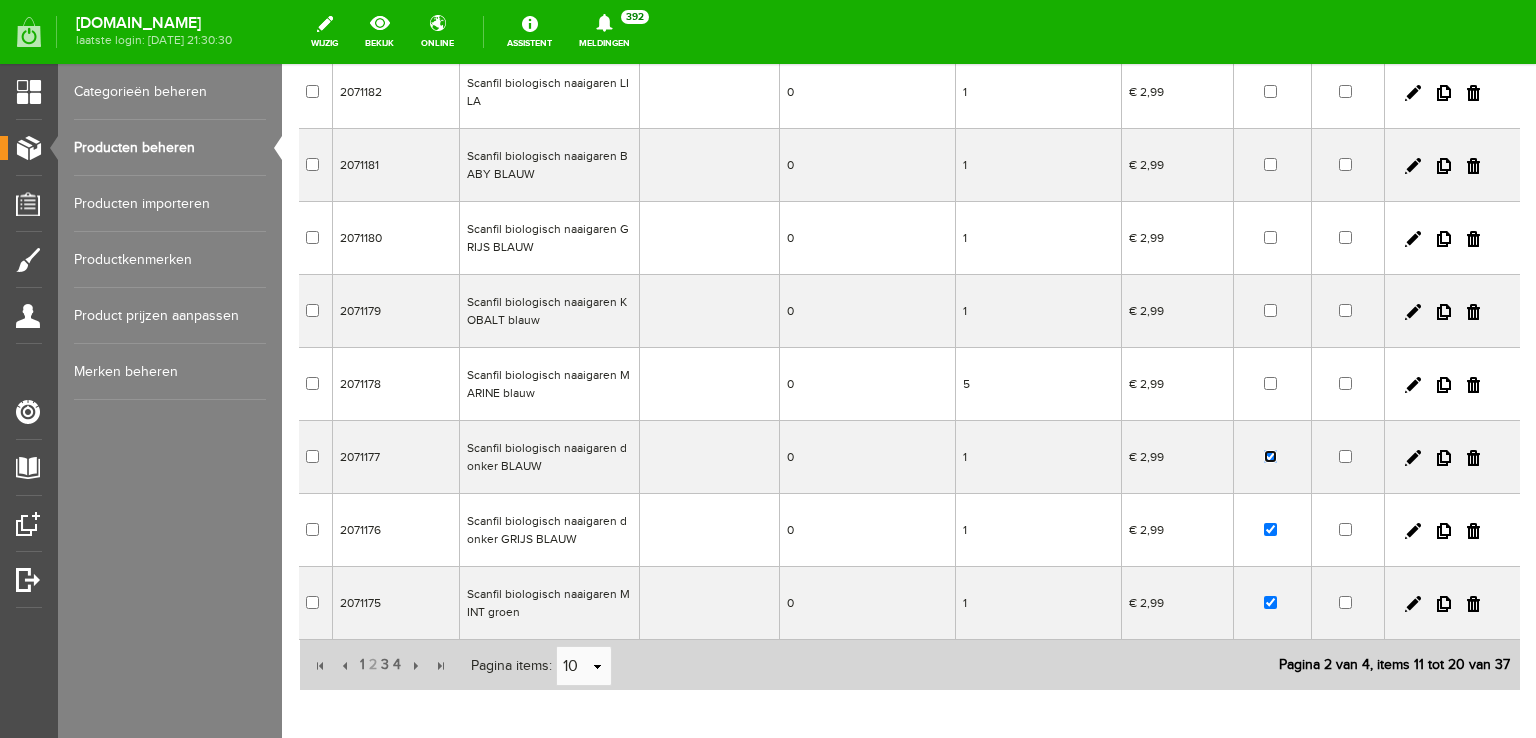 click at bounding box center (1270, 456) 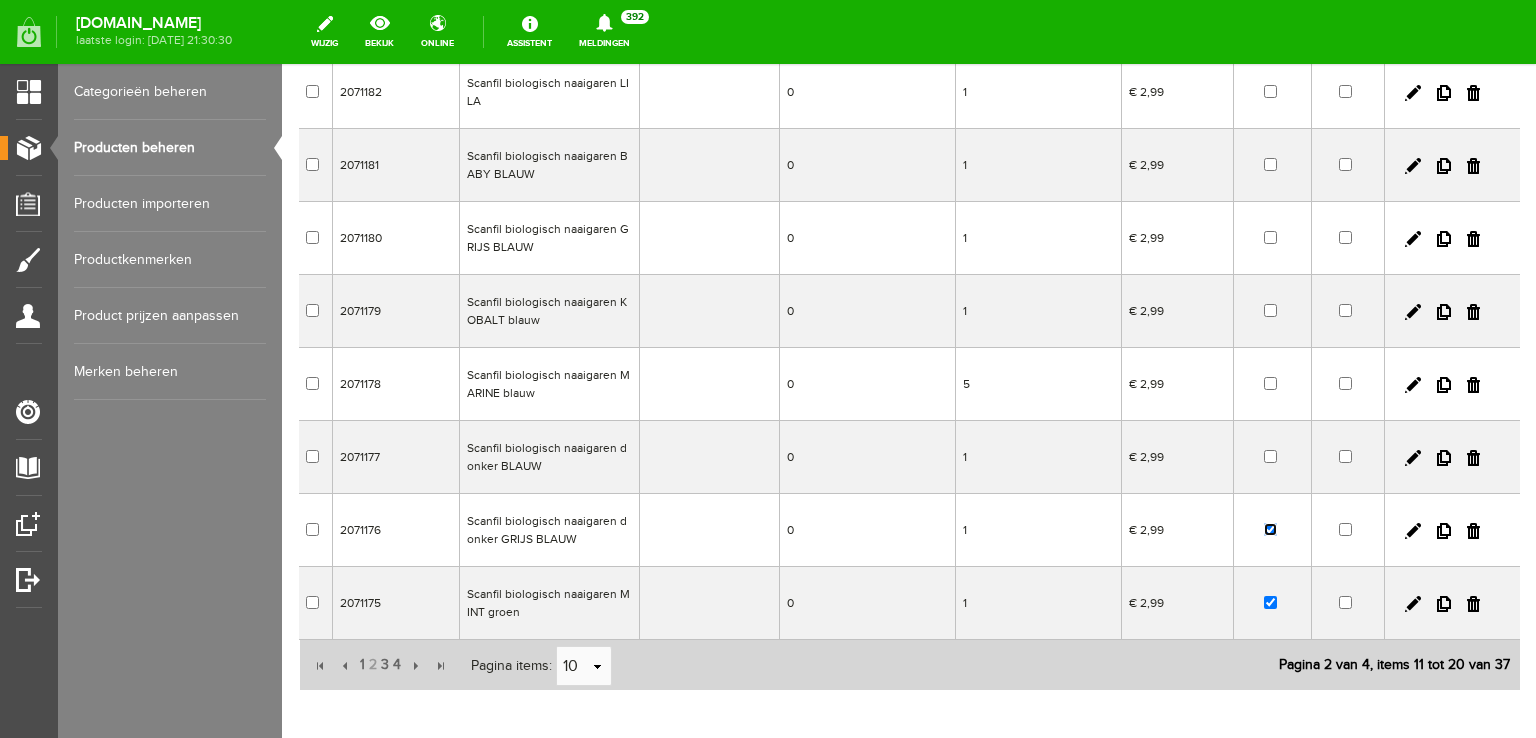 click at bounding box center [1270, 529] 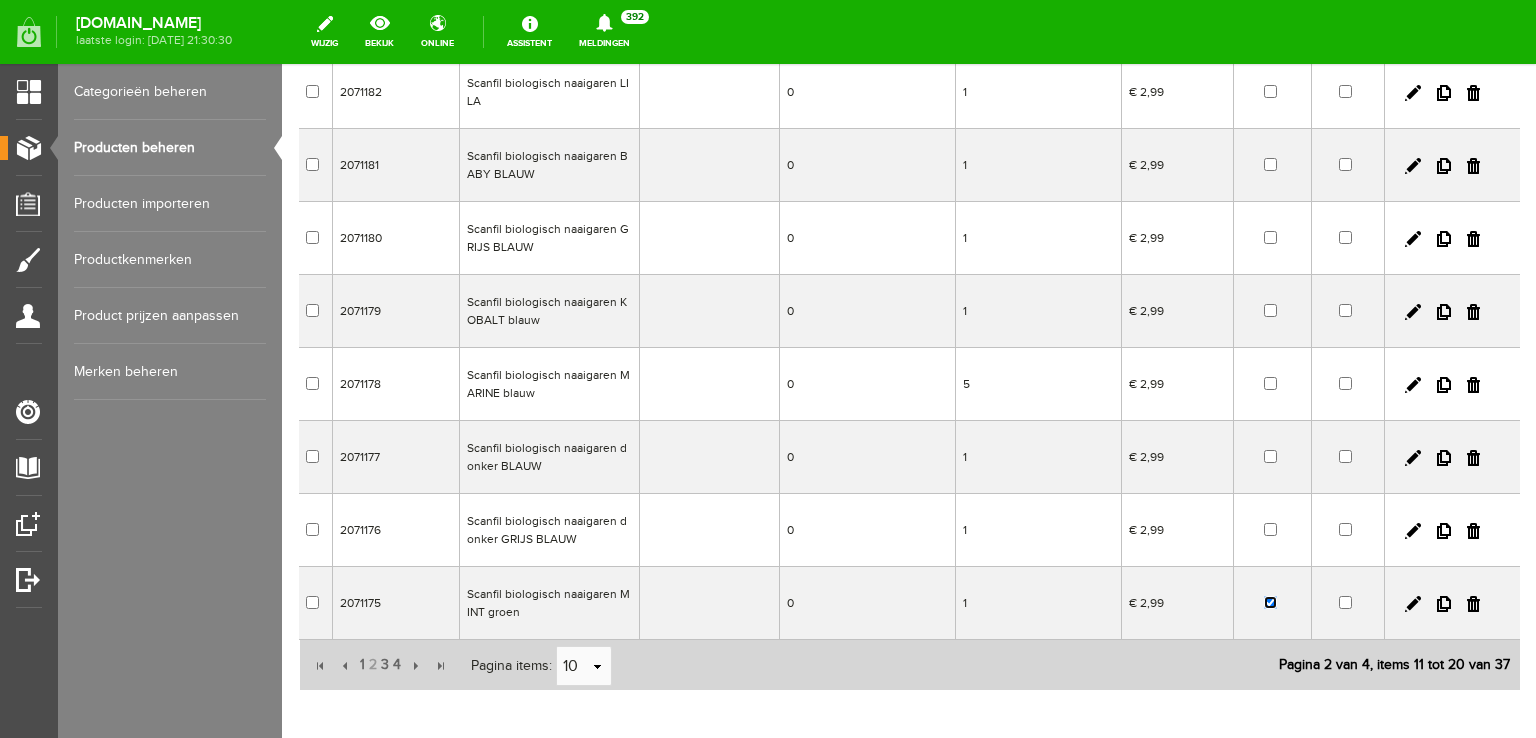 click at bounding box center (1270, 602) 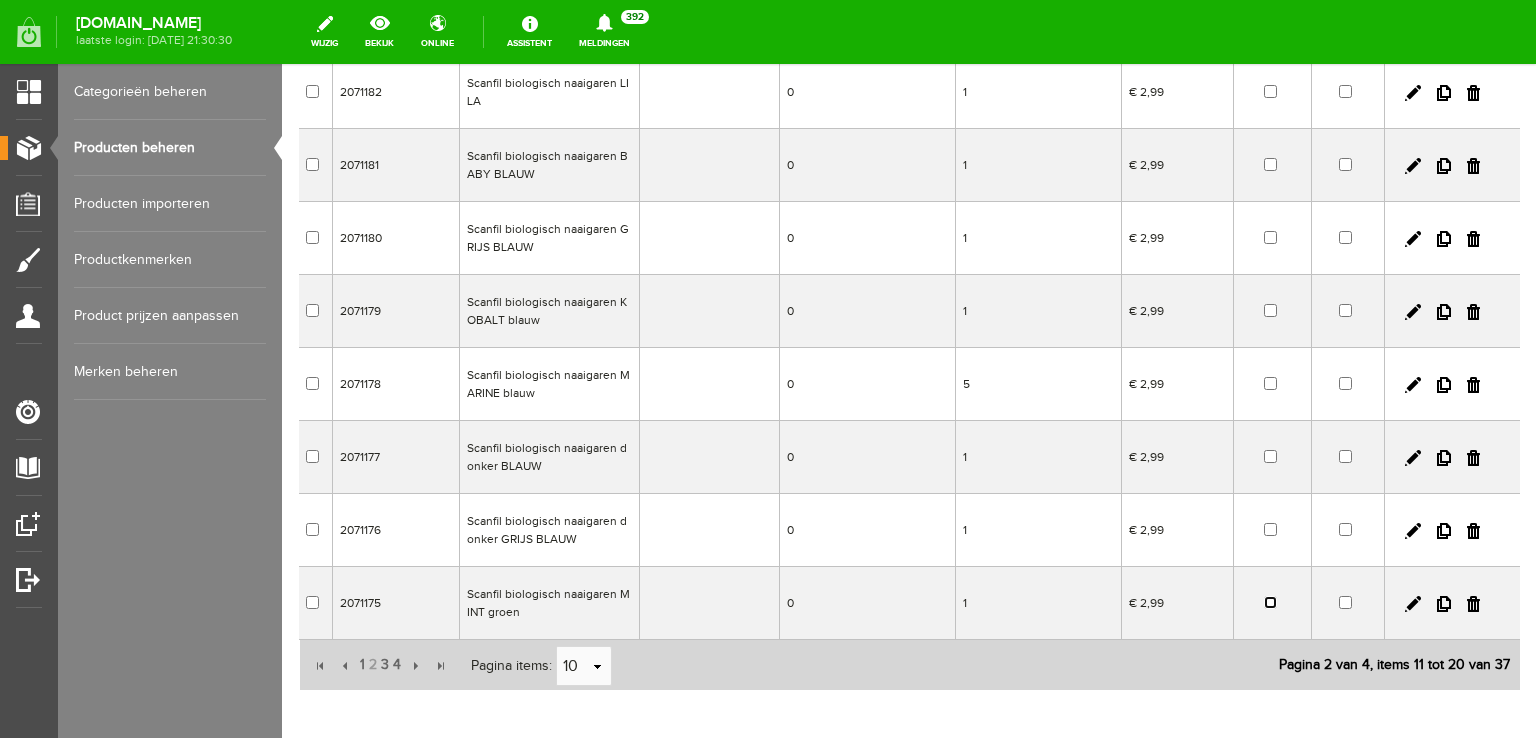 scroll, scrollTop: 474, scrollLeft: 0, axis: vertical 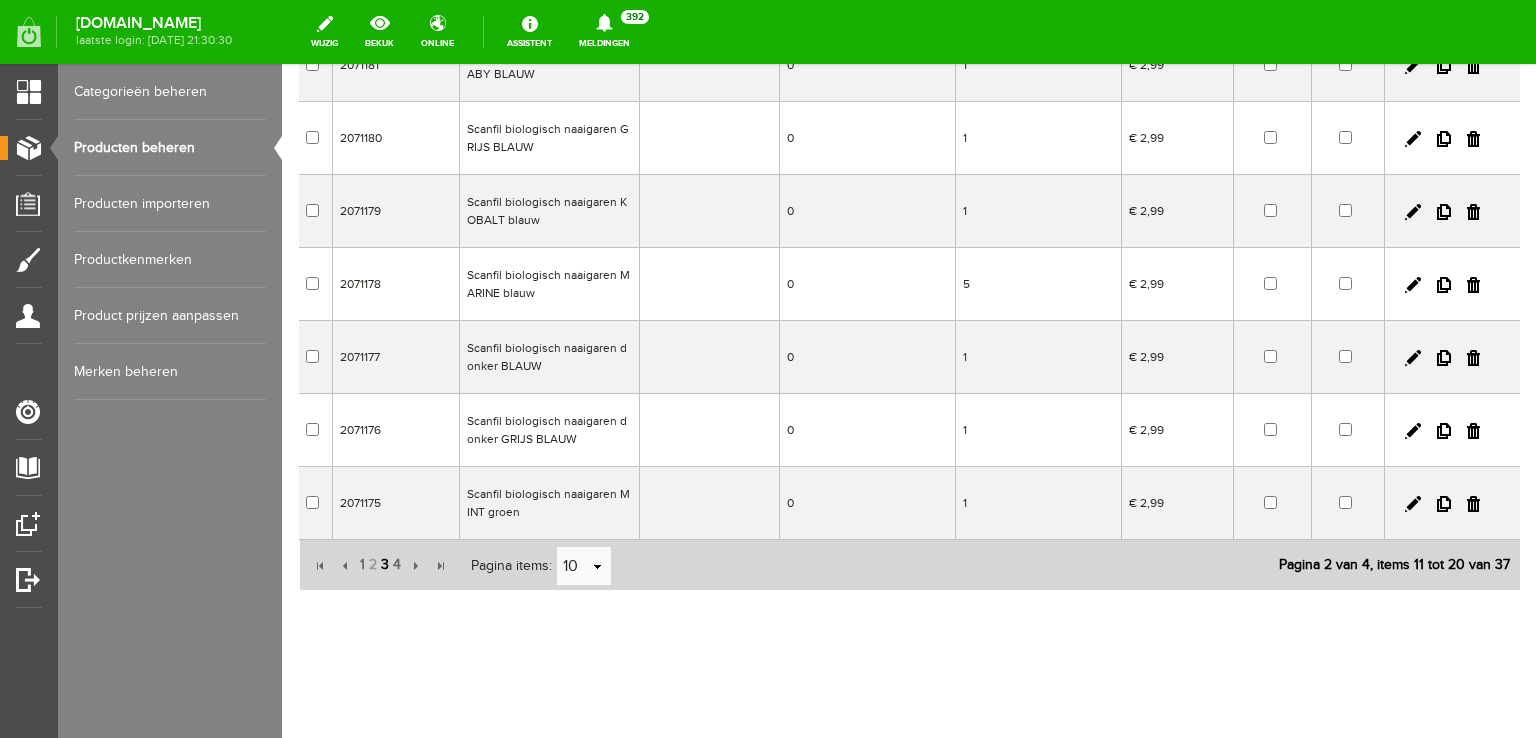 click on "3" at bounding box center [385, 565] 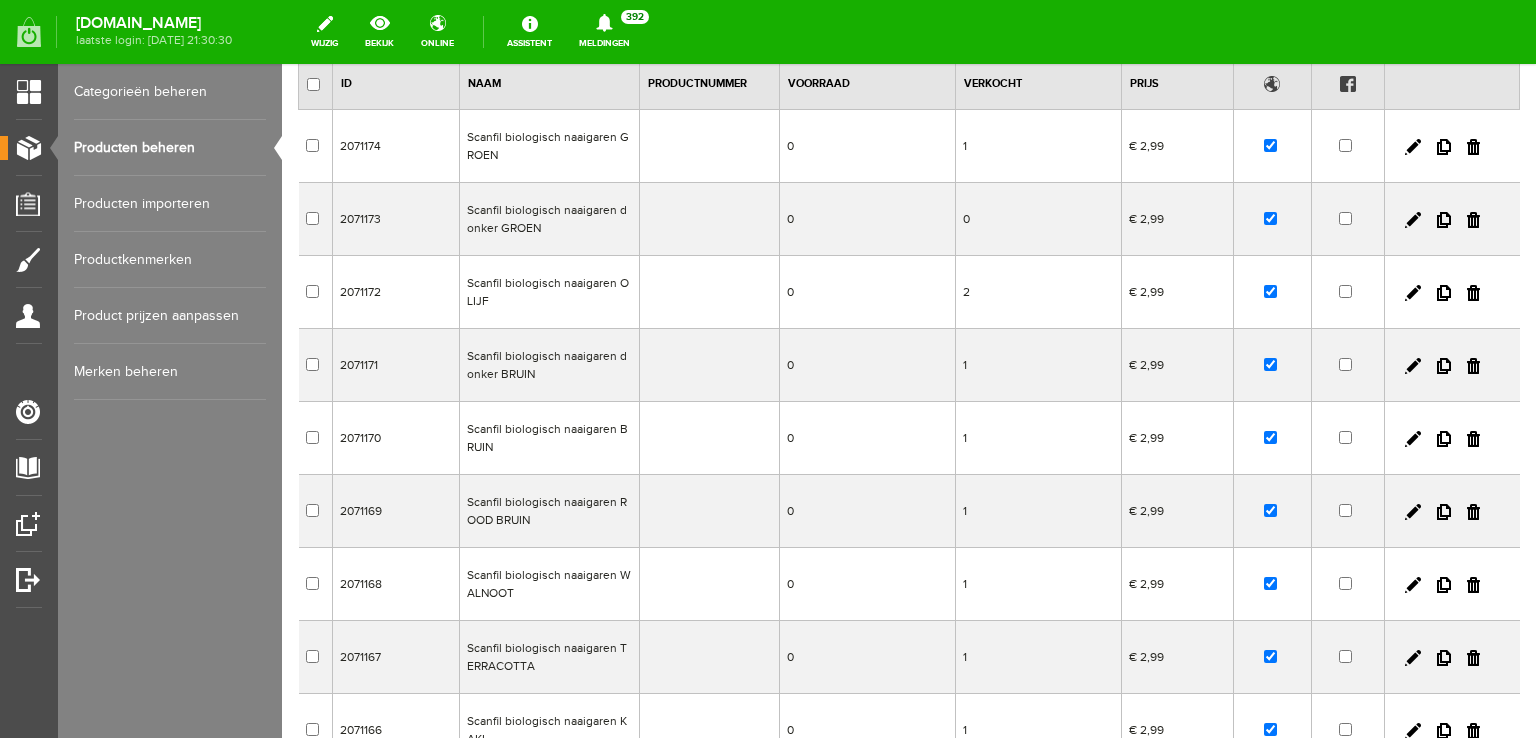 scroll, scrollTop: 0, scrollLeft: 0, axis: both 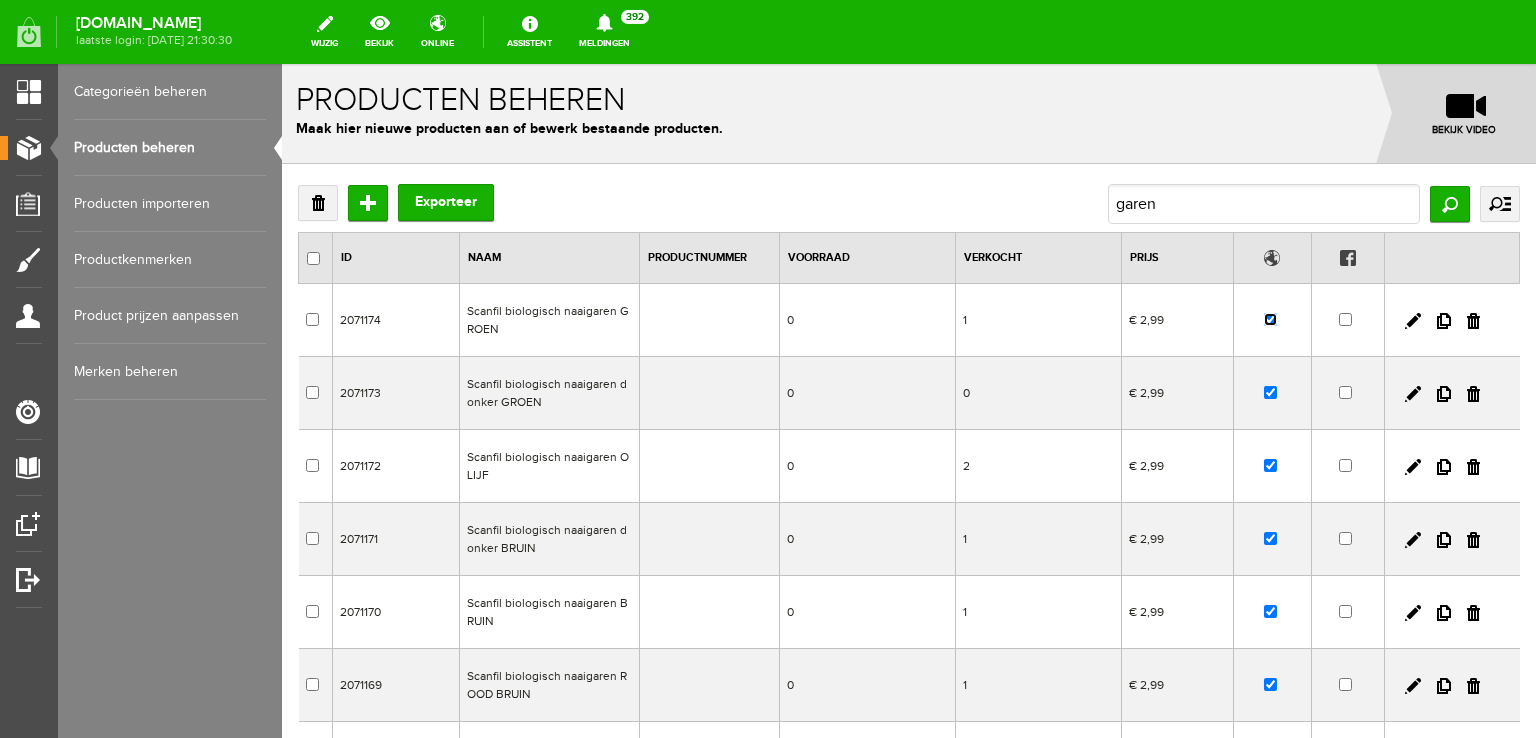 click at bounding box center (1270, 319) 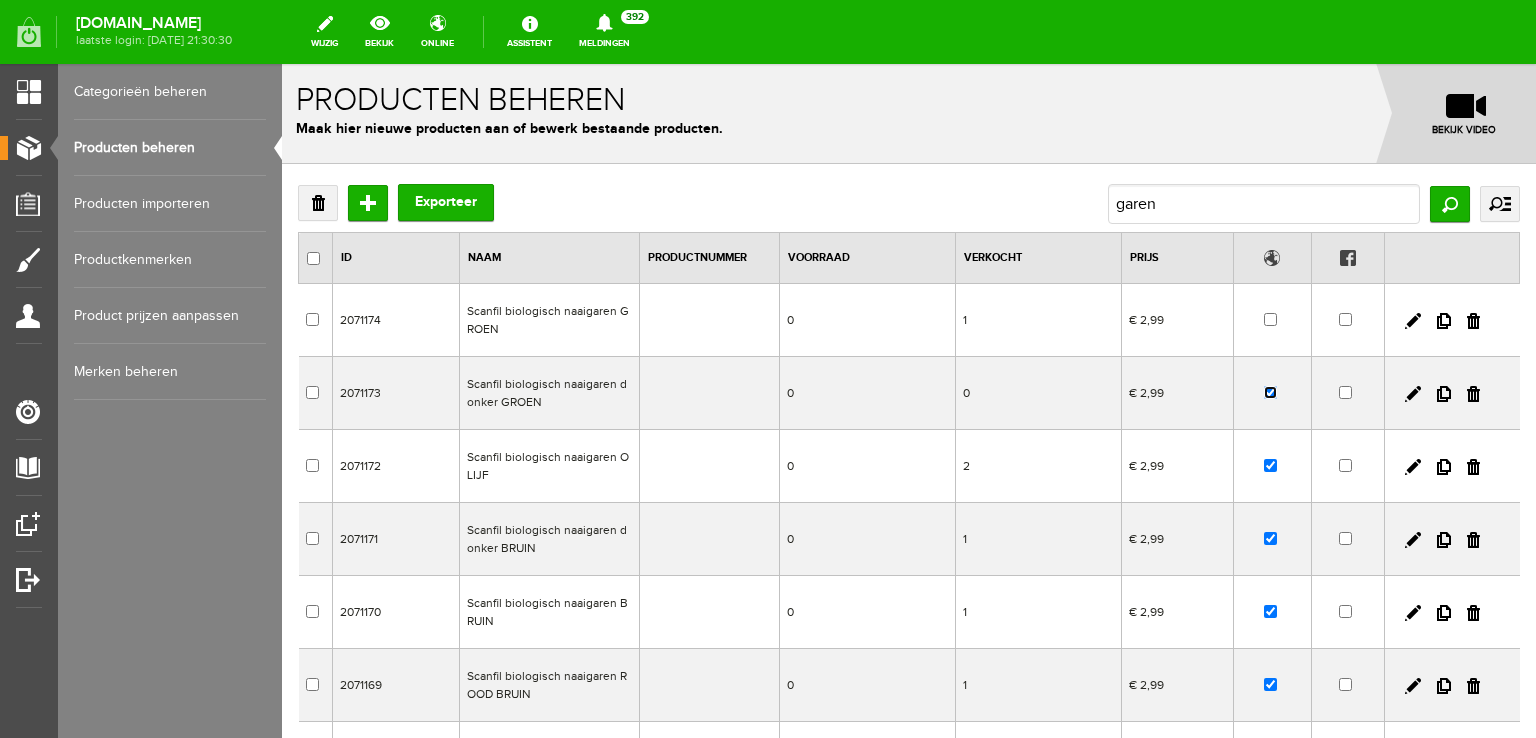 click at bounding box center [1270, 392] 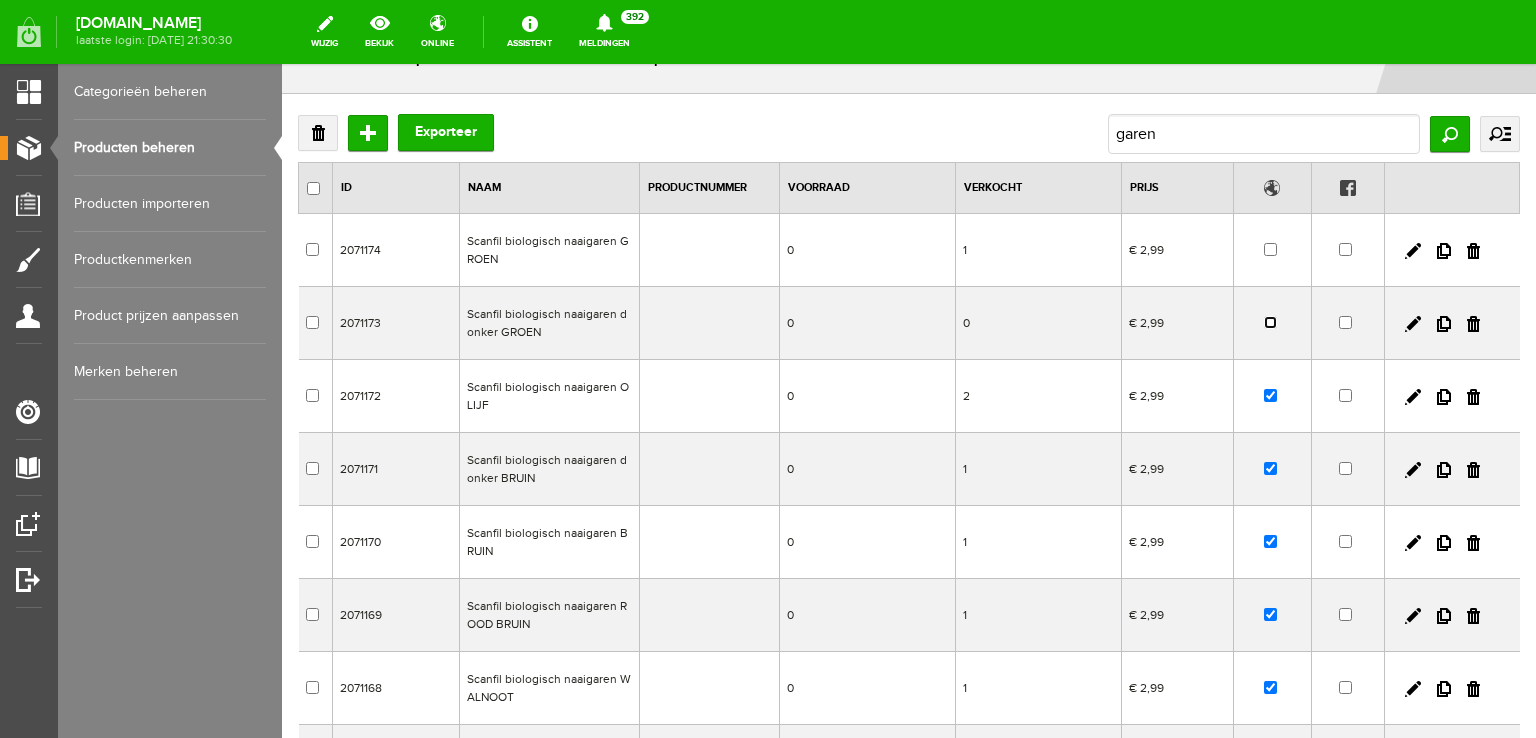 scroll, scrollTop: 100, scrollLeft: 0, axis: vertical 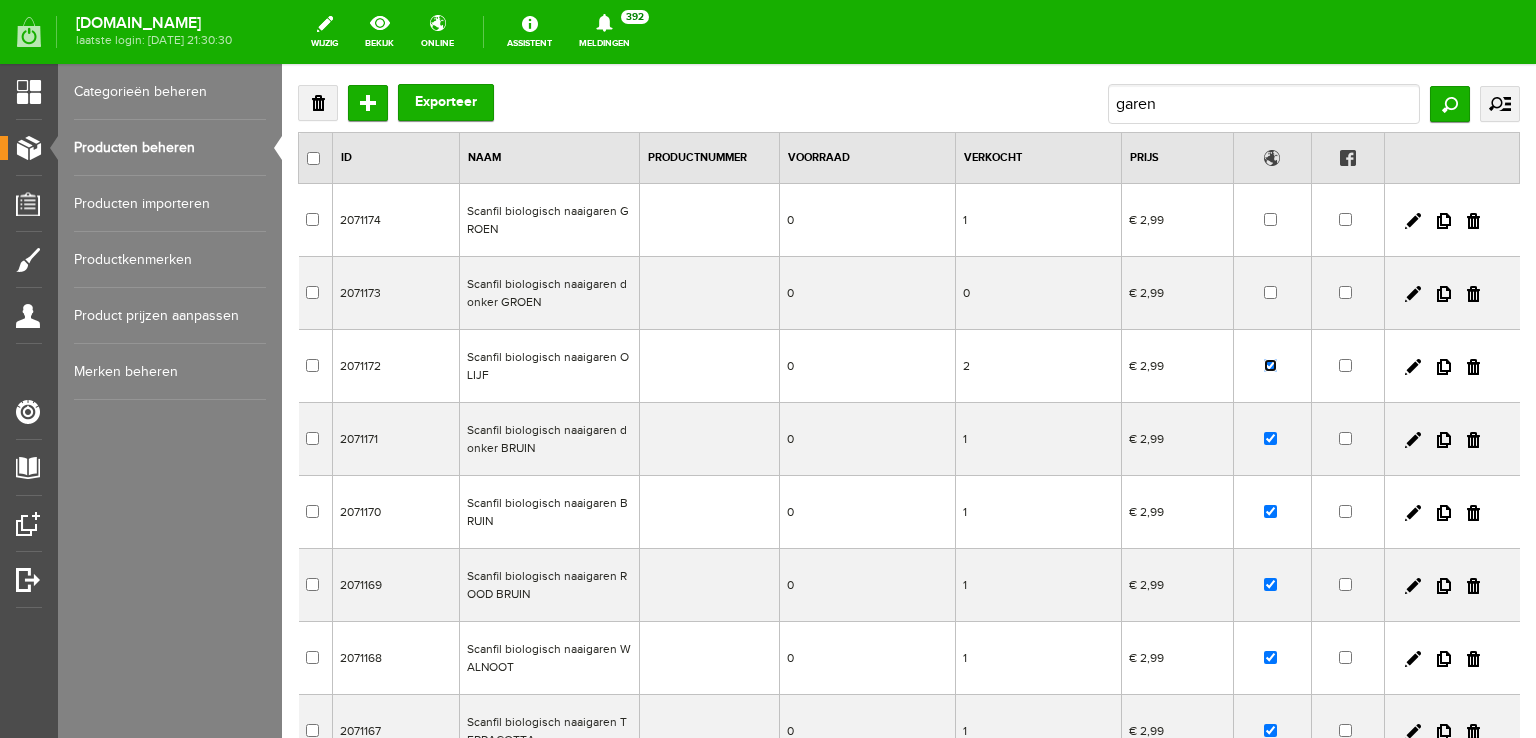 click at bounding box center (1270, 365) 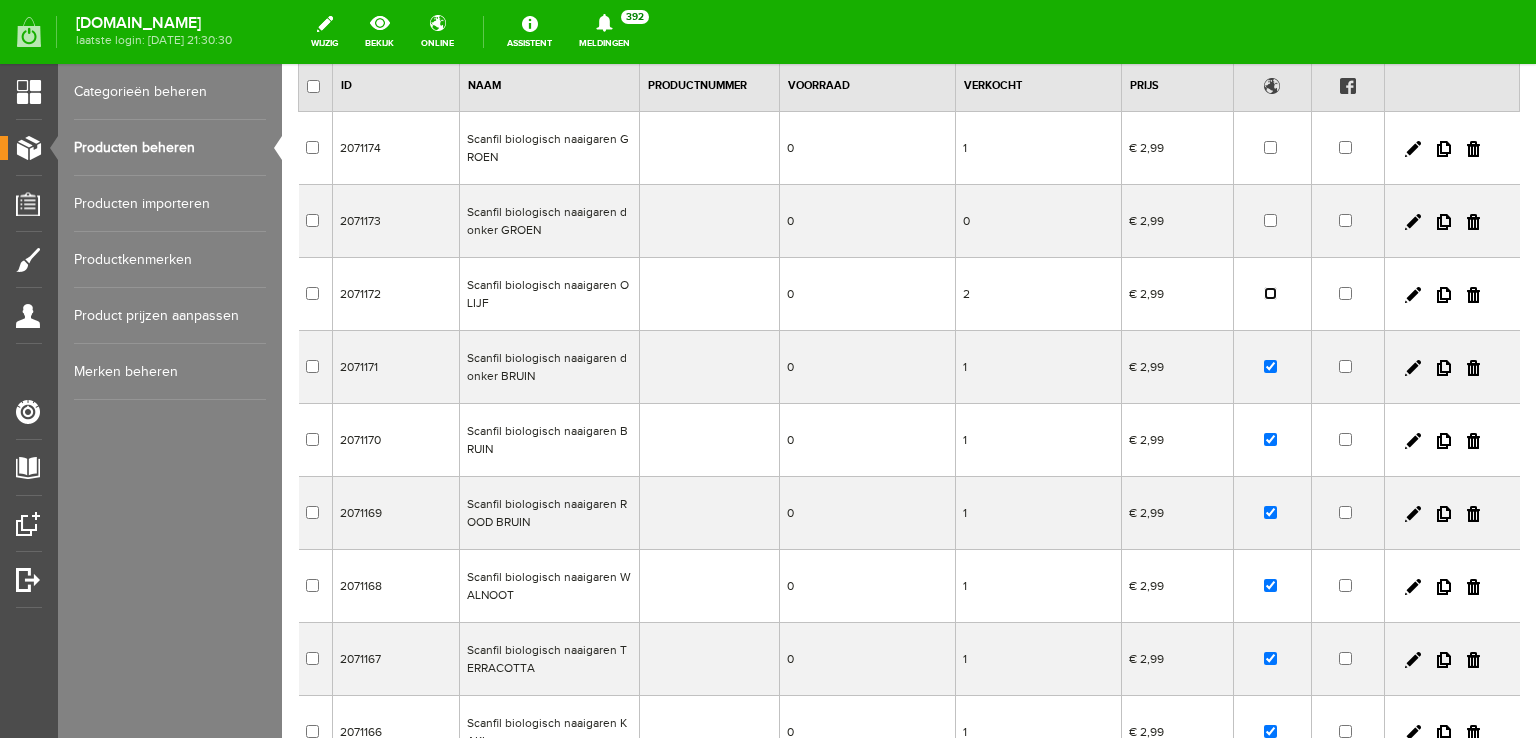 scroll, scrollTop: 200, scrollLeft: 0, axis: vertical 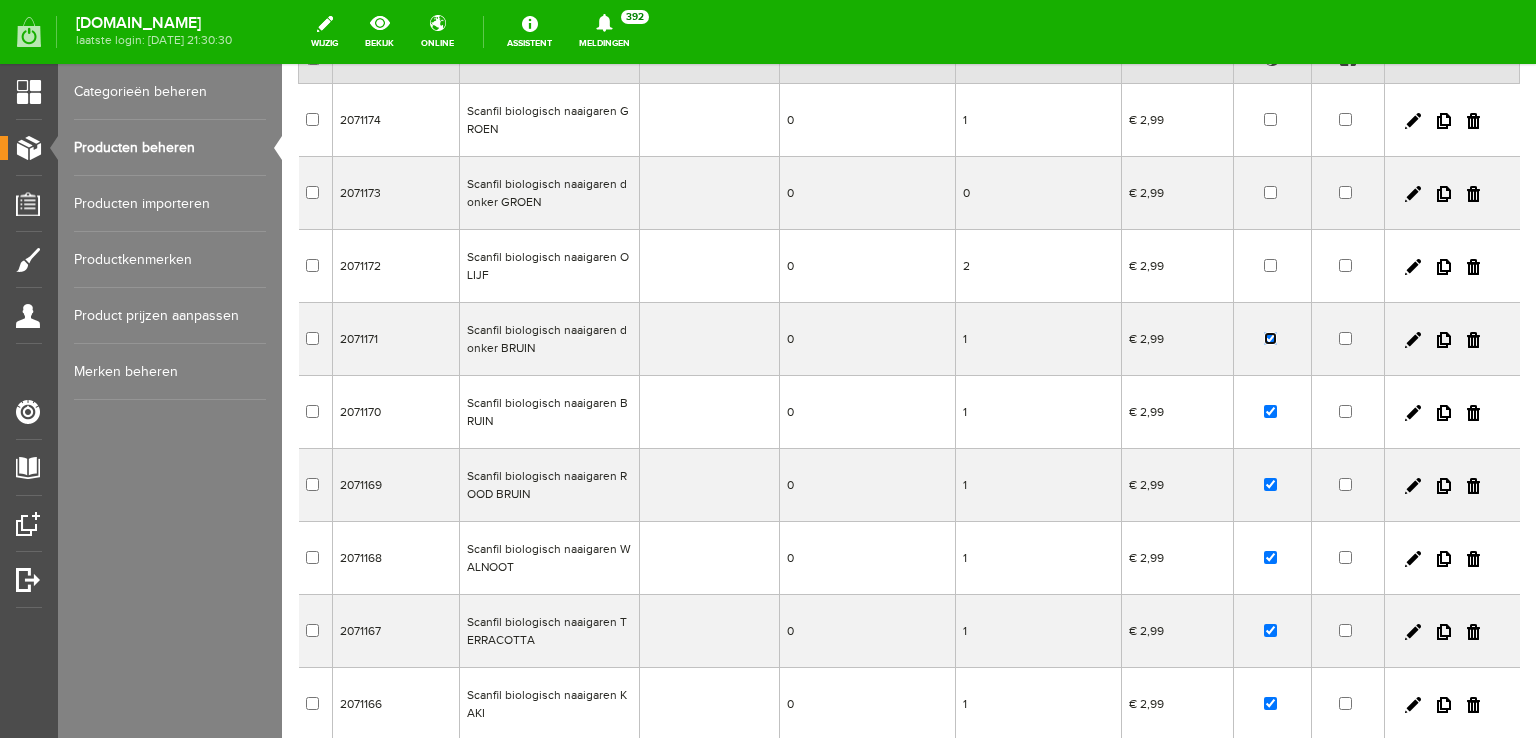 click at bounding box center [1270, 338] 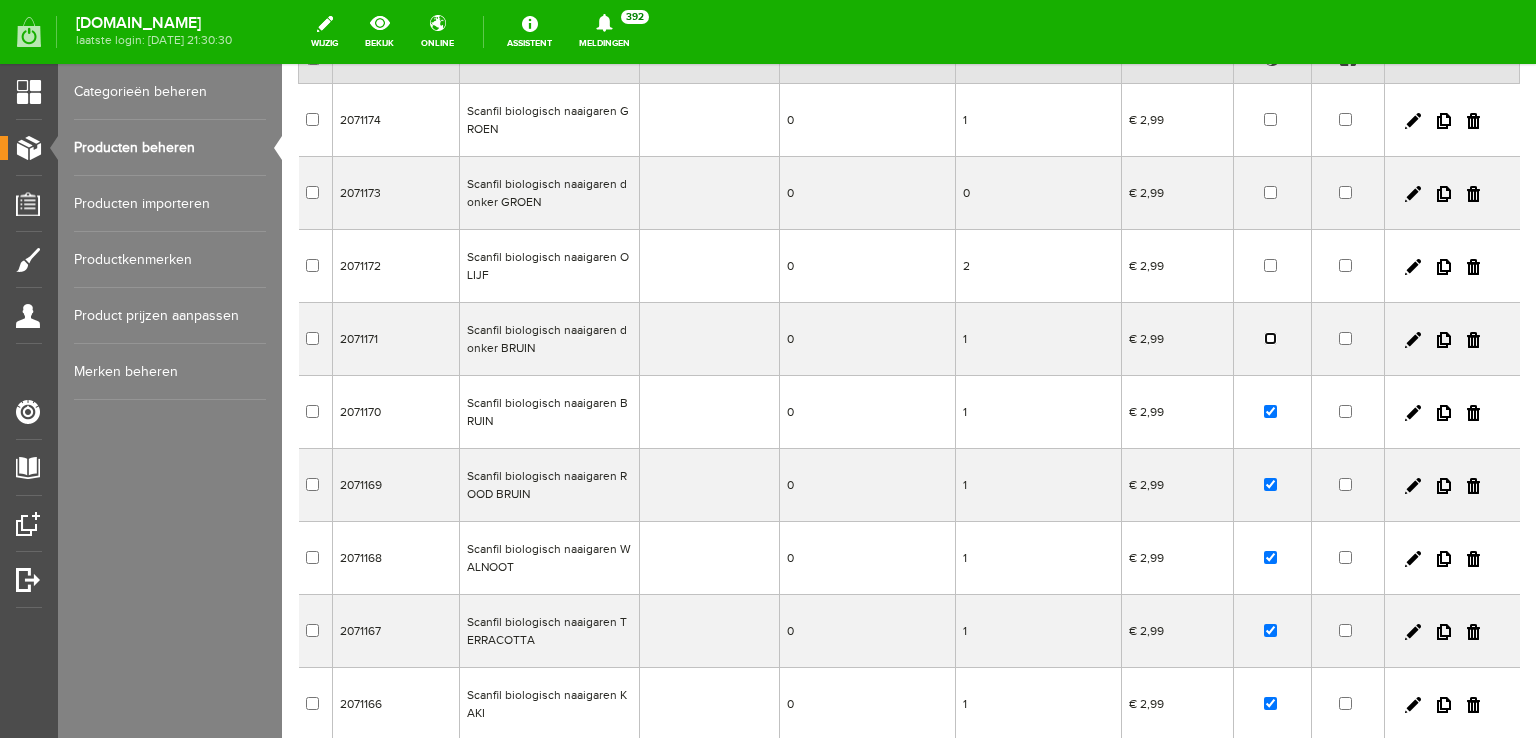 scroll, scrollTop: 300, scrollLeft: 0, axis: vertical 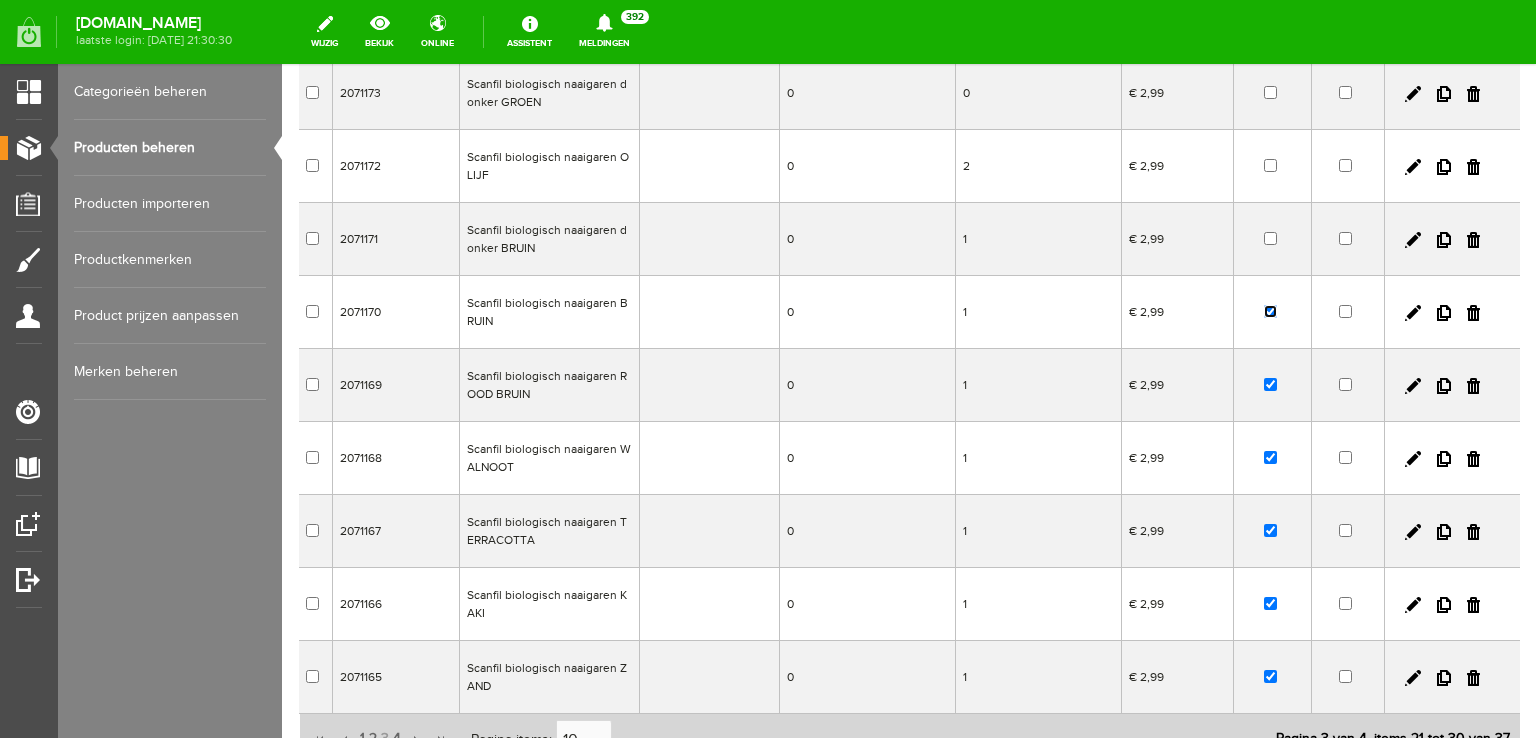 click at bounding box center [1270, 311] 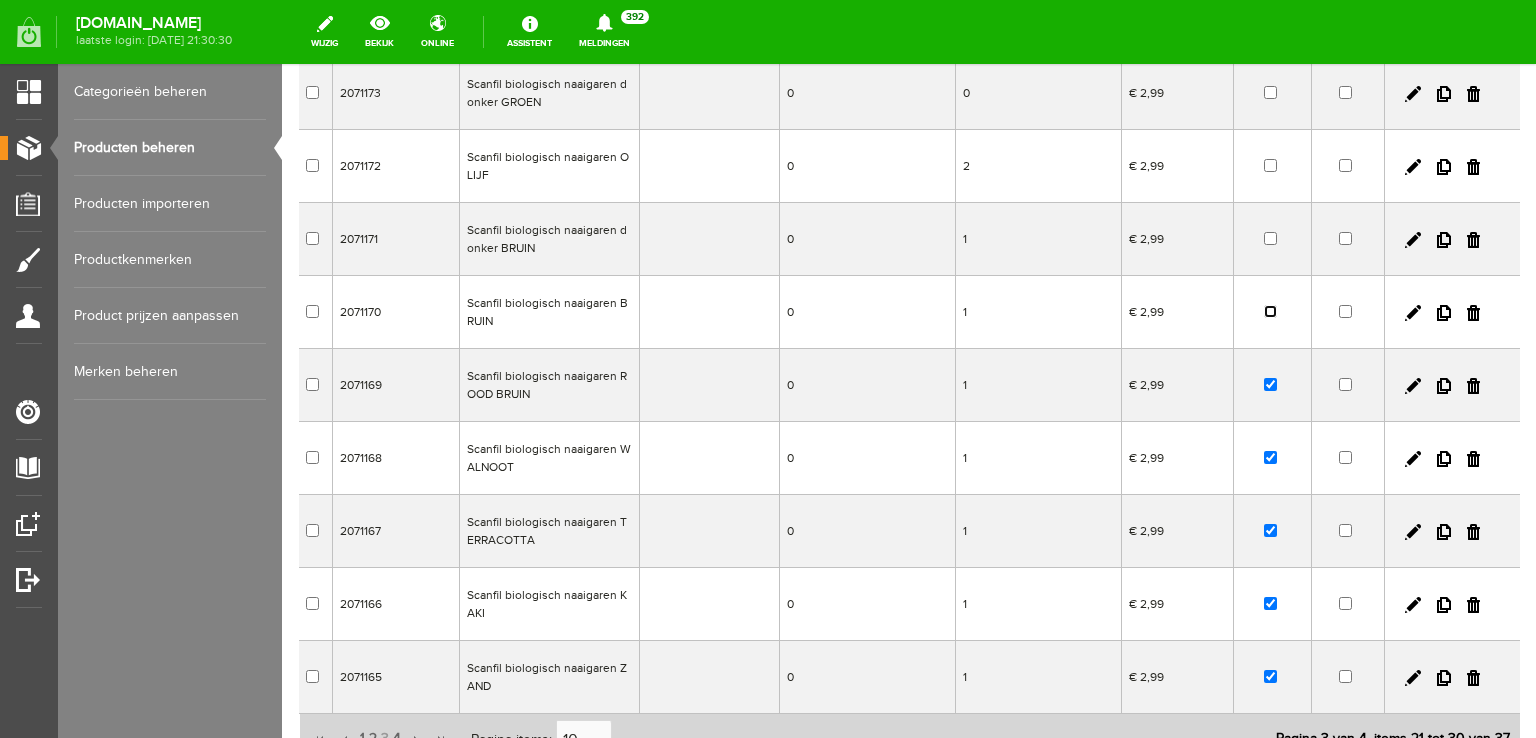 scroll, scrollTop: 400, scrollLeft: 0, axis: vertical 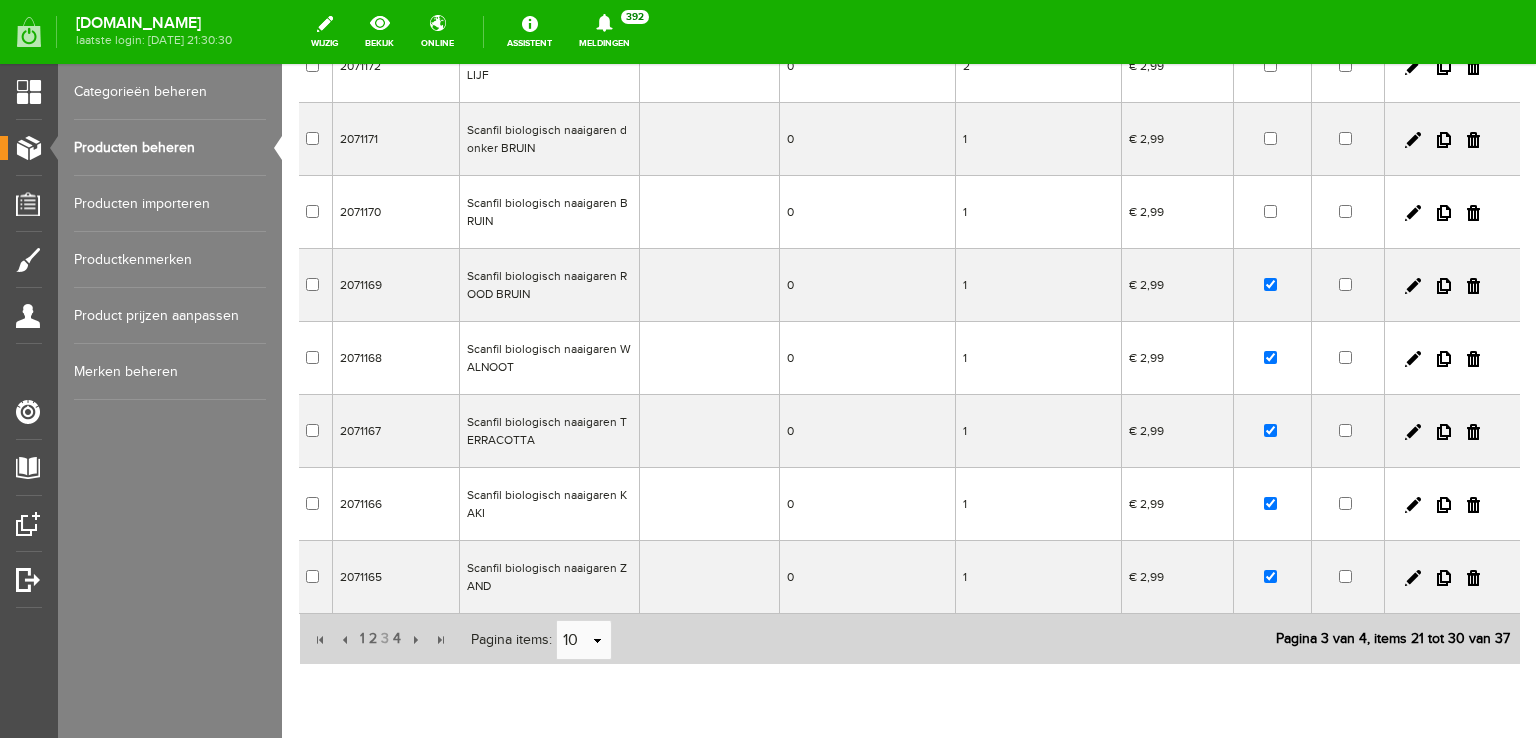 click at bounding box center [1272, 285] 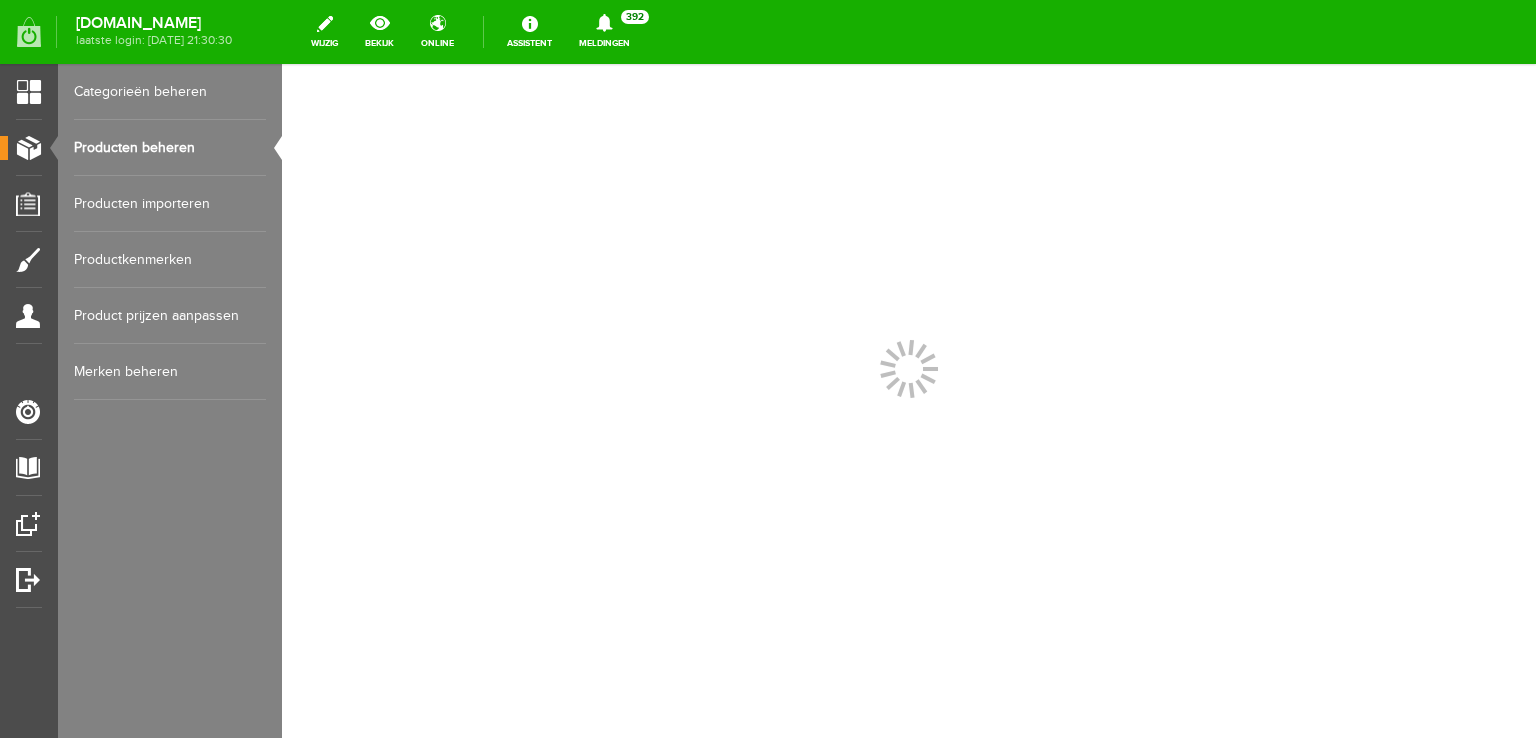 scroll, scrollTop: 0, scrollLeft: 0, axis: both 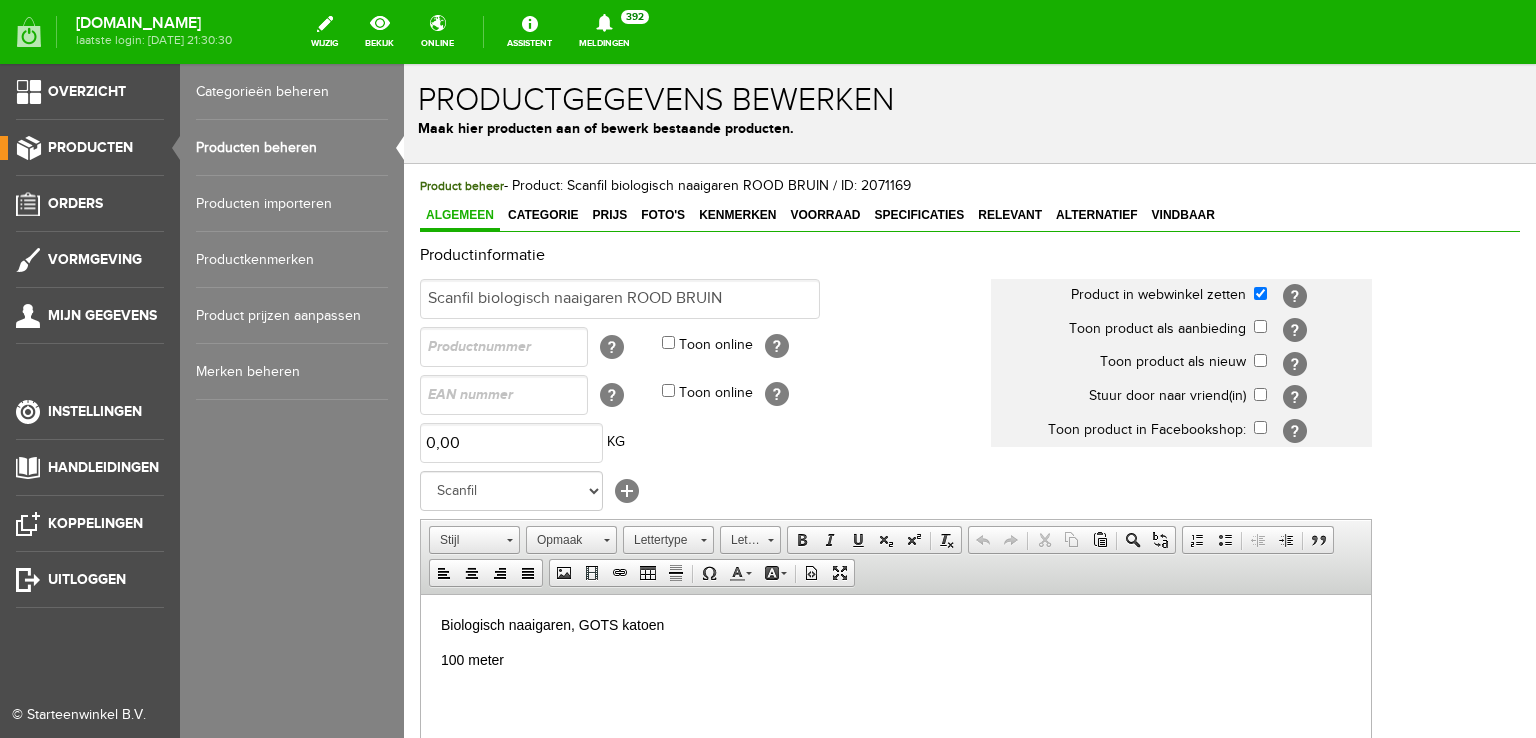 click on "Producten beheren" at bounding box center (292, 148) 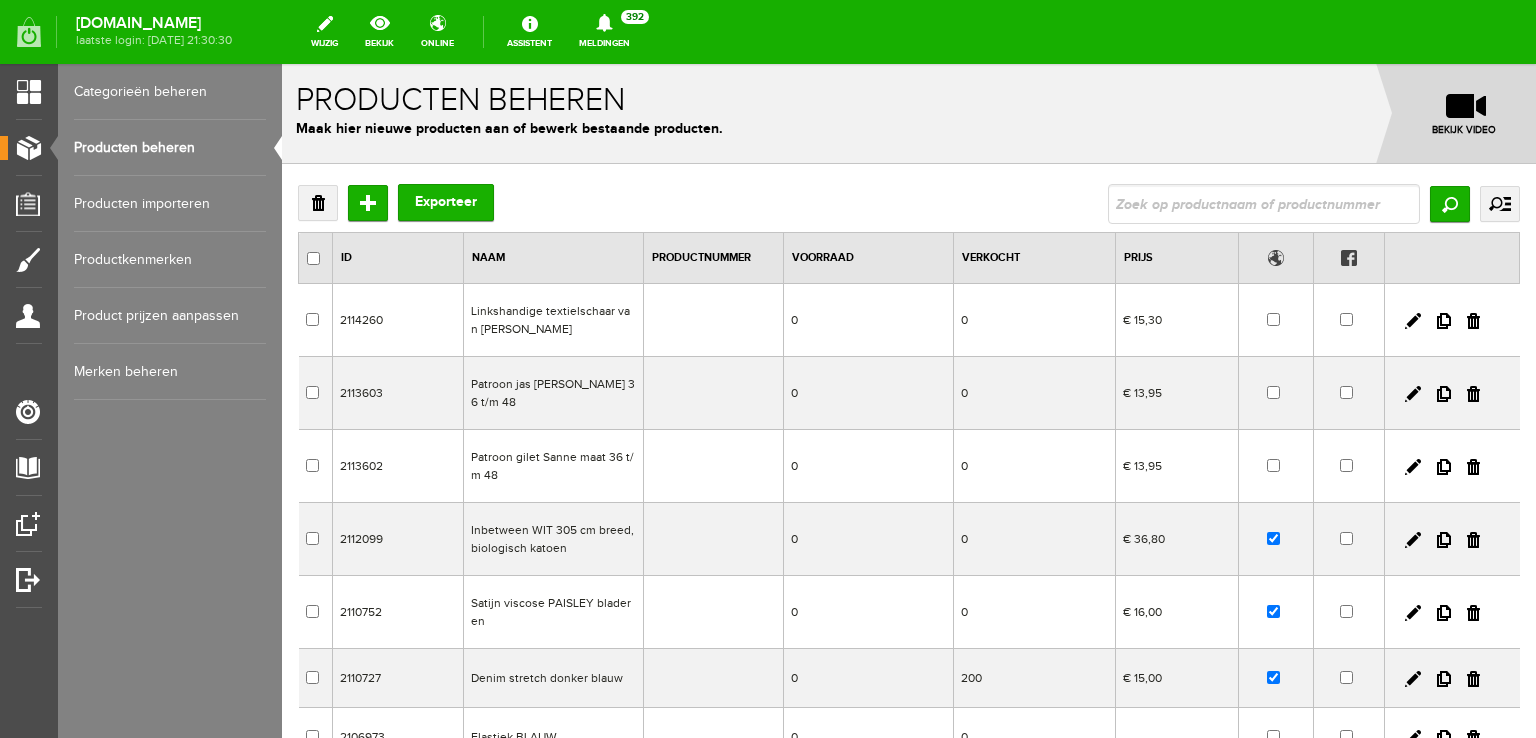 scroll, scrollTop: 0, scrollLeft: 0, axis: both 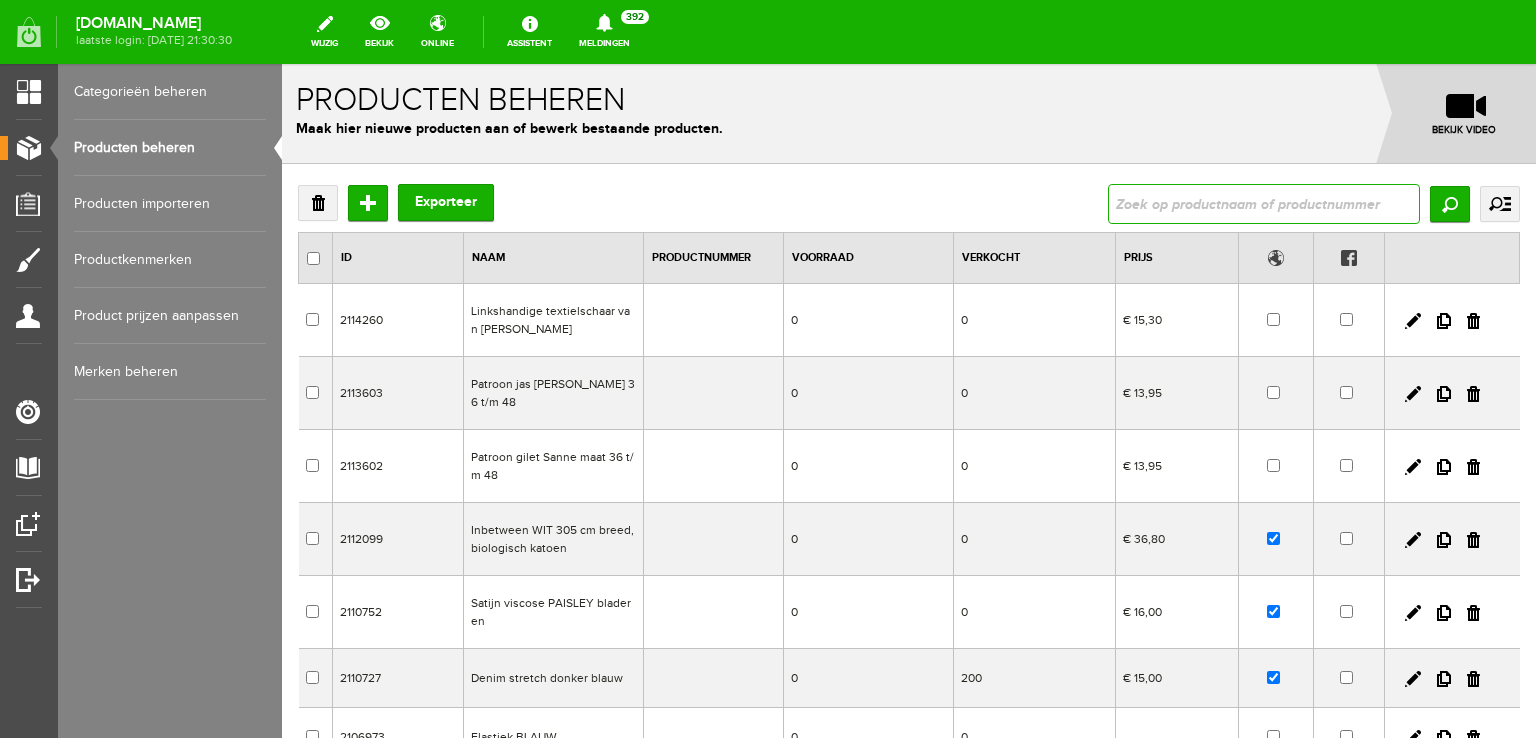 click at bounding box center (1264, 204) 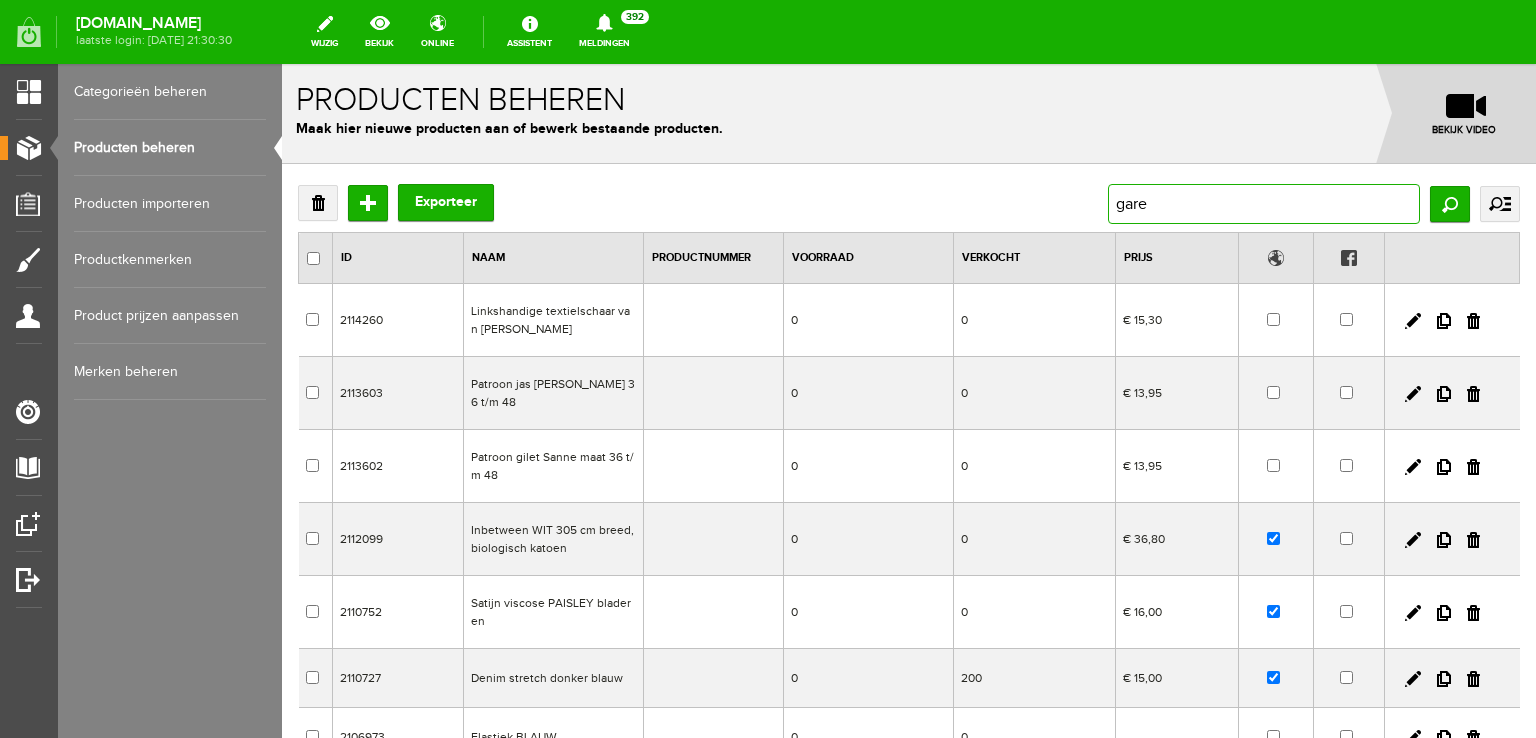 type on "garen" 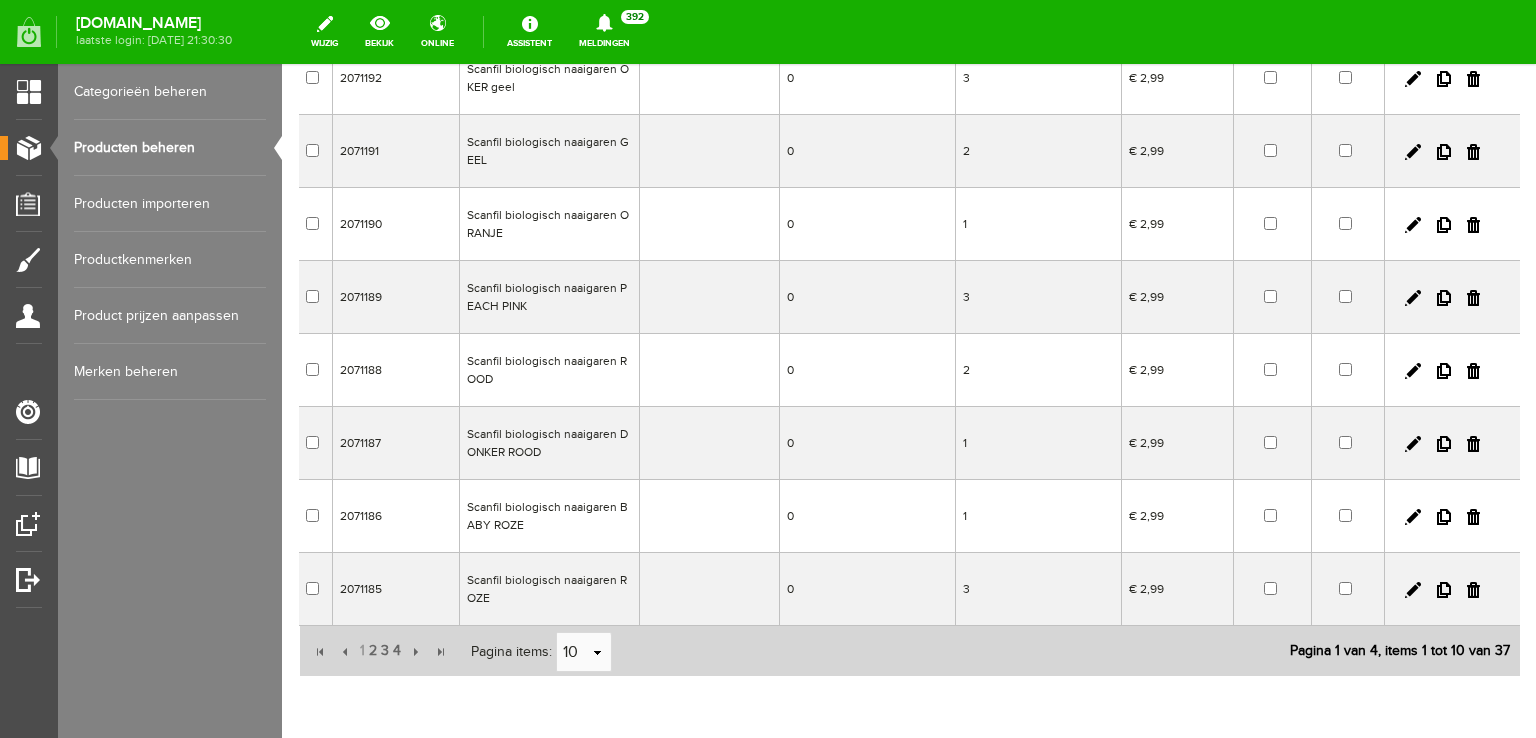 scroll, scrollTop: 474, scrollLeft: 0, axis: vertical 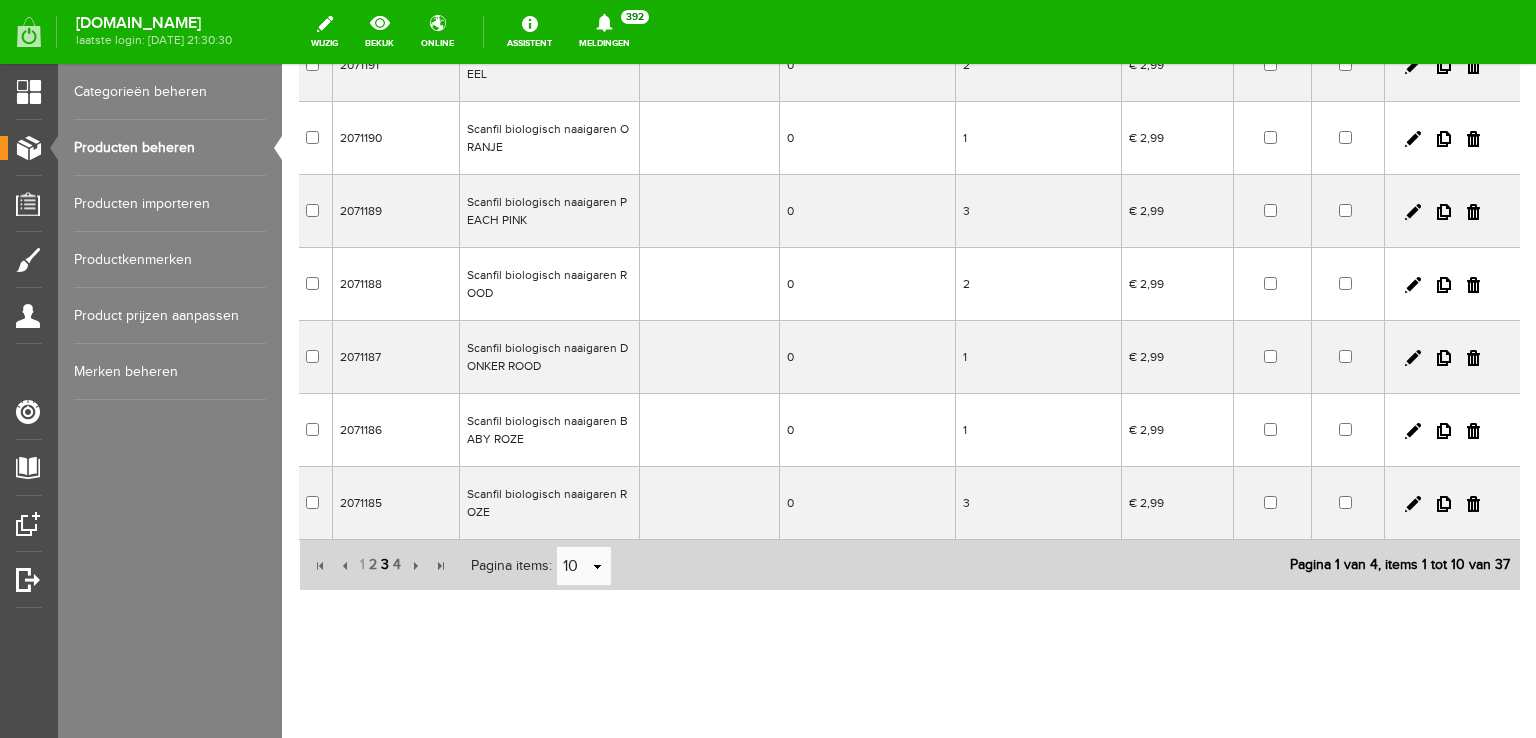 click on "3" at bounding box center (385, 565) 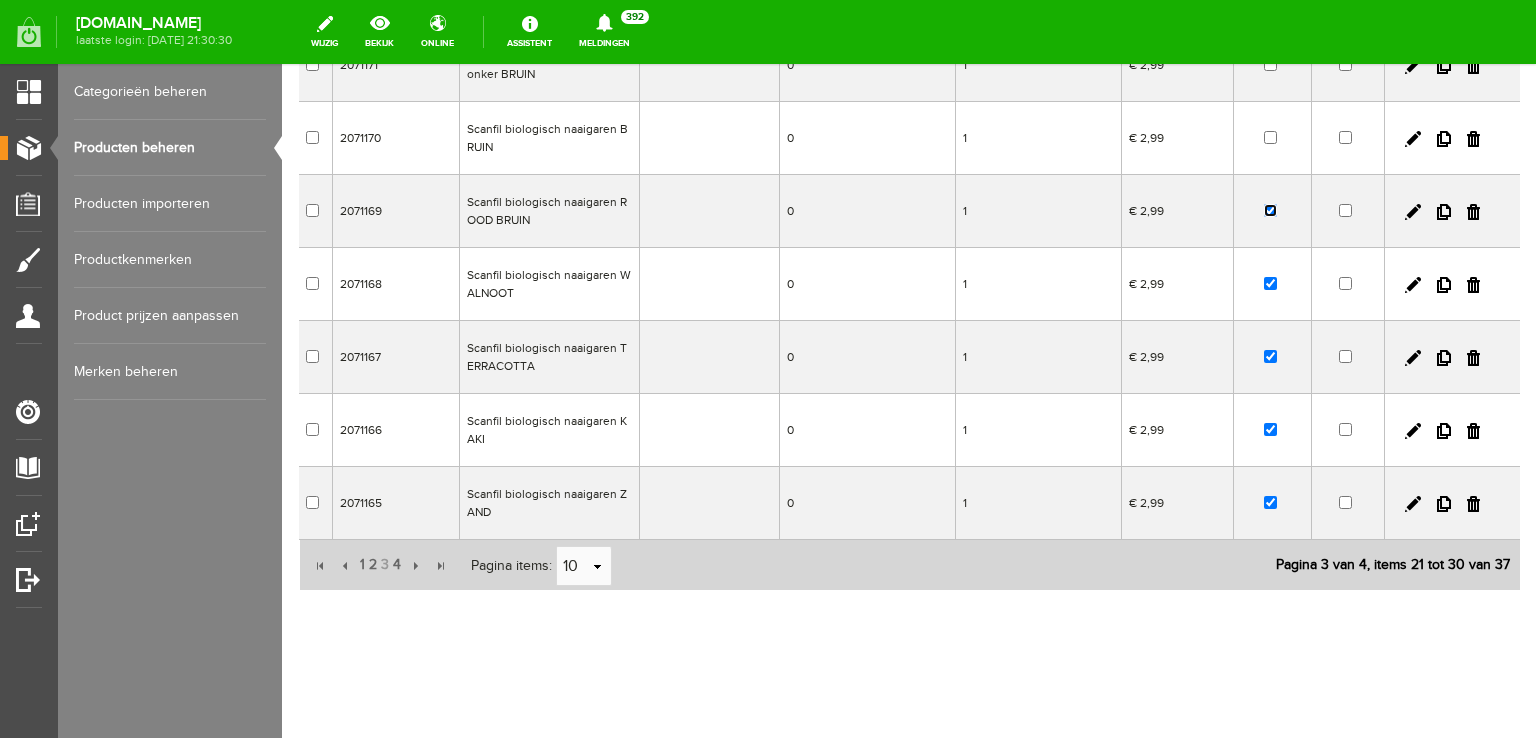 click at bounding box center (1270, 210) 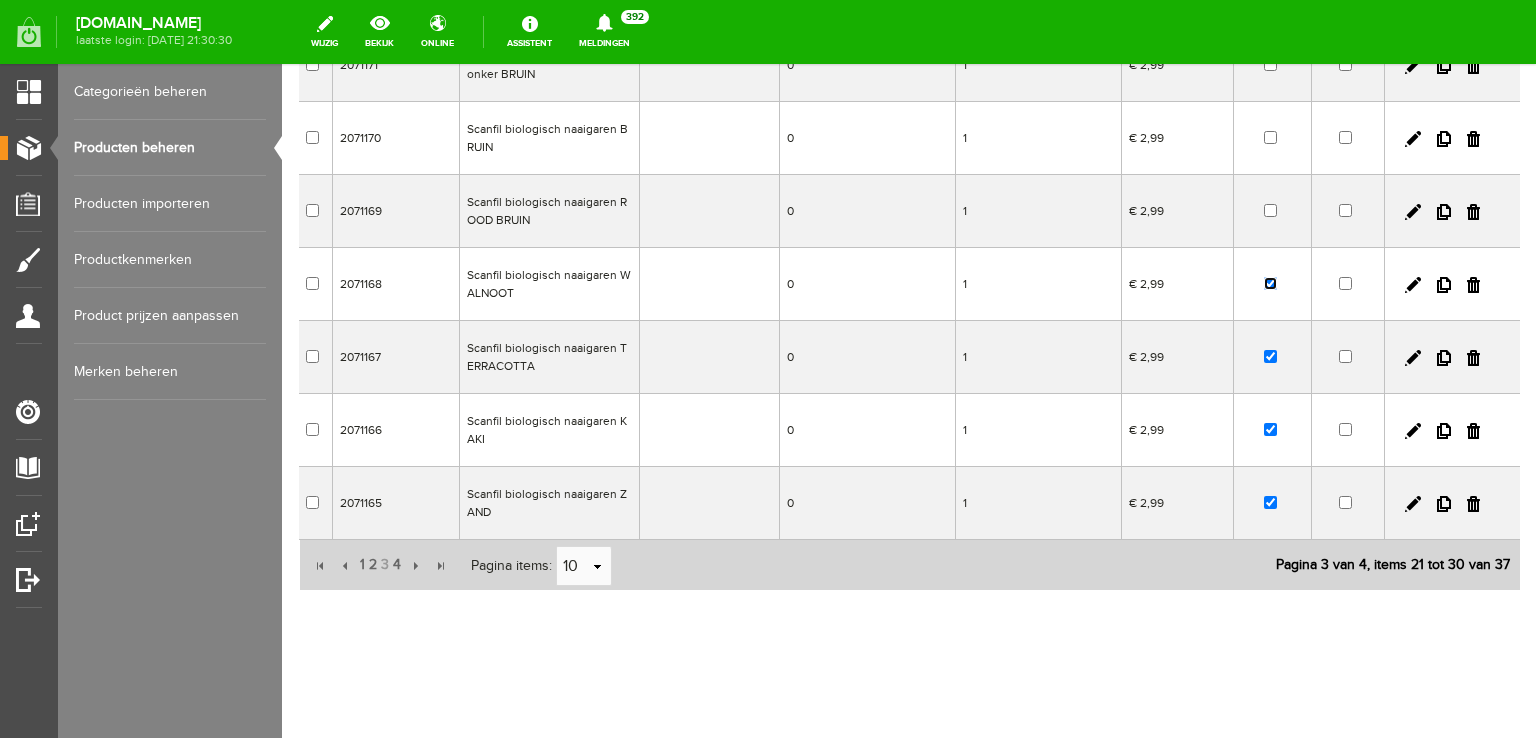 click at bounding box center (1270, 283) 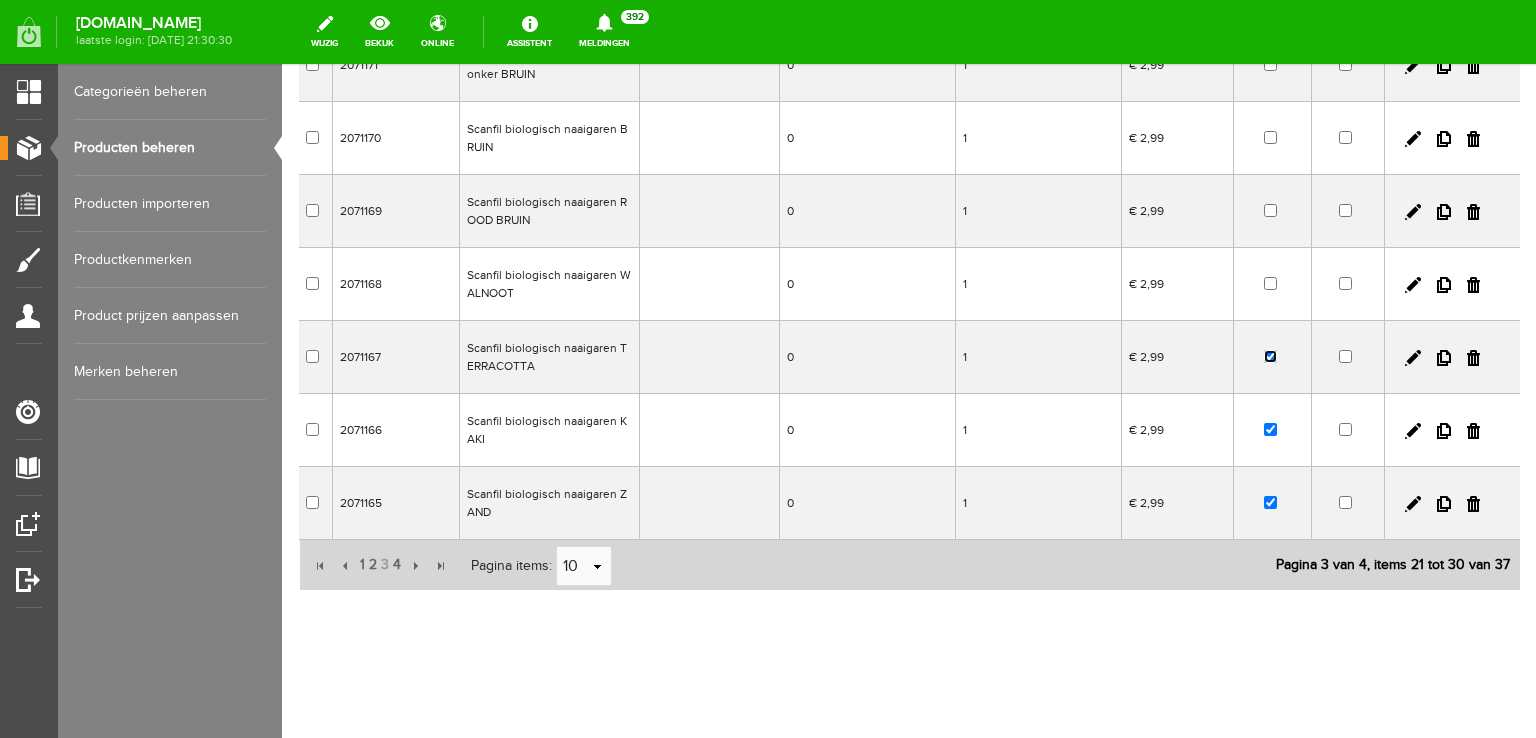 click at bounding box center [1270, 356] 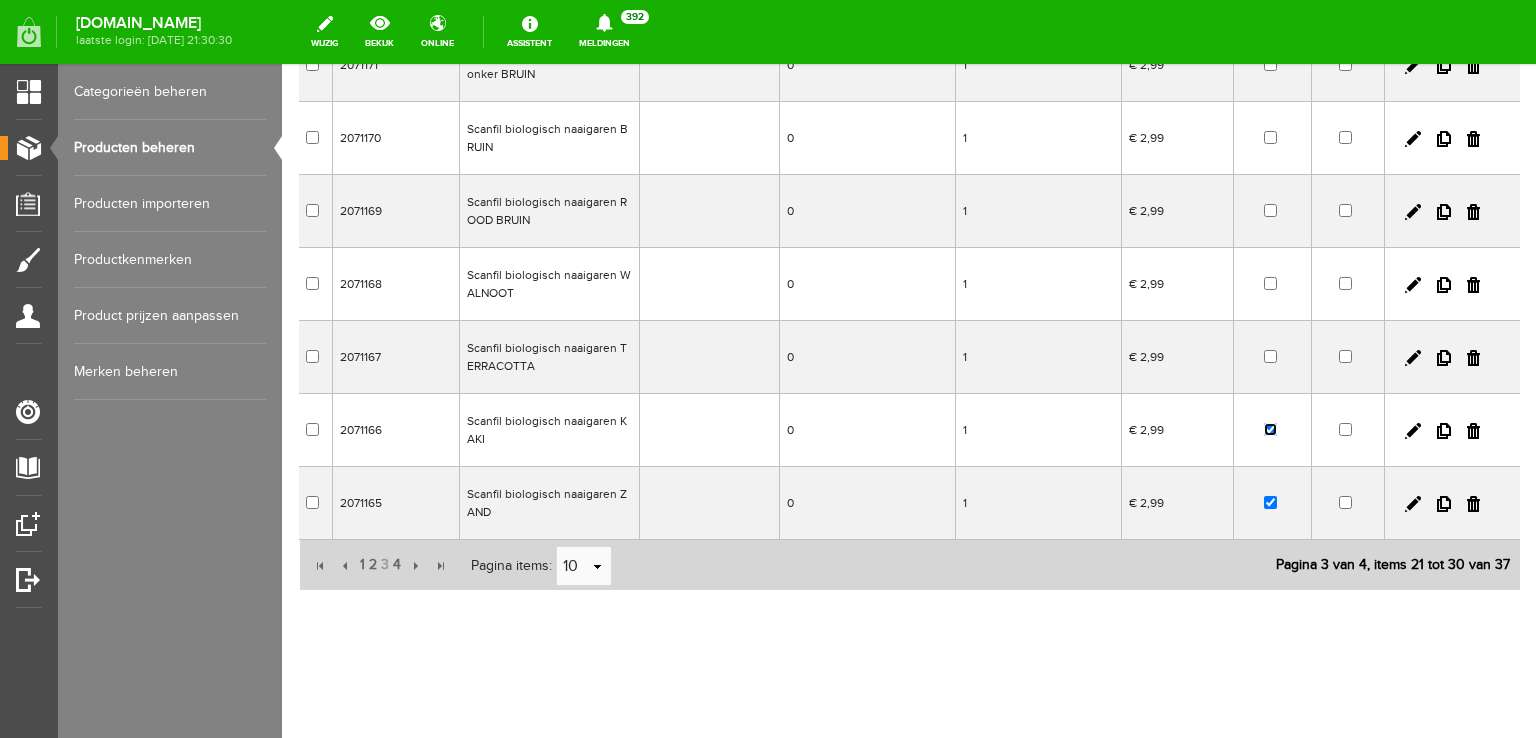 click at bounding box center (1270, 429) 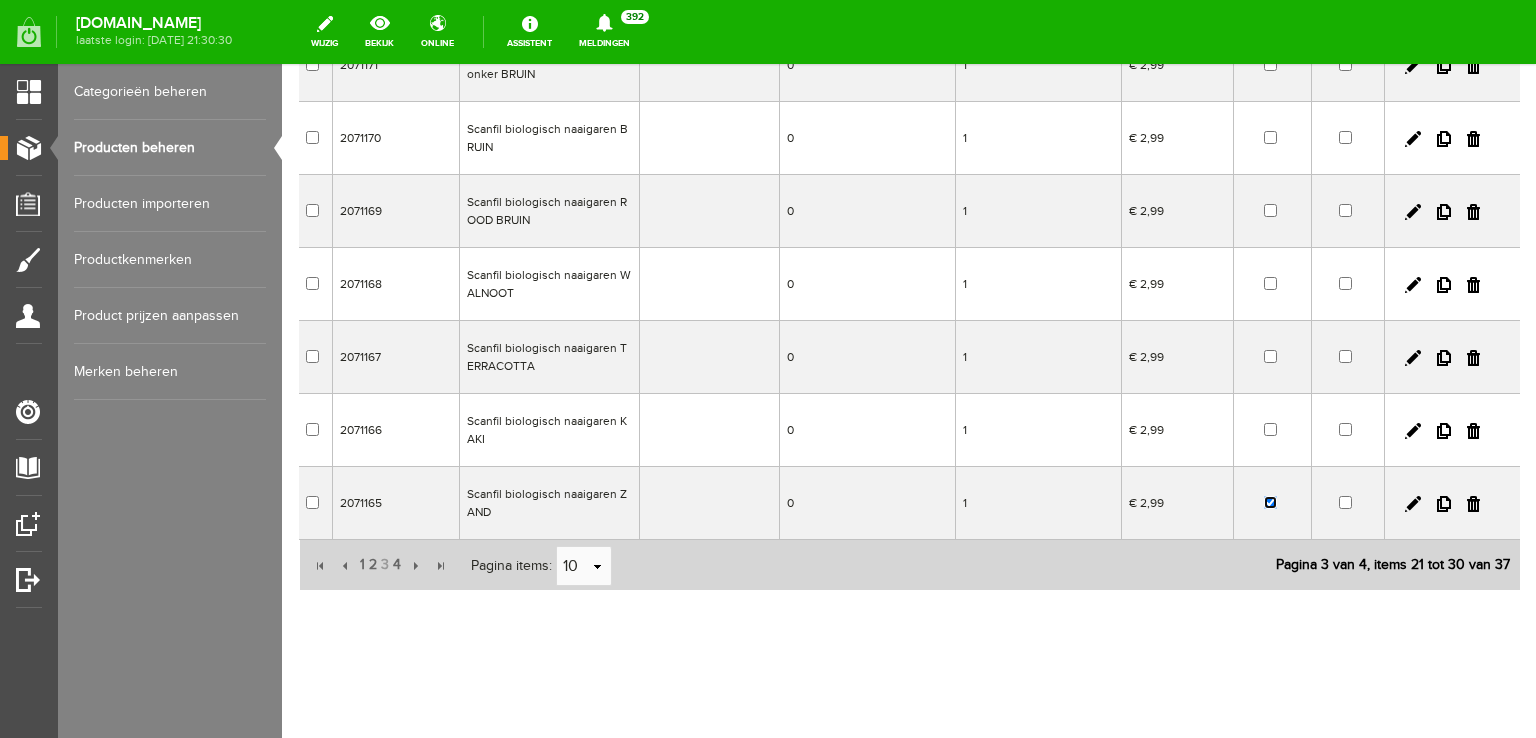 click at bounding box center [1270, 502] 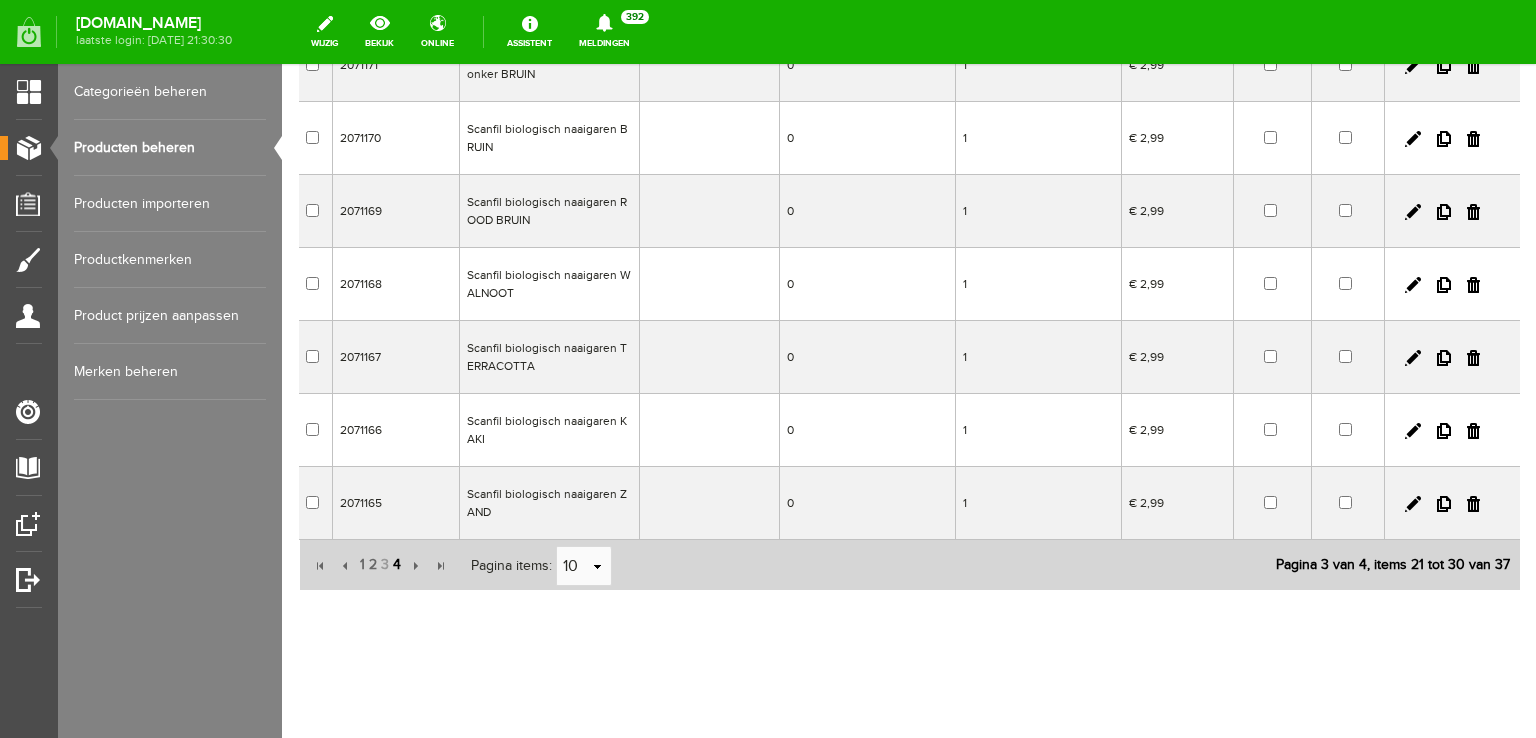 click on "4" at bounding box center (397, 565) 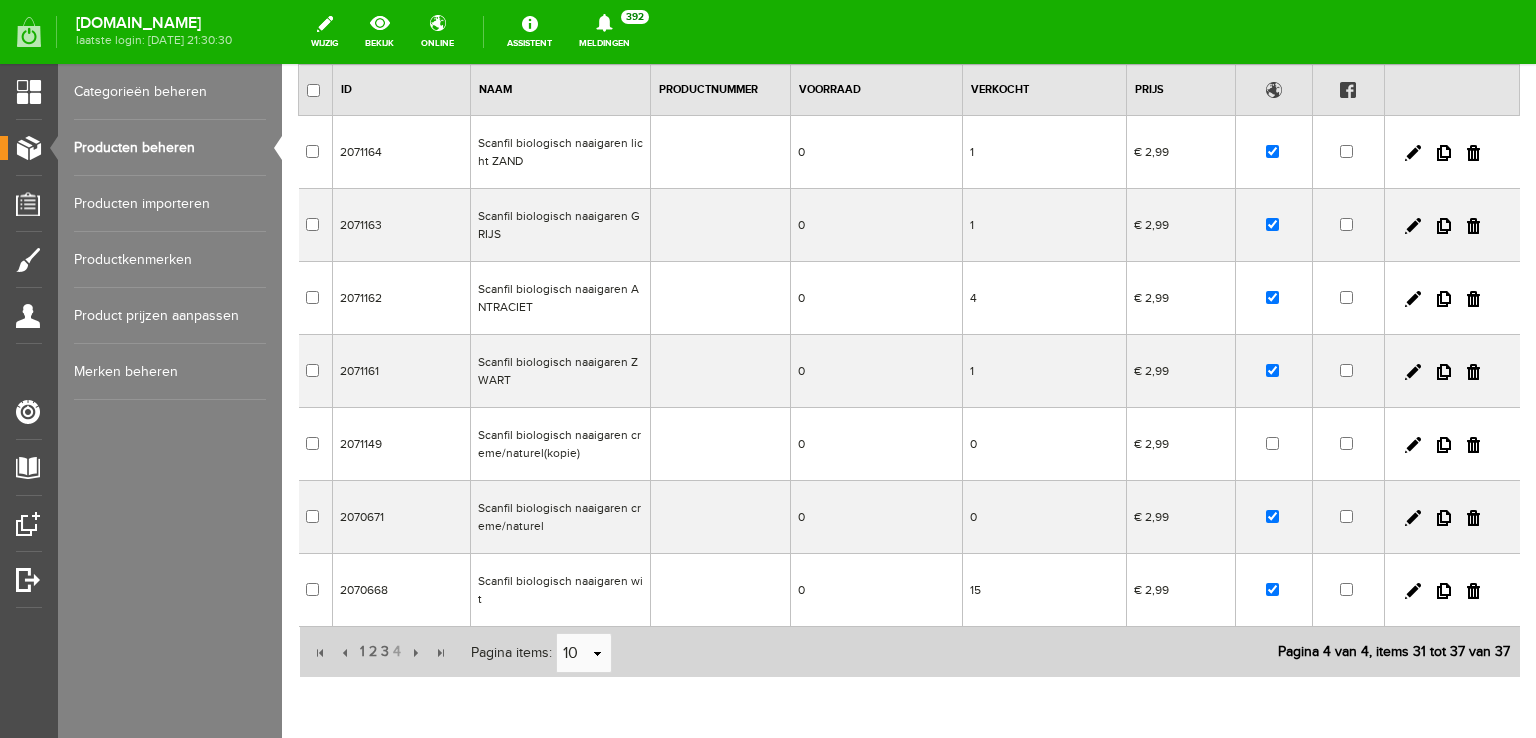 scroll, scrollTop: 56, scrollLeft: 0, axis: vertical 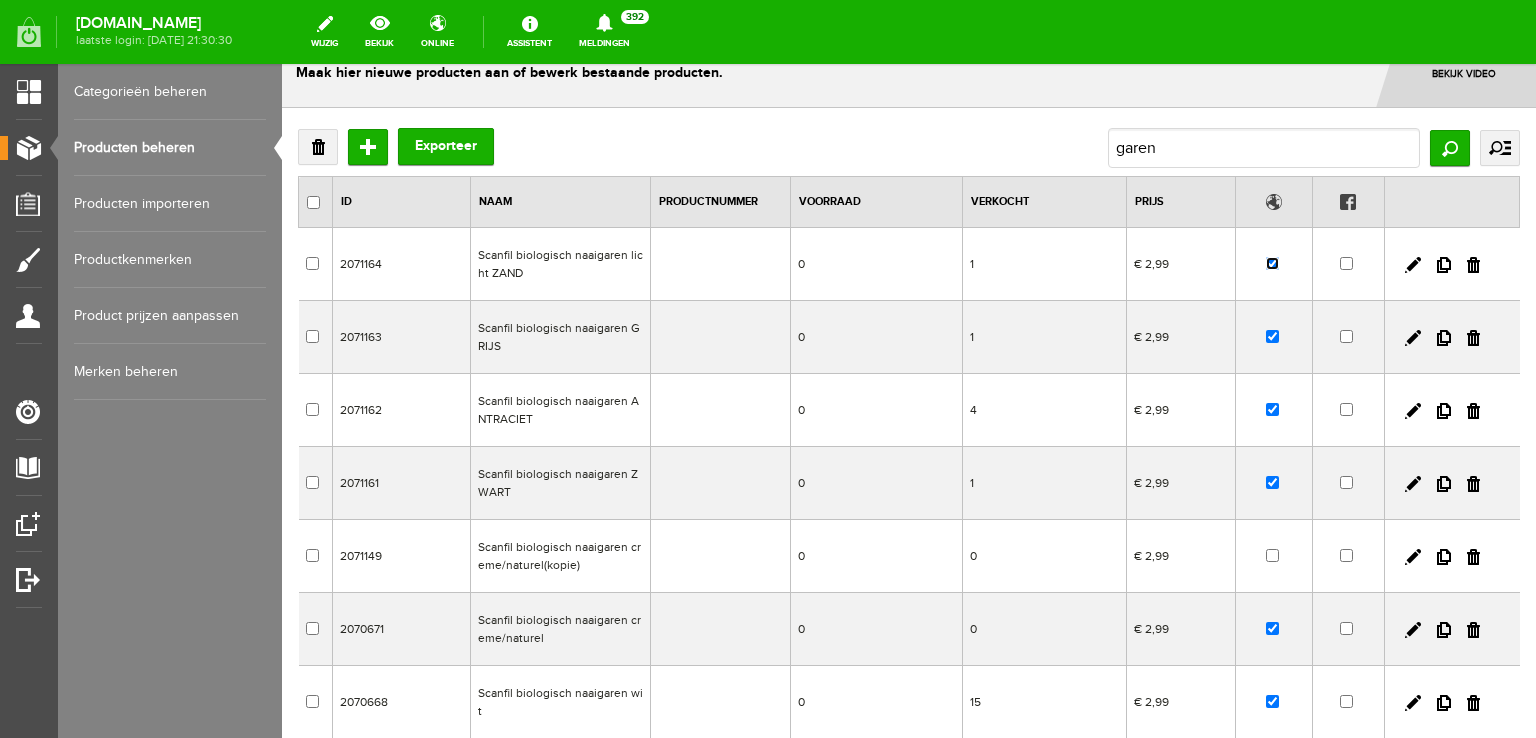 click at bounding box center (1272, 263) 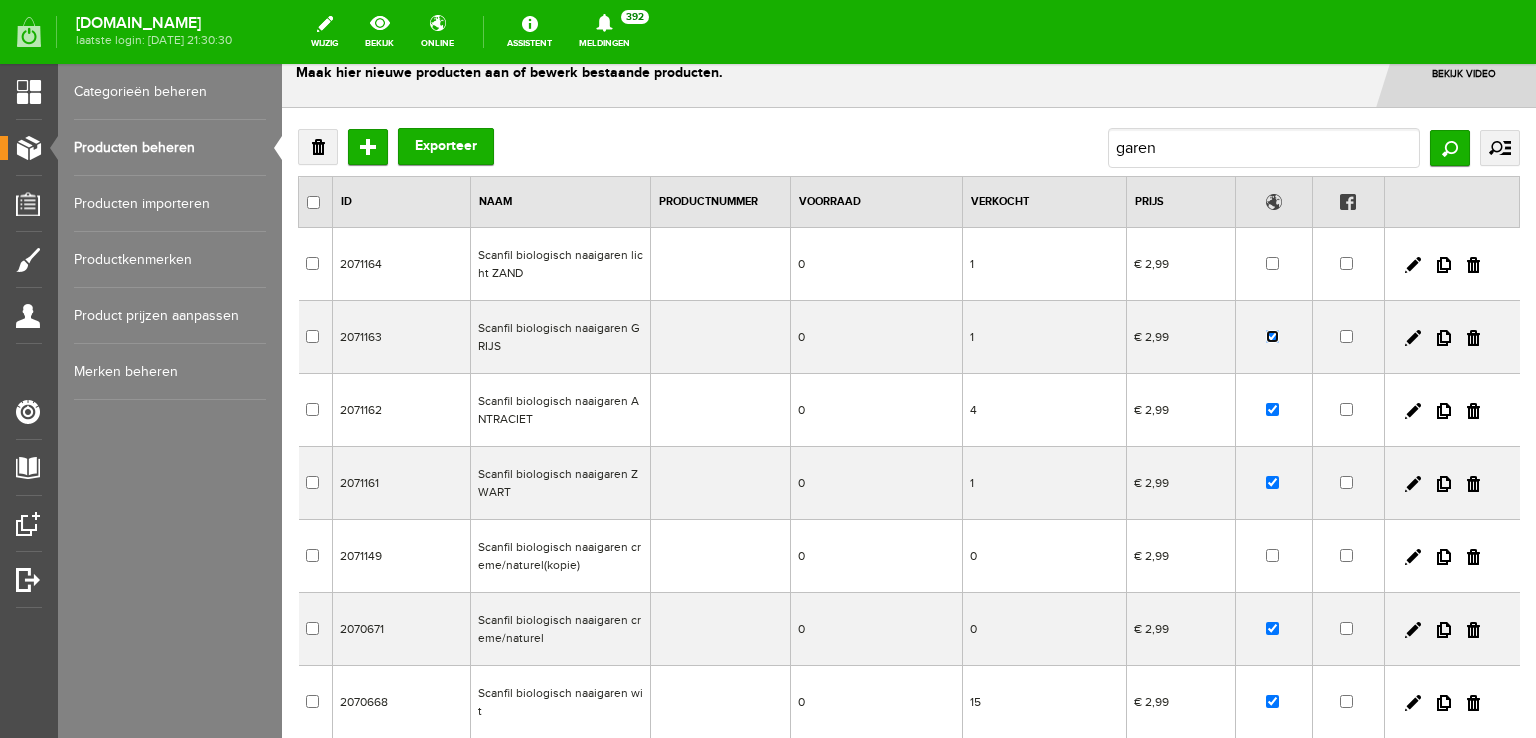 click at bounding box center [1272, 336] 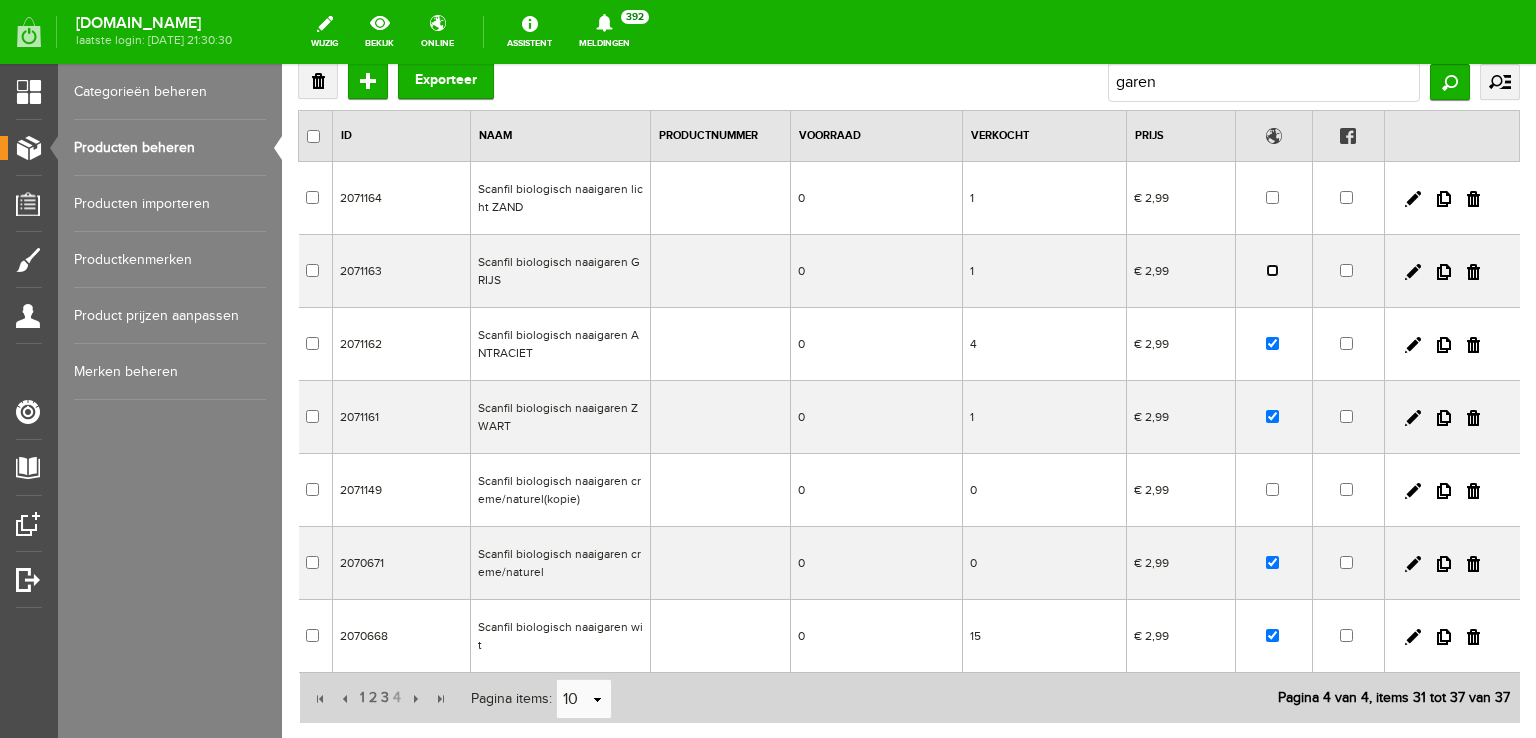 scroll, scrollTop: 156, scrollLeft: 0, axis: vertical 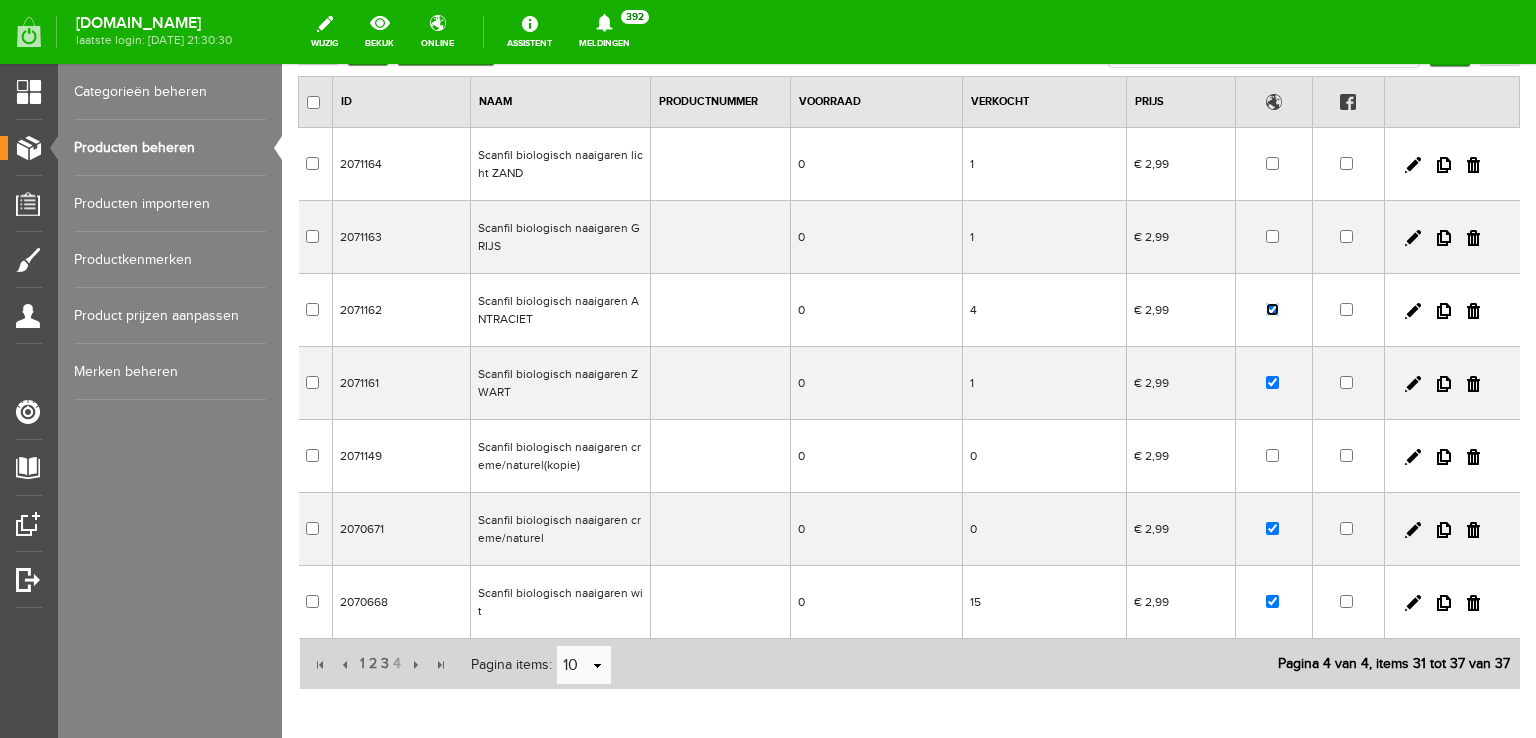 click at bounding box center (1272, 309) 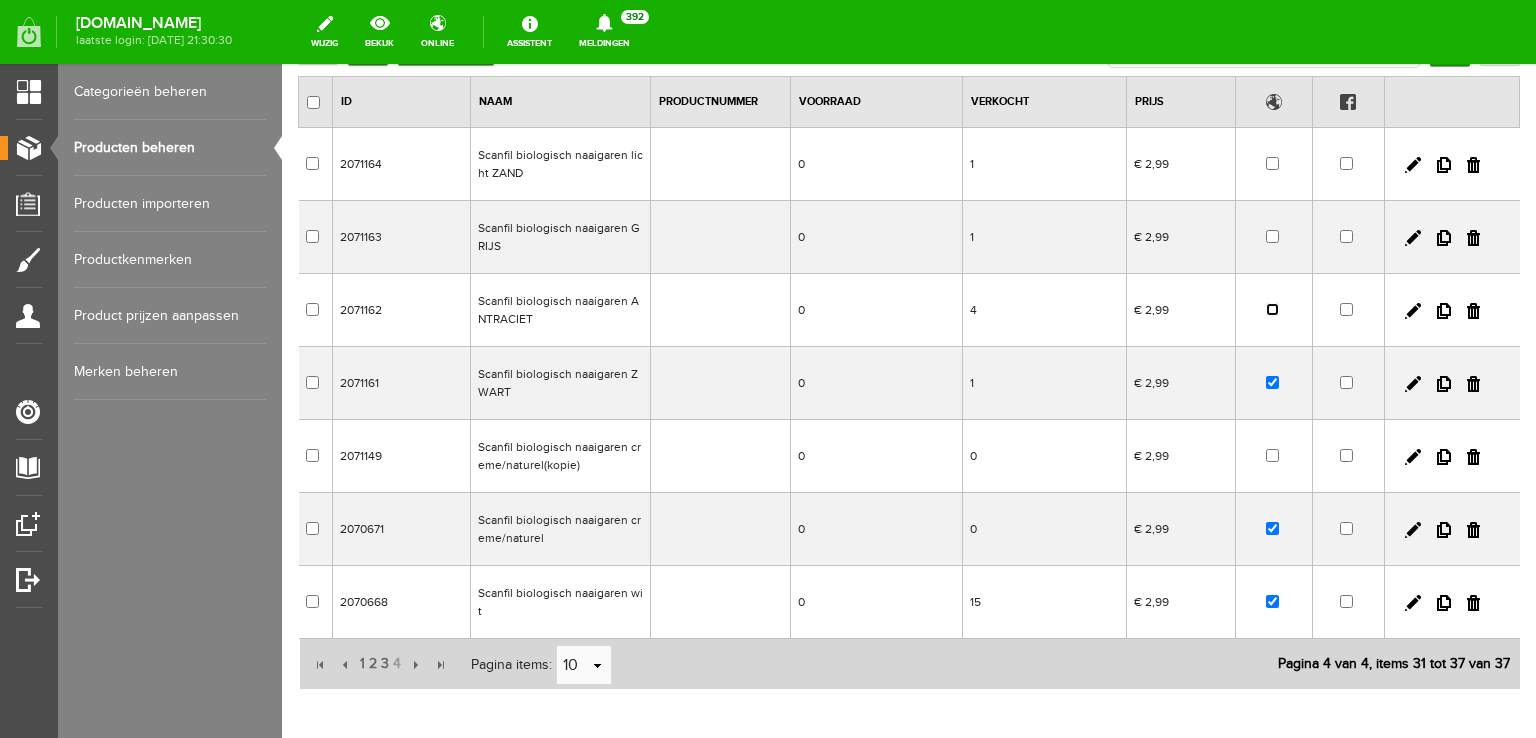 scroll, scrollTop: 256, scrollLeft: 0, axis: vertical 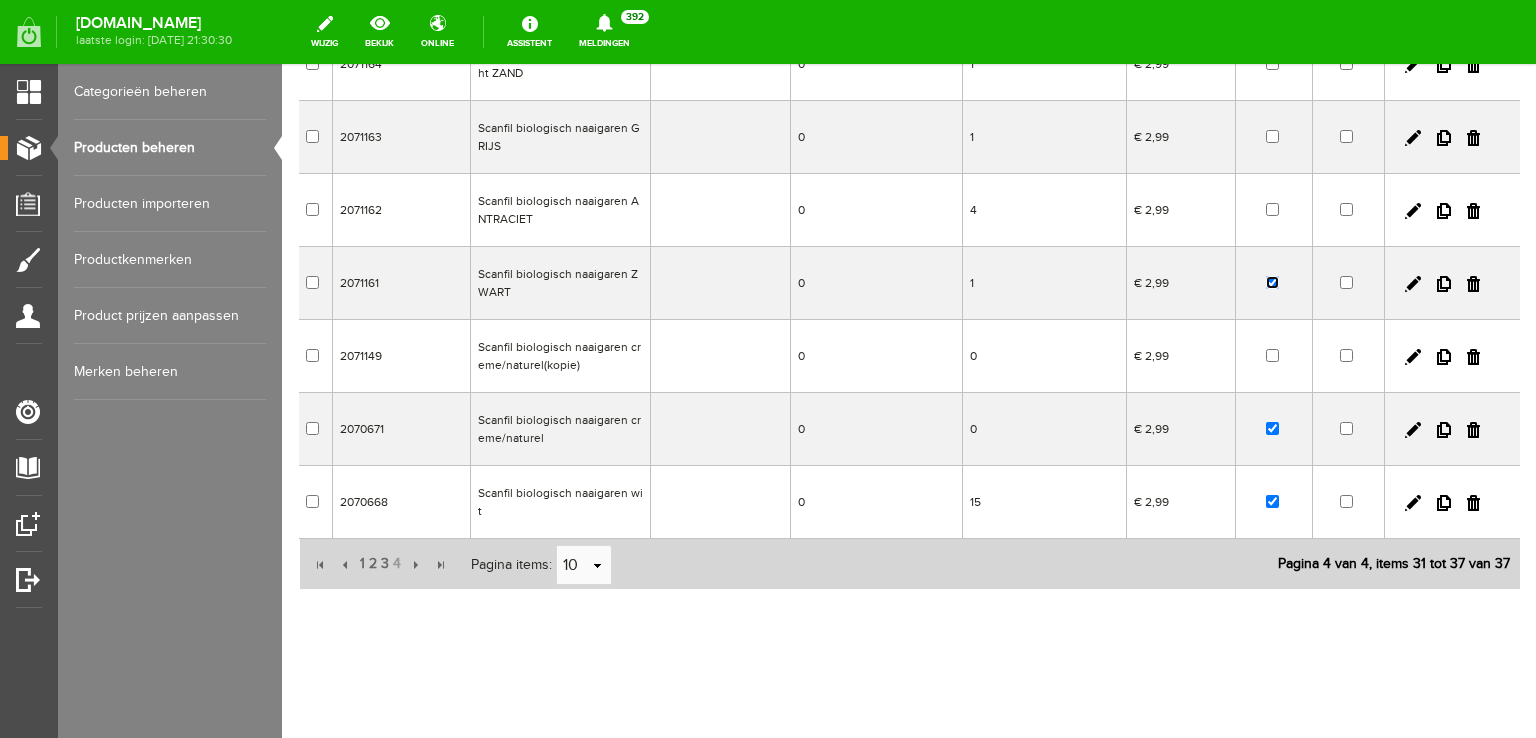 click at bounding box center [1272, 282] 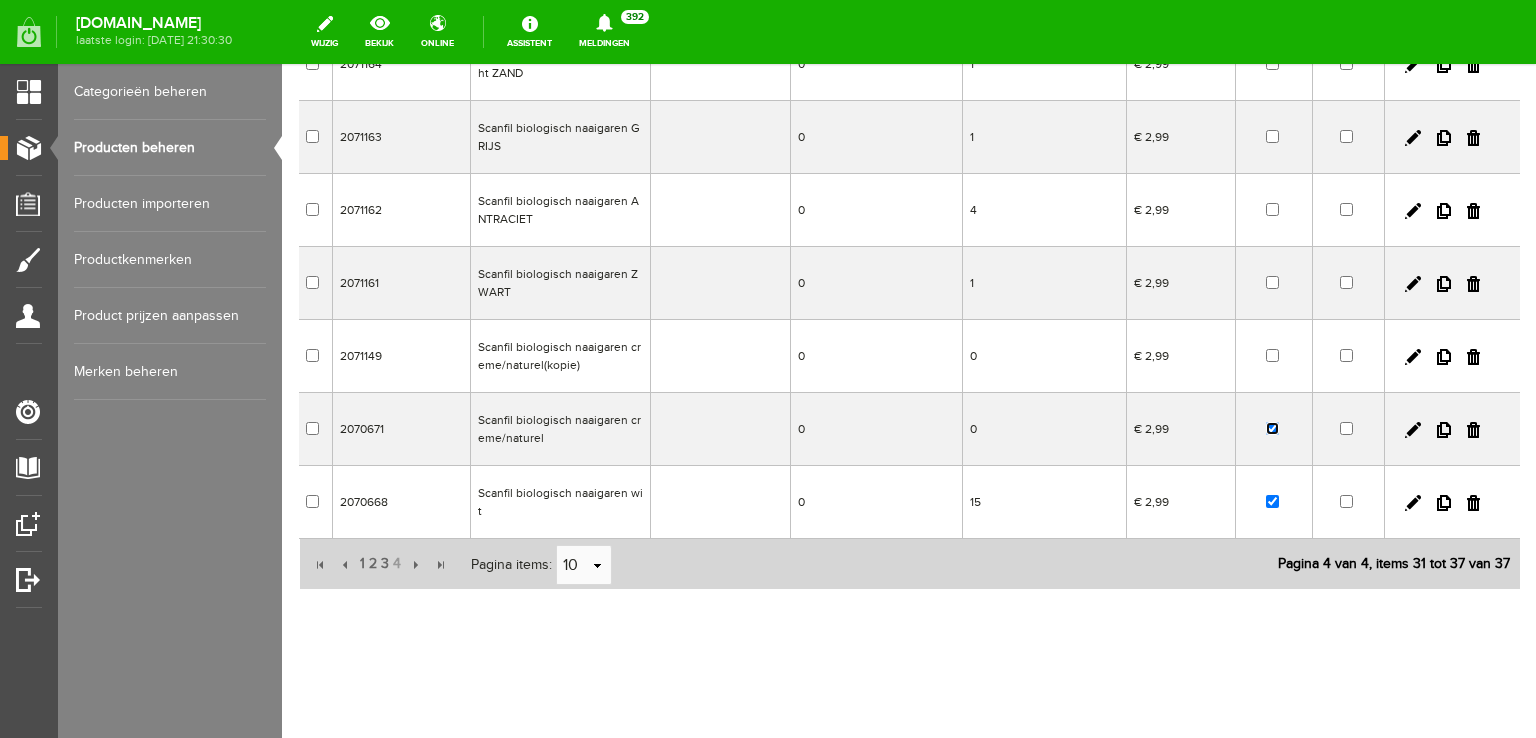 click at bounding box center (1272, 428) 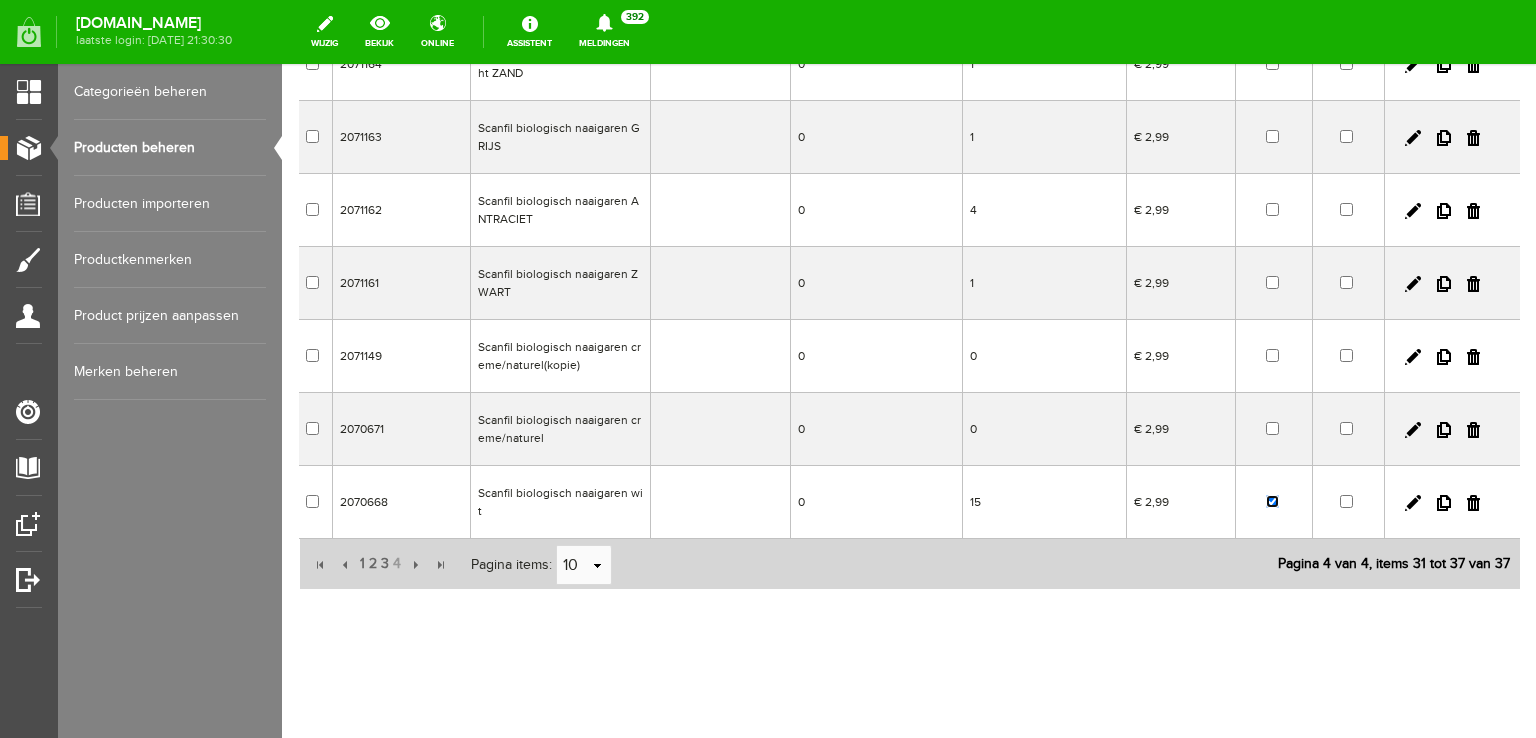 click at bounding box center [1272, 501] 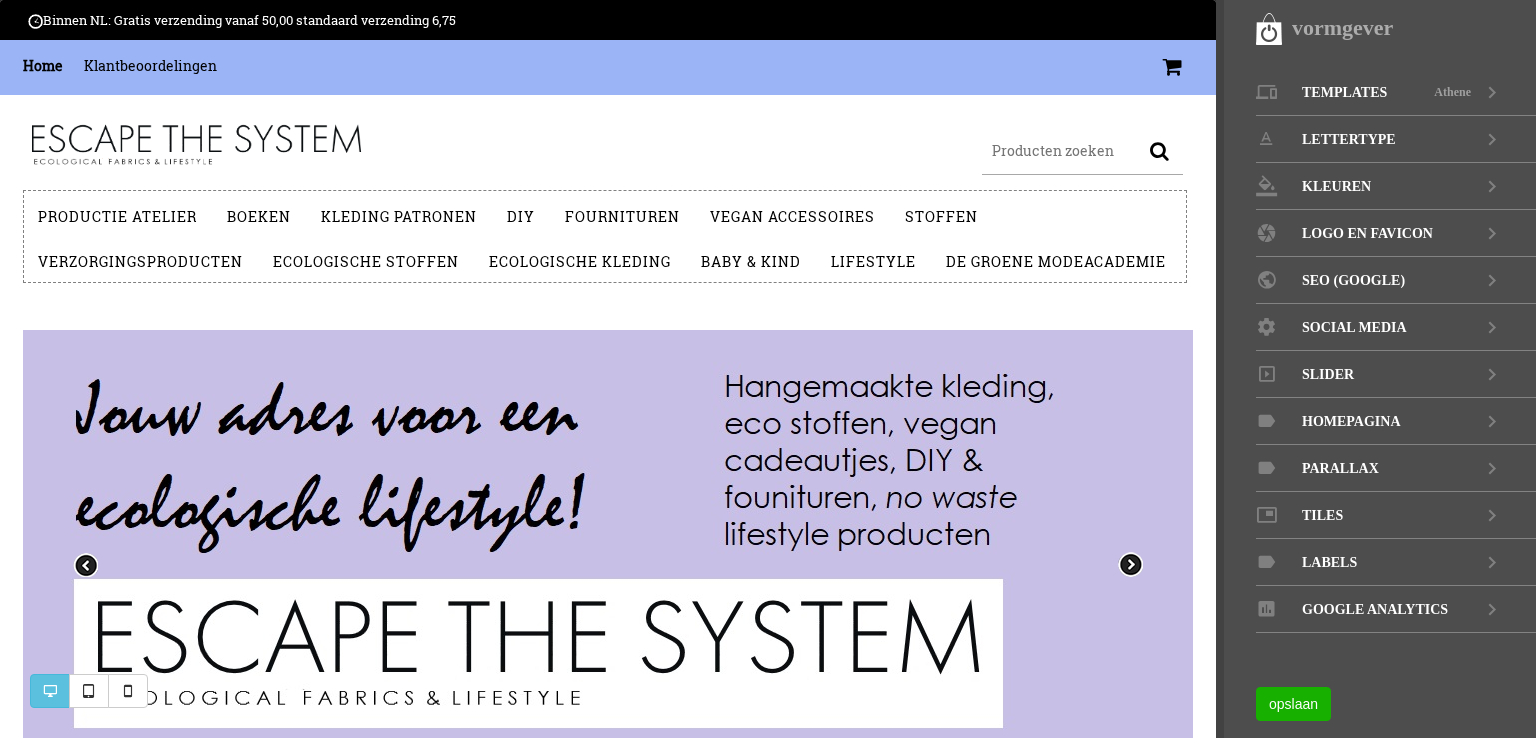 scroll, scrollTop: 0, scrollLeft: 0, axis: both 